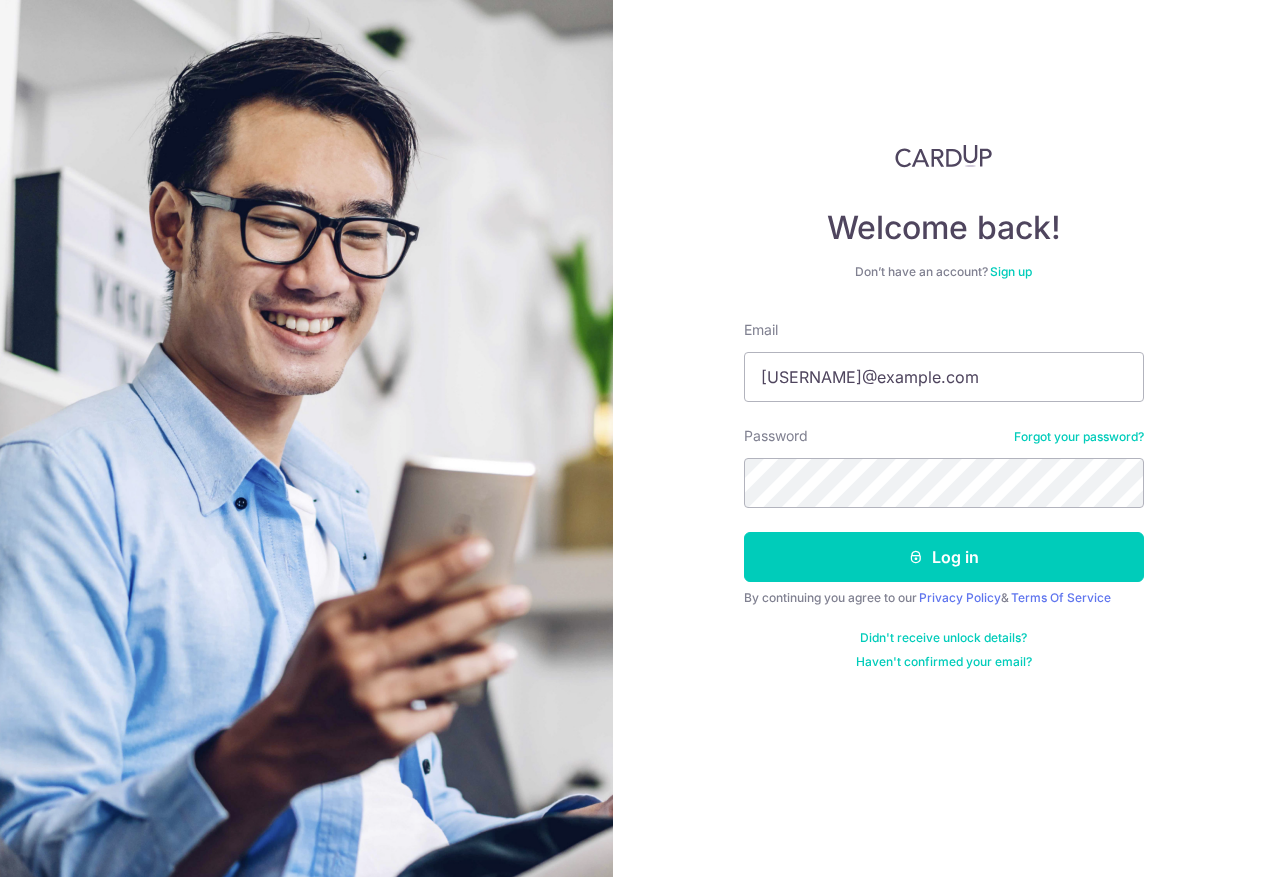 scroll, scrollTop: 0, scrollLeft: 0, axis: both 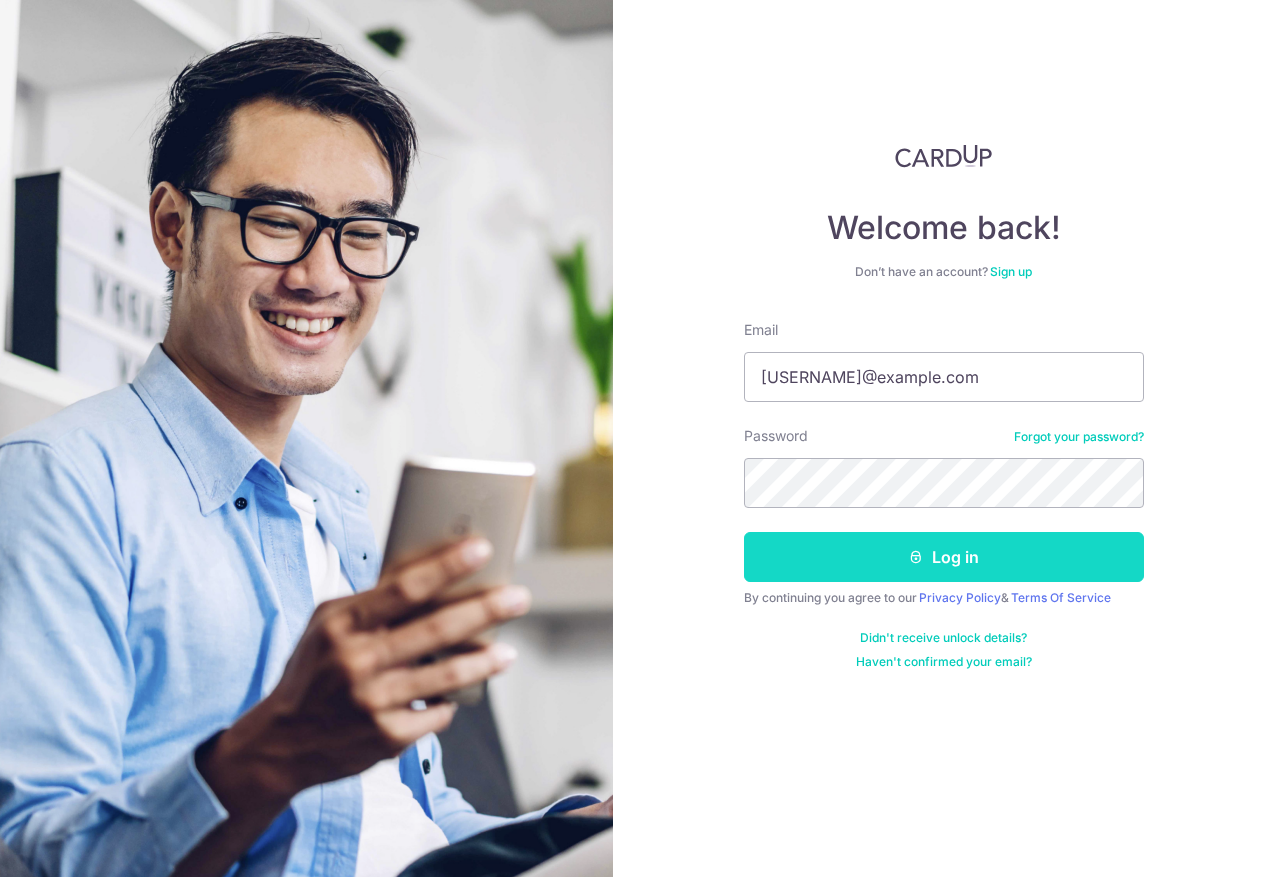 click at bounding box center [916, 557] 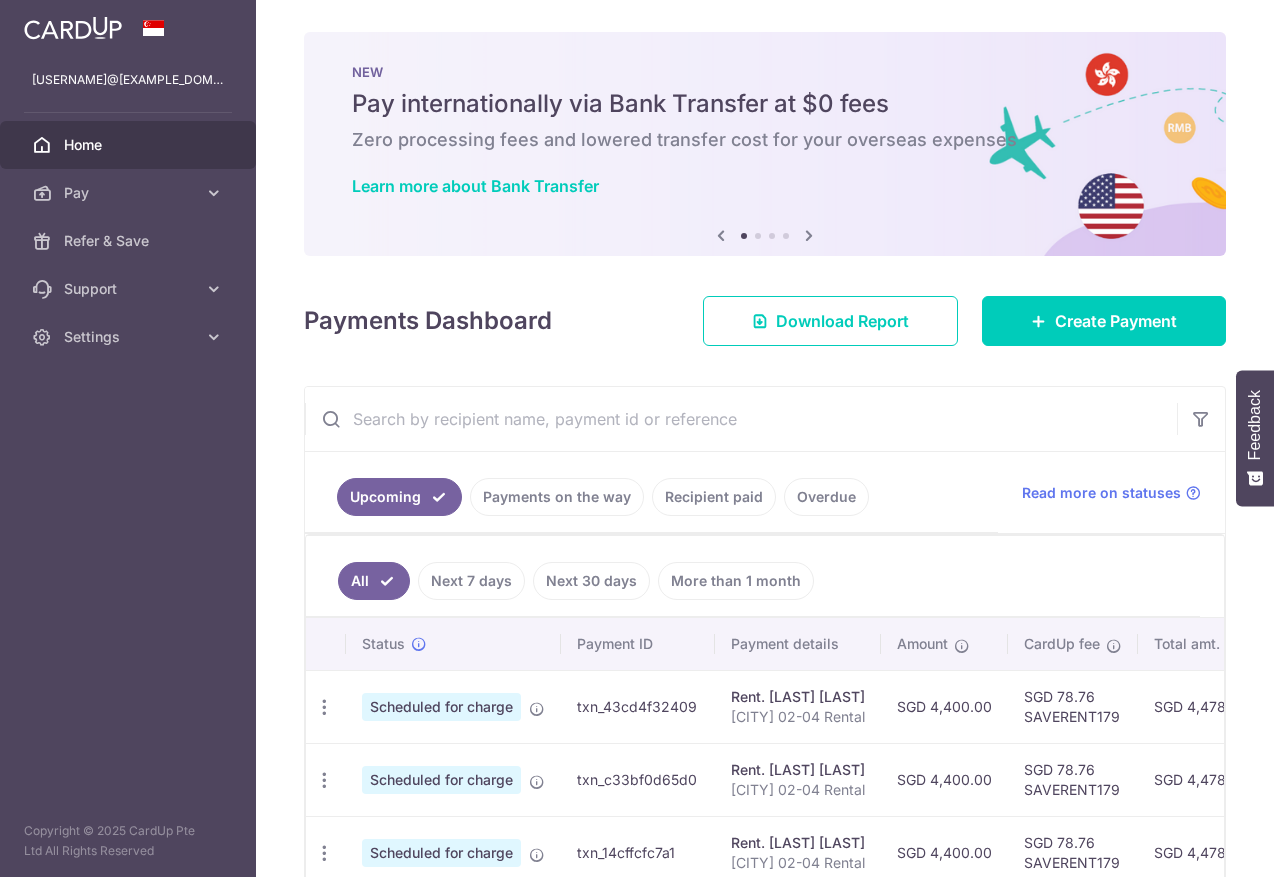 scroll, scrollTop: 0, scrollLeft: 0, axis: both 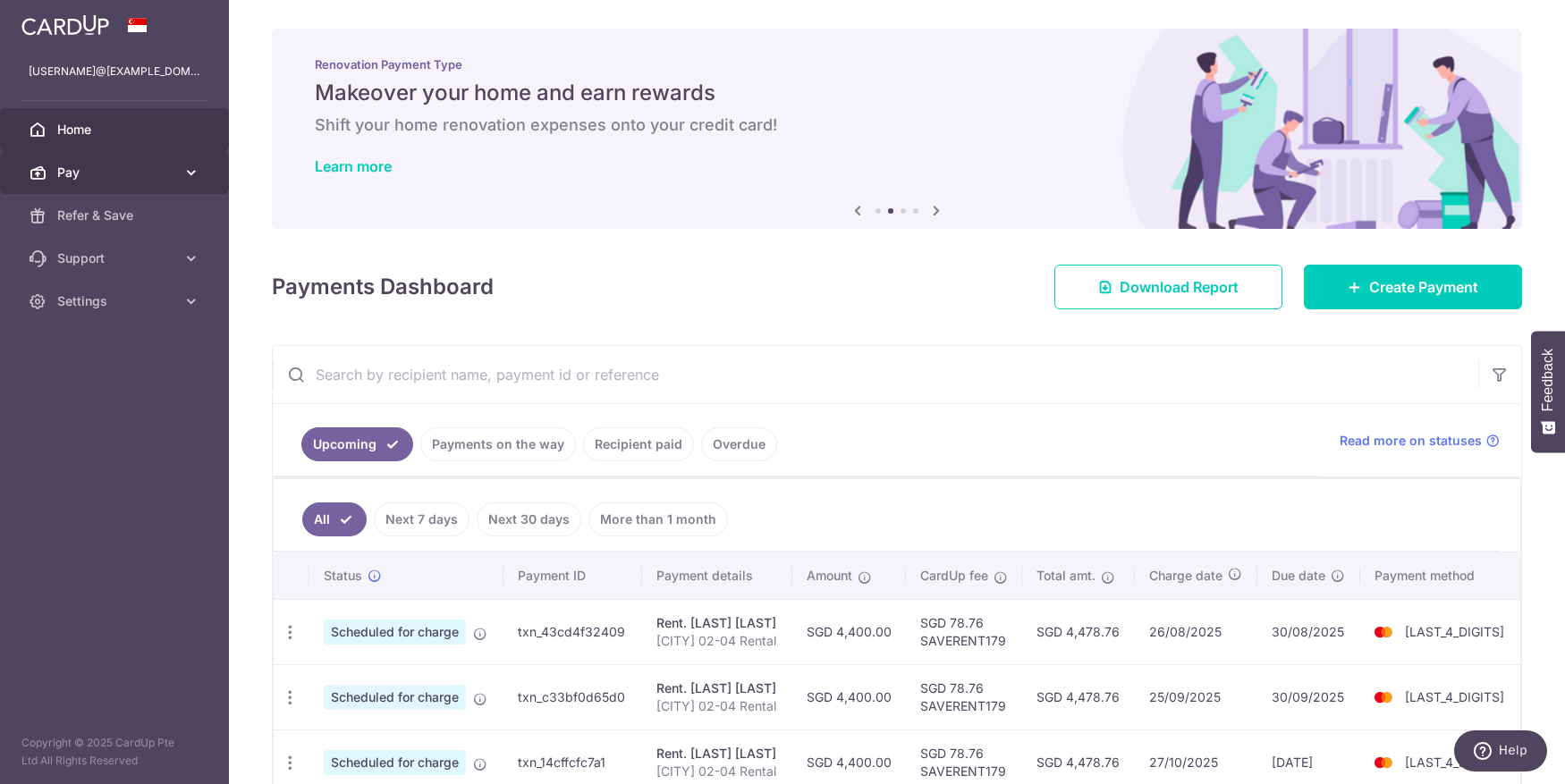 click on "Pay" at bounding box center (114, 173) 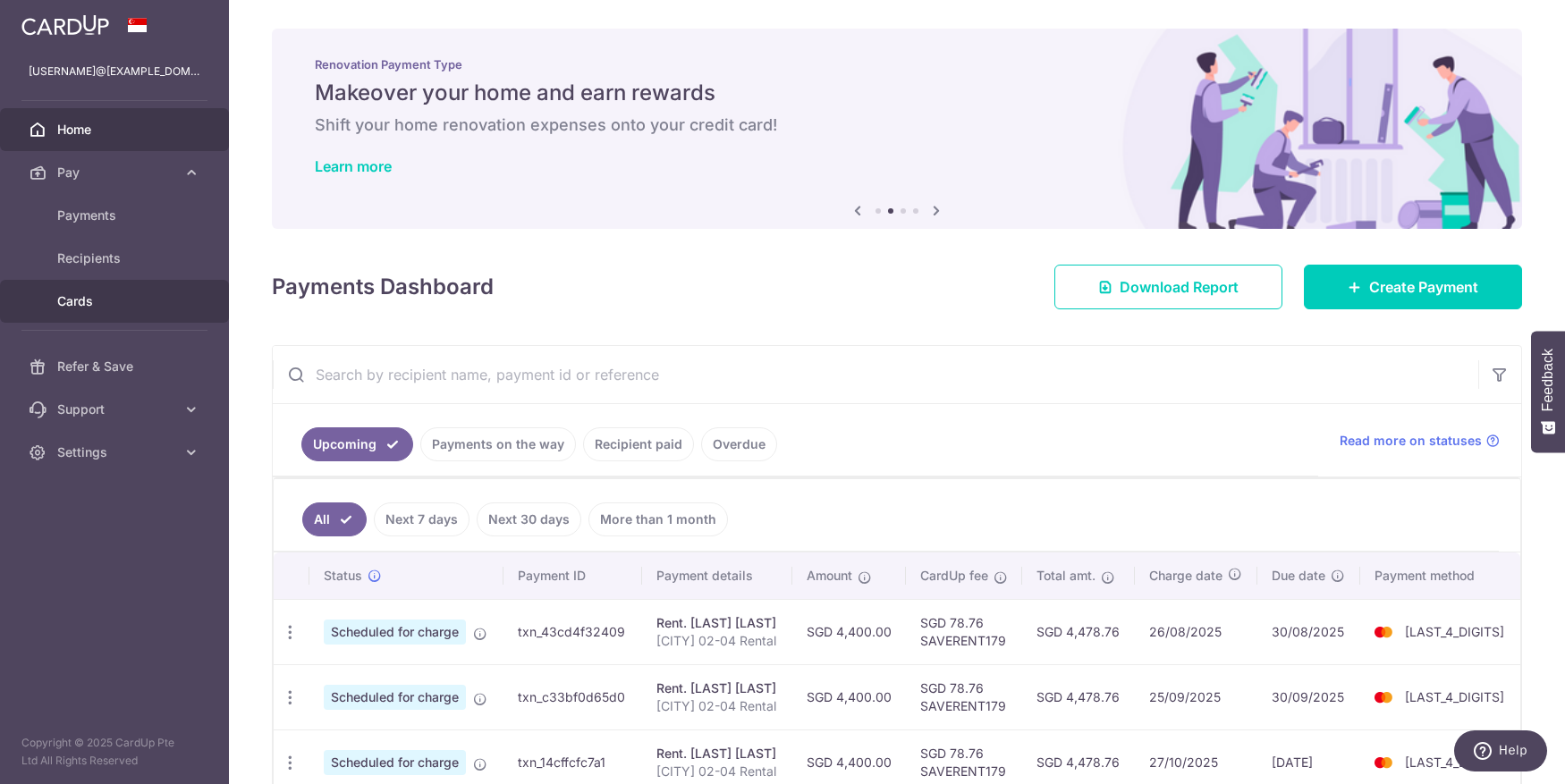 click on "Cards" at bounding box center [114, 301] 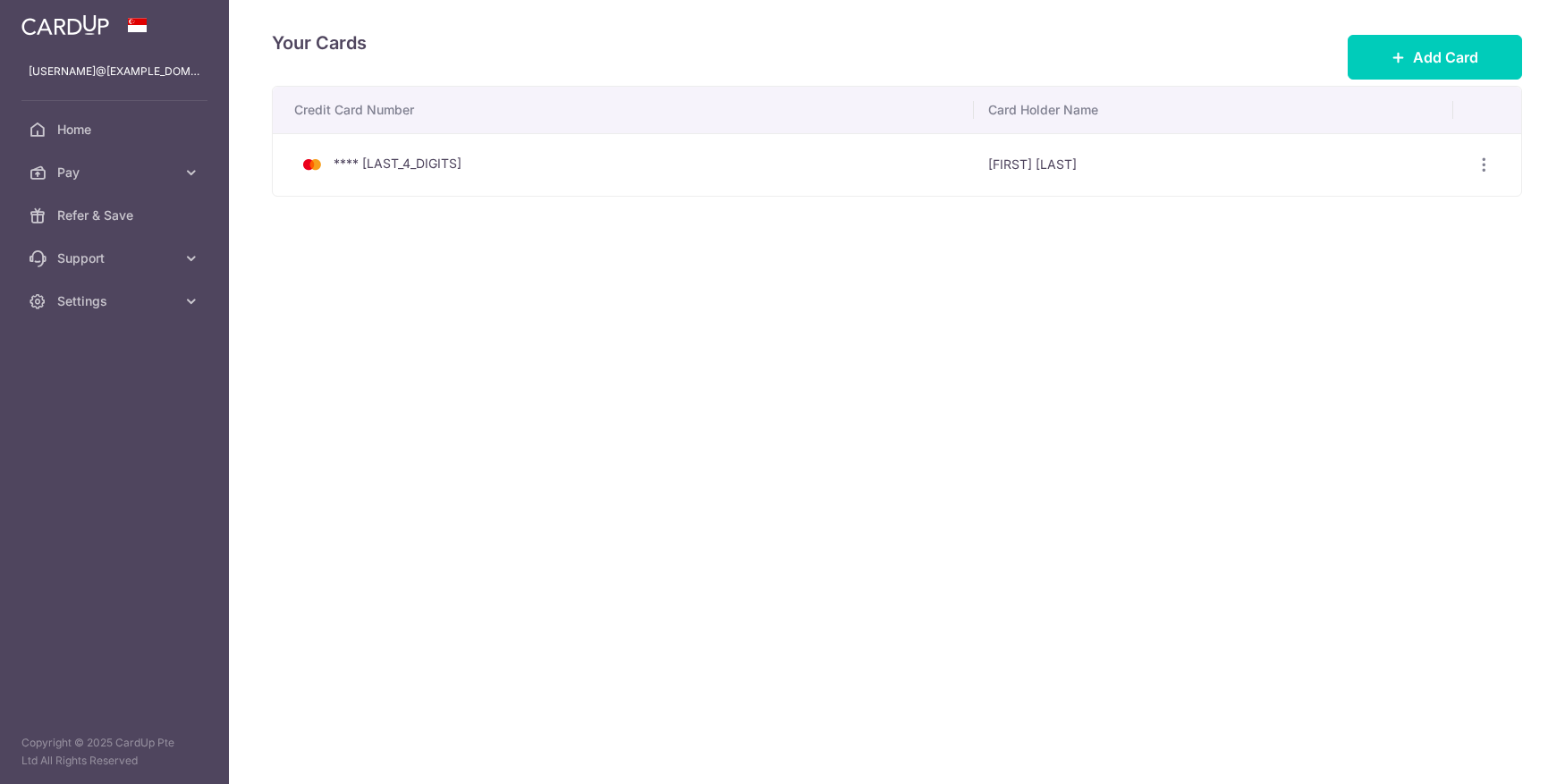 scroll, scrollTop: 0, scrollLeft: 0, axis: both 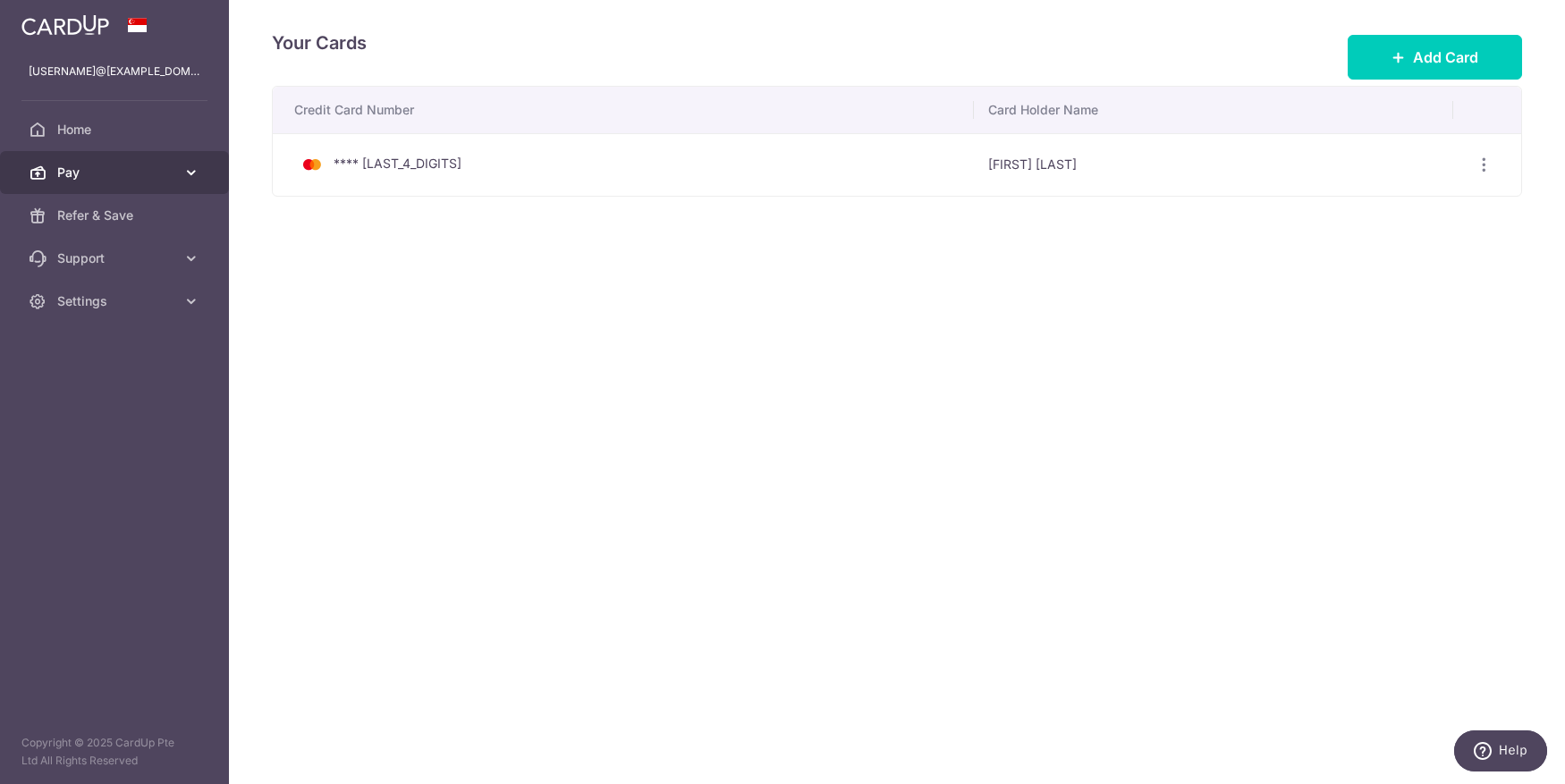 click on "Pay" at bounding box center [114, 173] 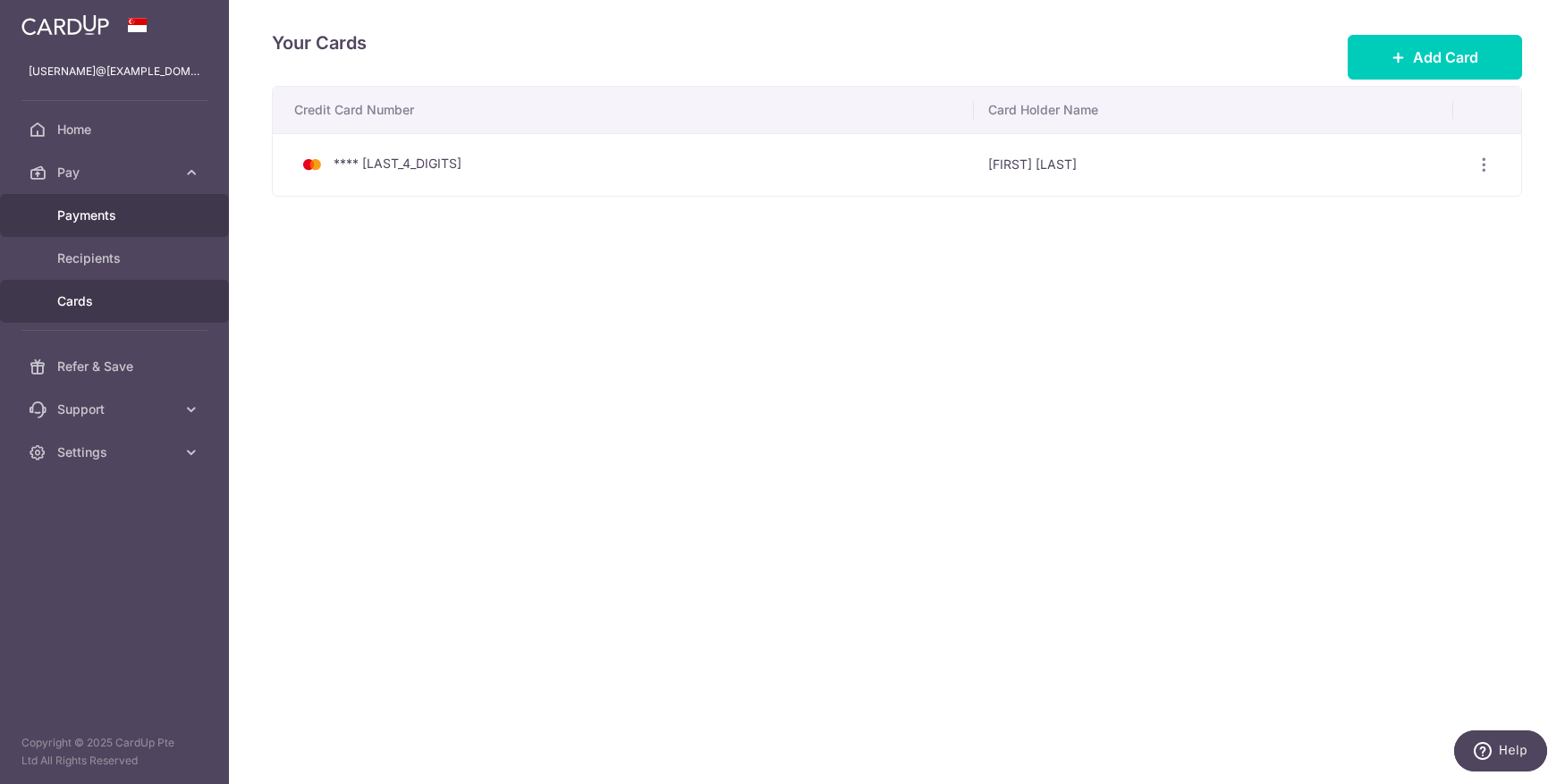 click on "Payments" at bounding box center [116, 215] 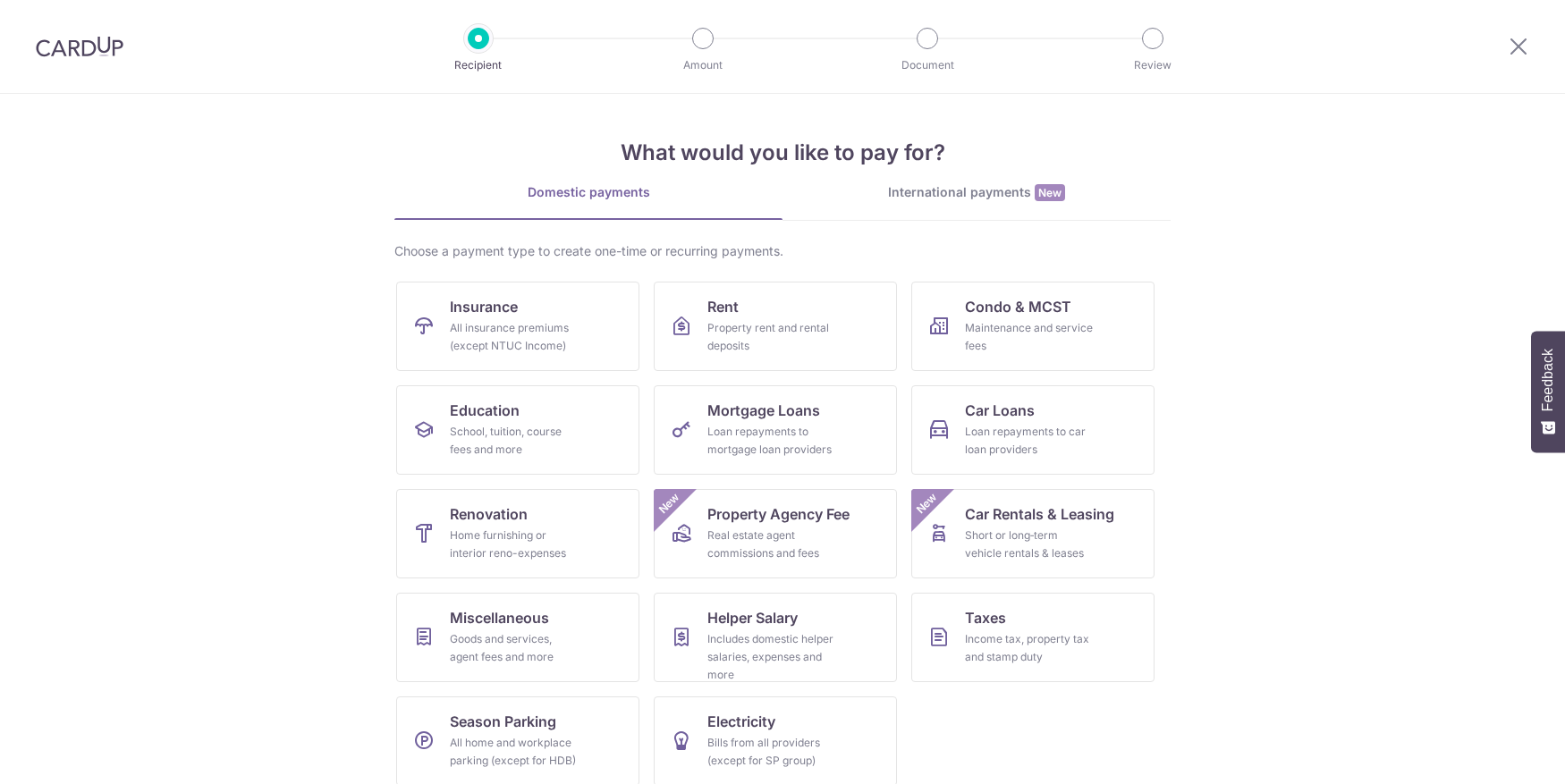 scroll, scrollTop: 0, scrollLeft: 0, axis: both 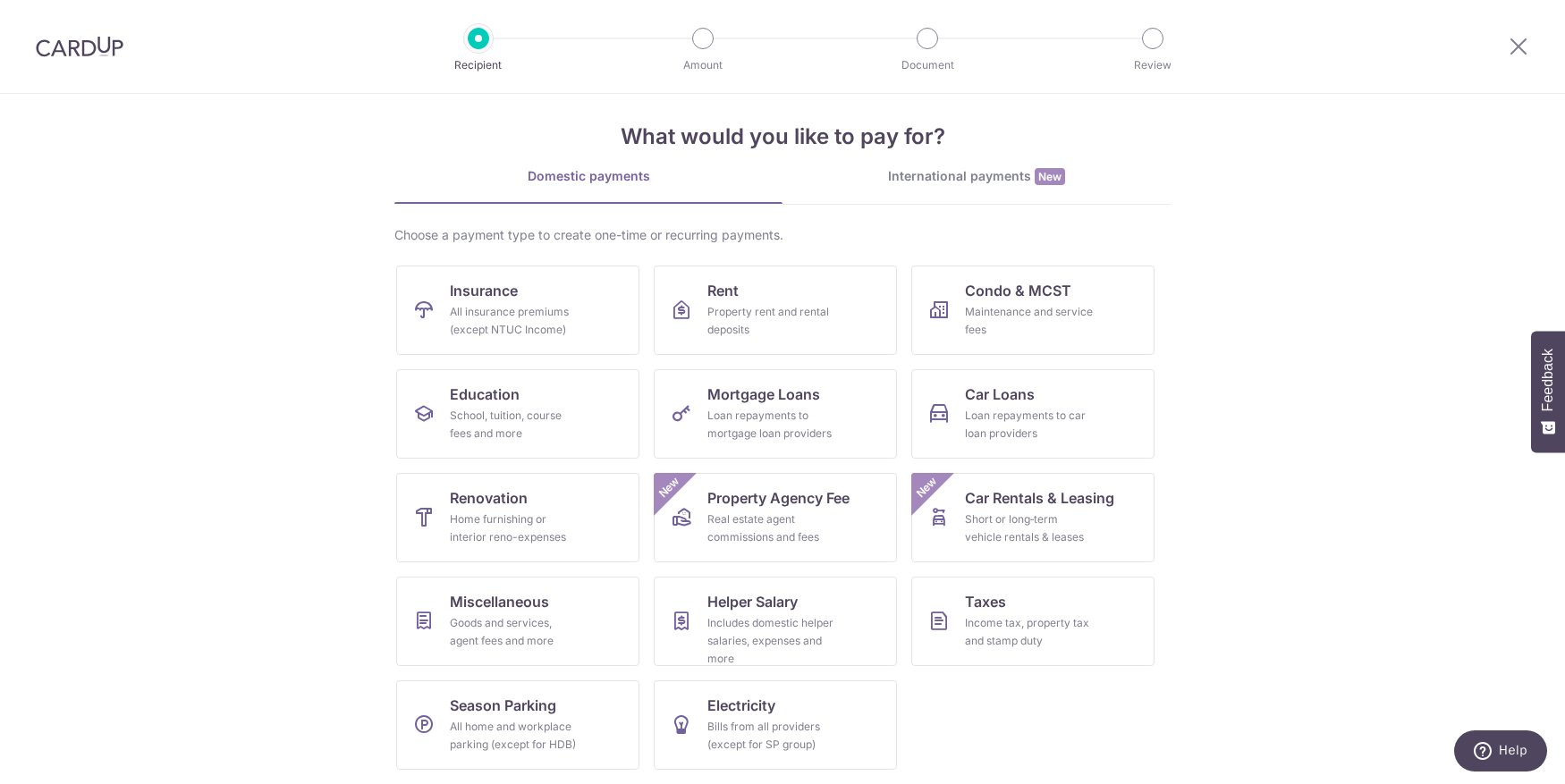 click on "International payments
New" at bounding box center (977, 176) 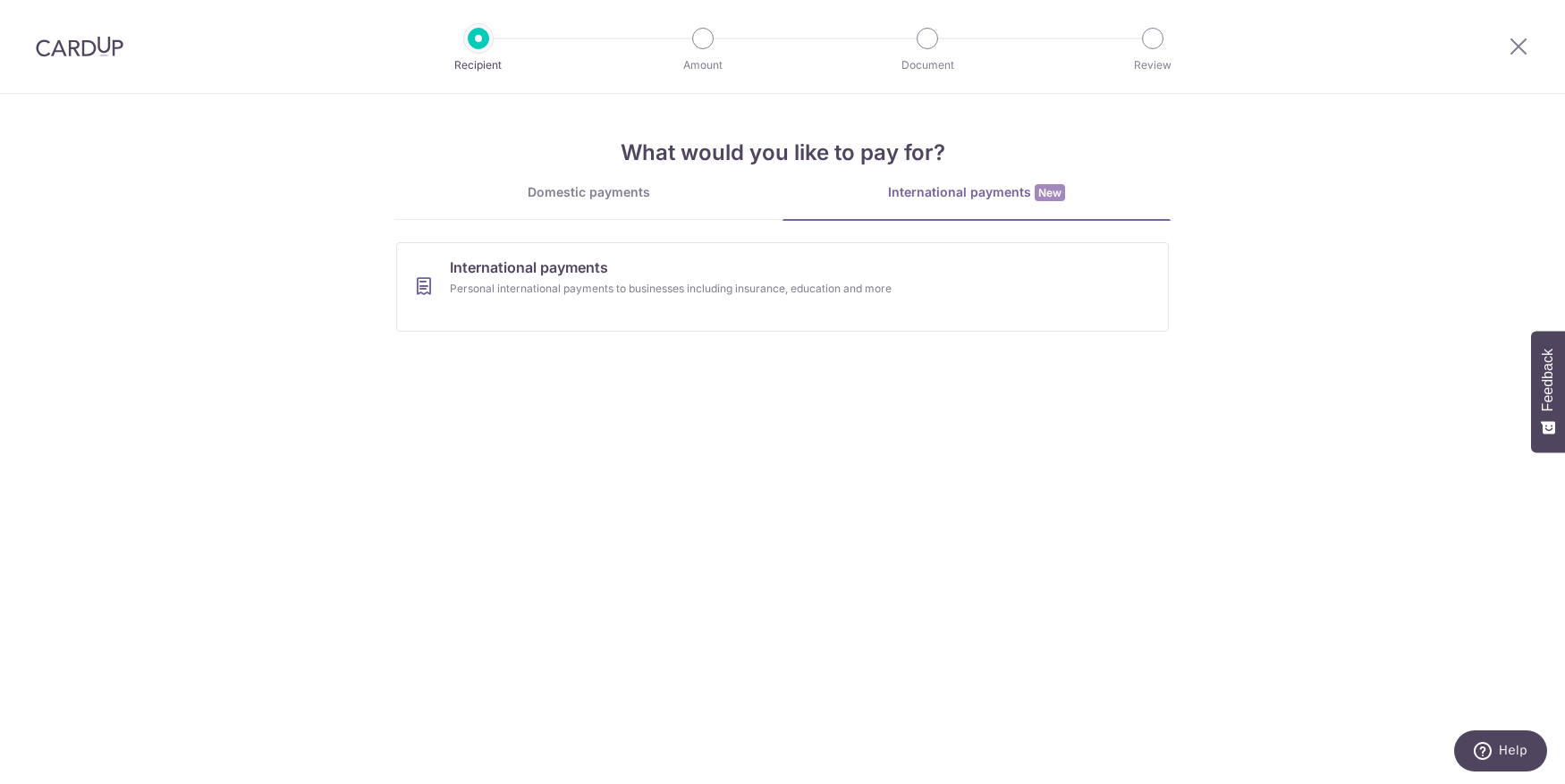 click on "Domestic payments" at bounding box center (588, 192) 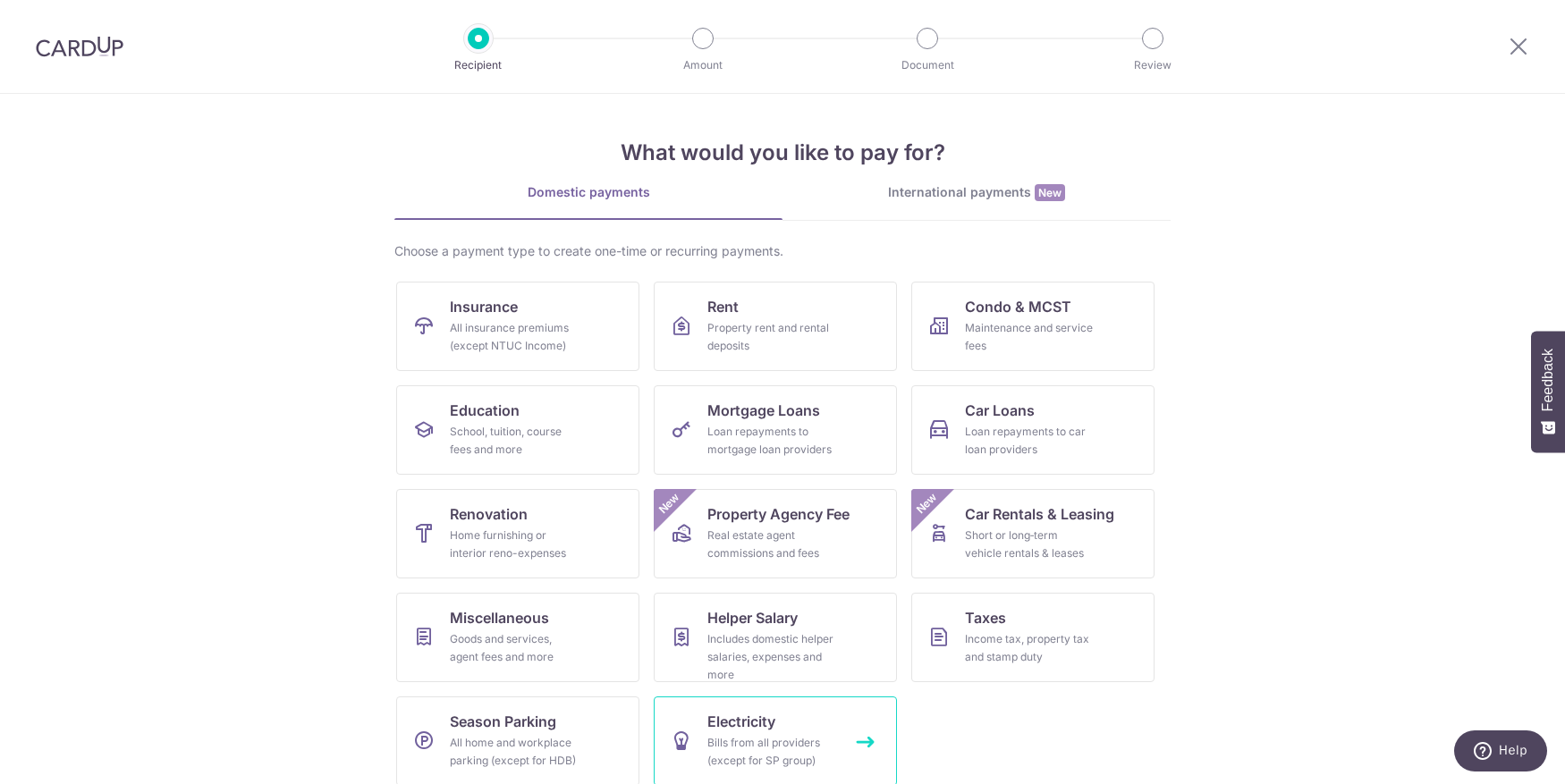 scroll, scrollTop: 16, scrollLeft: 0, axis: vertical 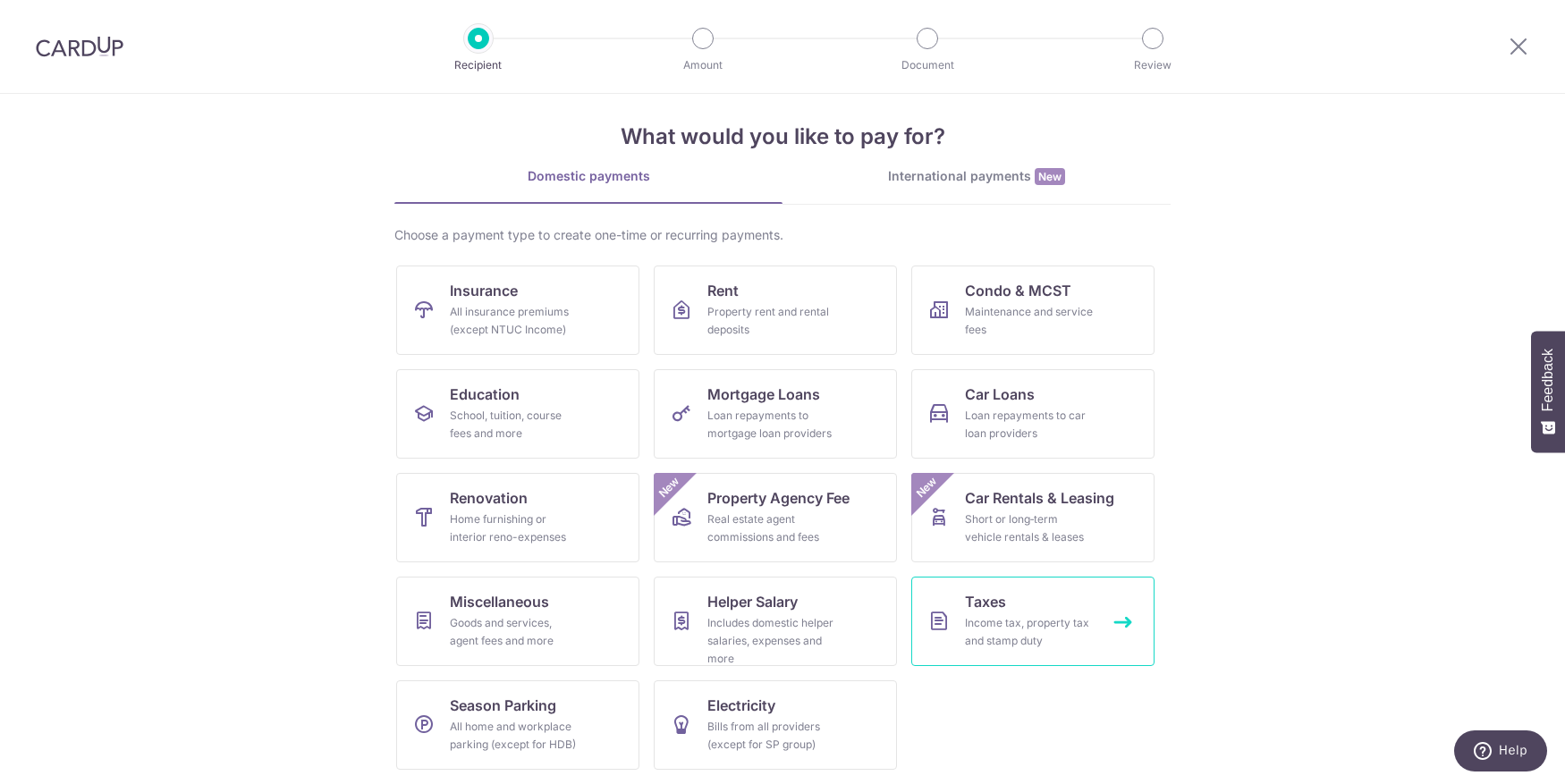 click on "Taxes Income tax, property tax and stamp duty" at bounding box center [1033, 621] 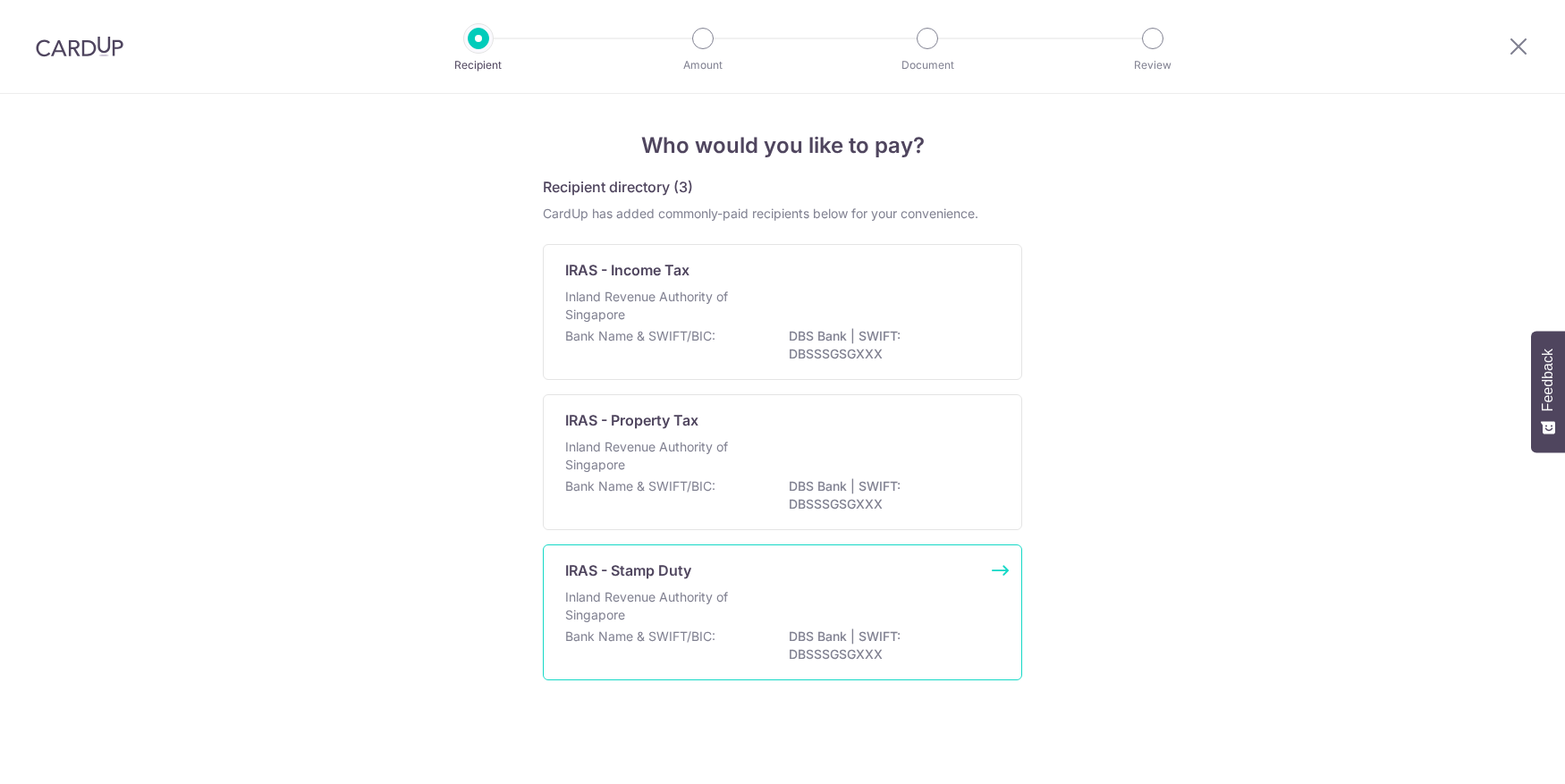 scroll, scrollTop: 0, scrollLeft: 0, axis: both 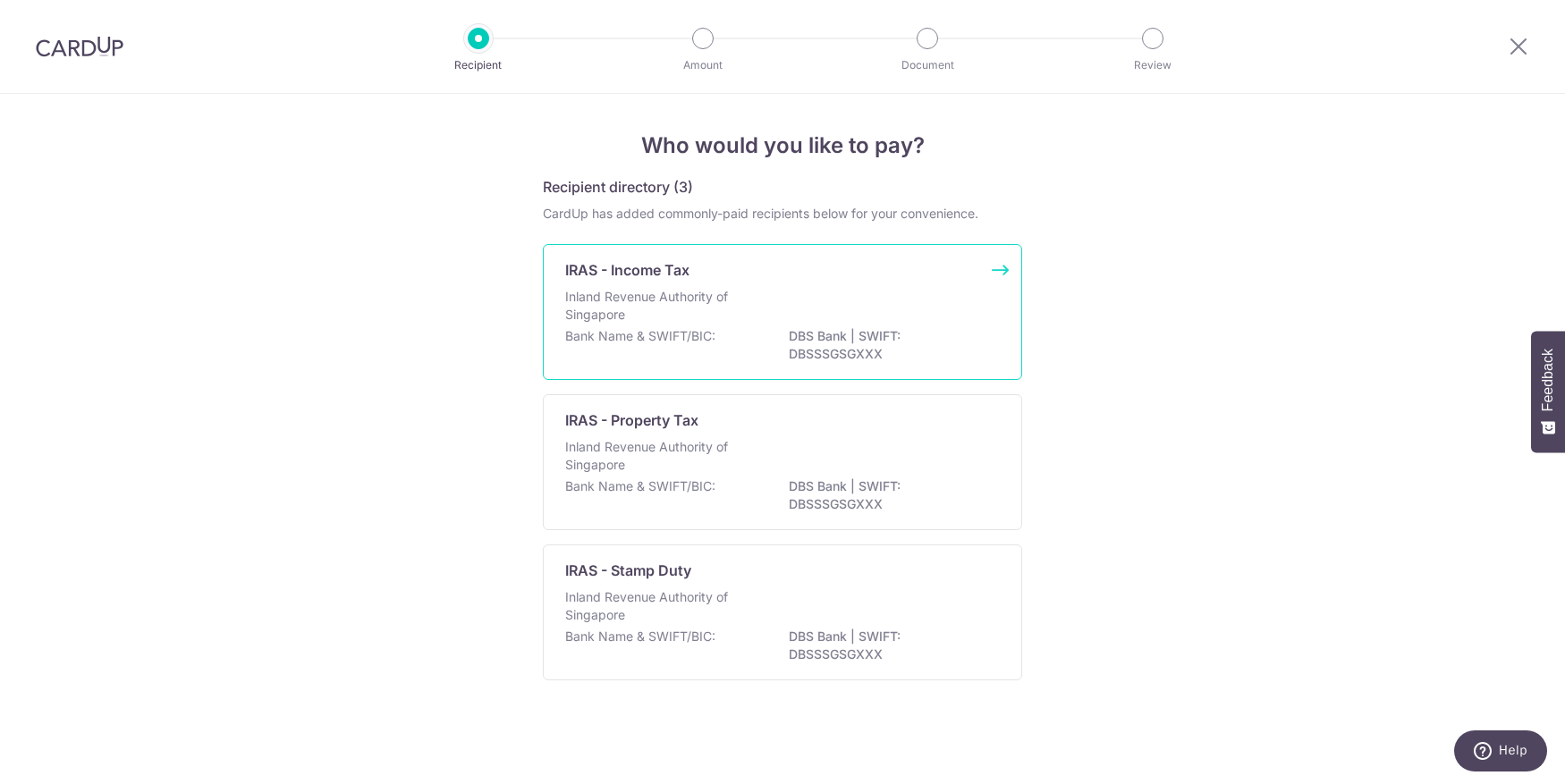 click on "IRAS - Income Tax
Inland Revenue Authority of Singapore
Bank Name & SWIFT/BIC:
DBS Bank | SWIFT: DBSSSGSGXXX" at bounding box center (782, 312) 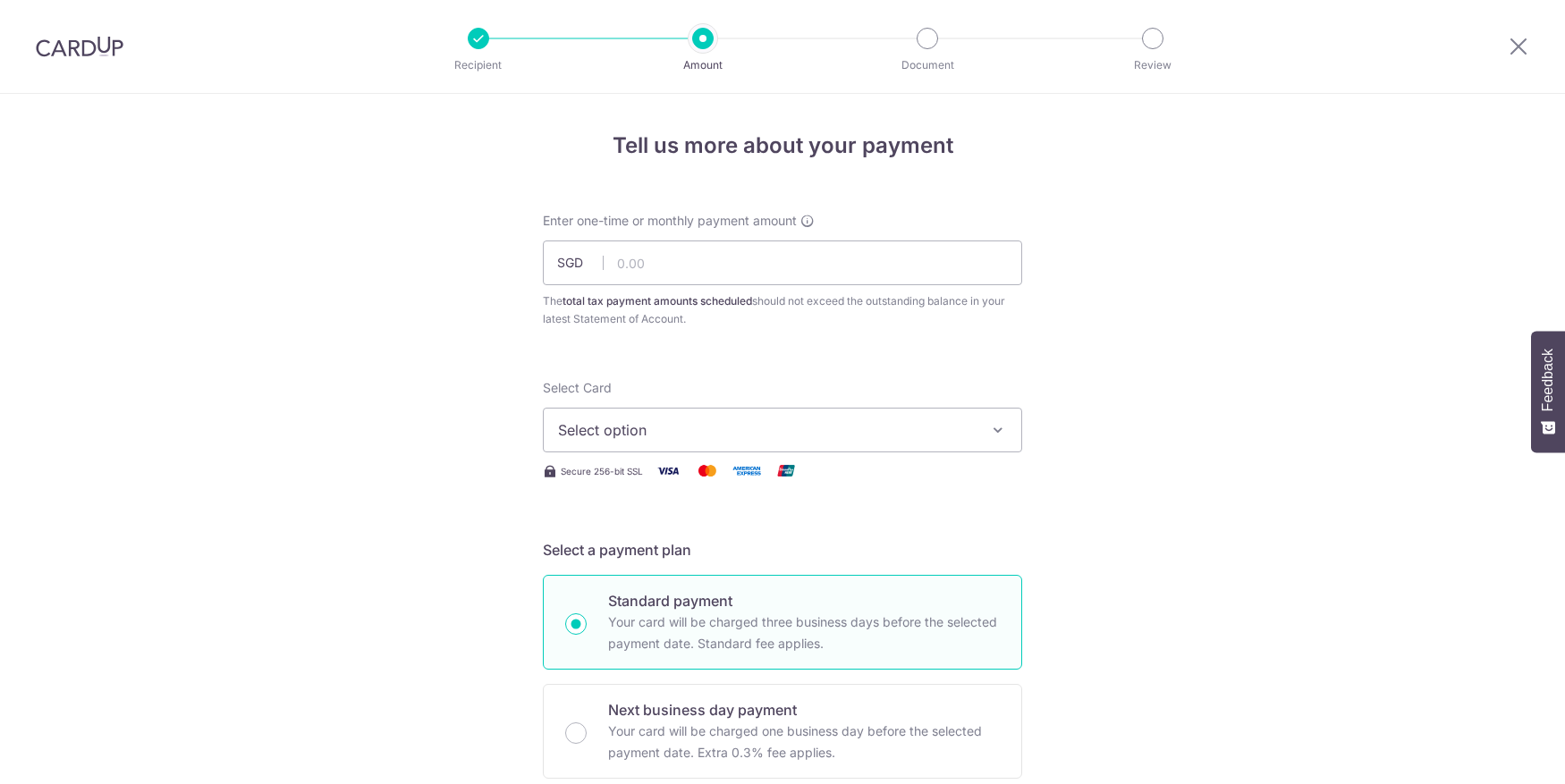 scroll, scrollTop: 0, scrollLeft: 0, axis: both 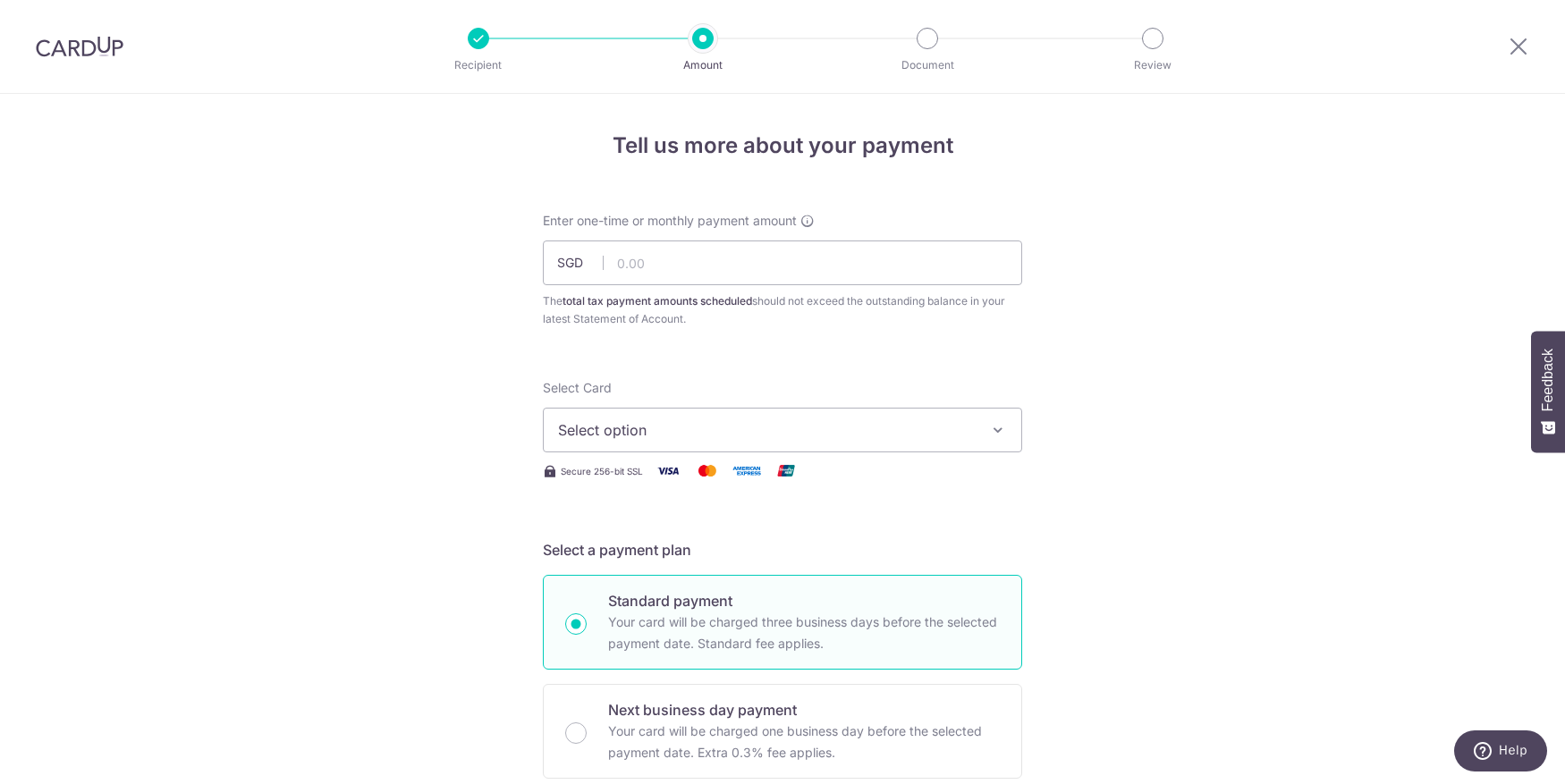 click on "Select option" at bounding box center (782, 430) 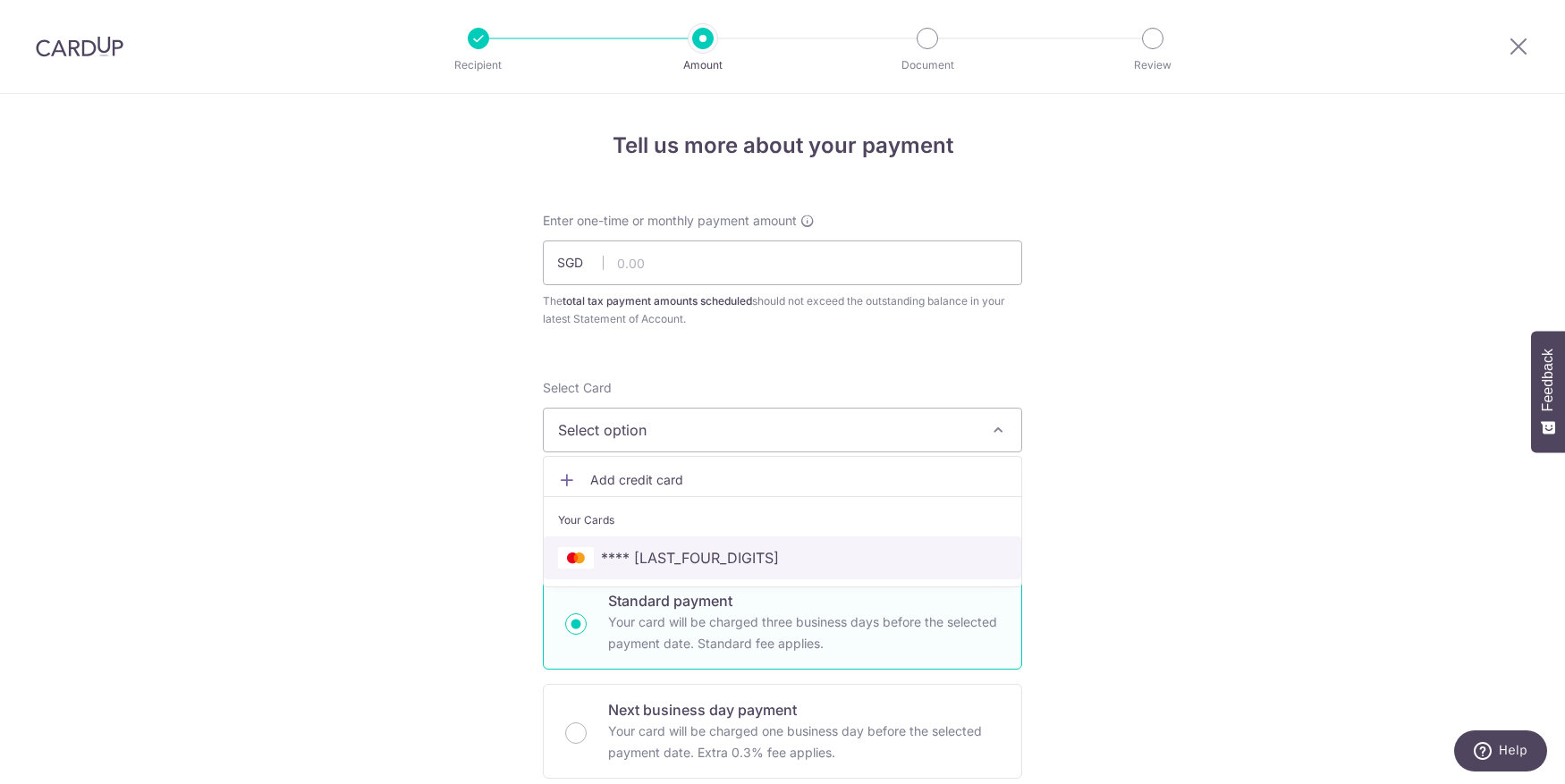 click on "**** [LAST_FOUR_DIGITS]" at bounding box center (782, 558) 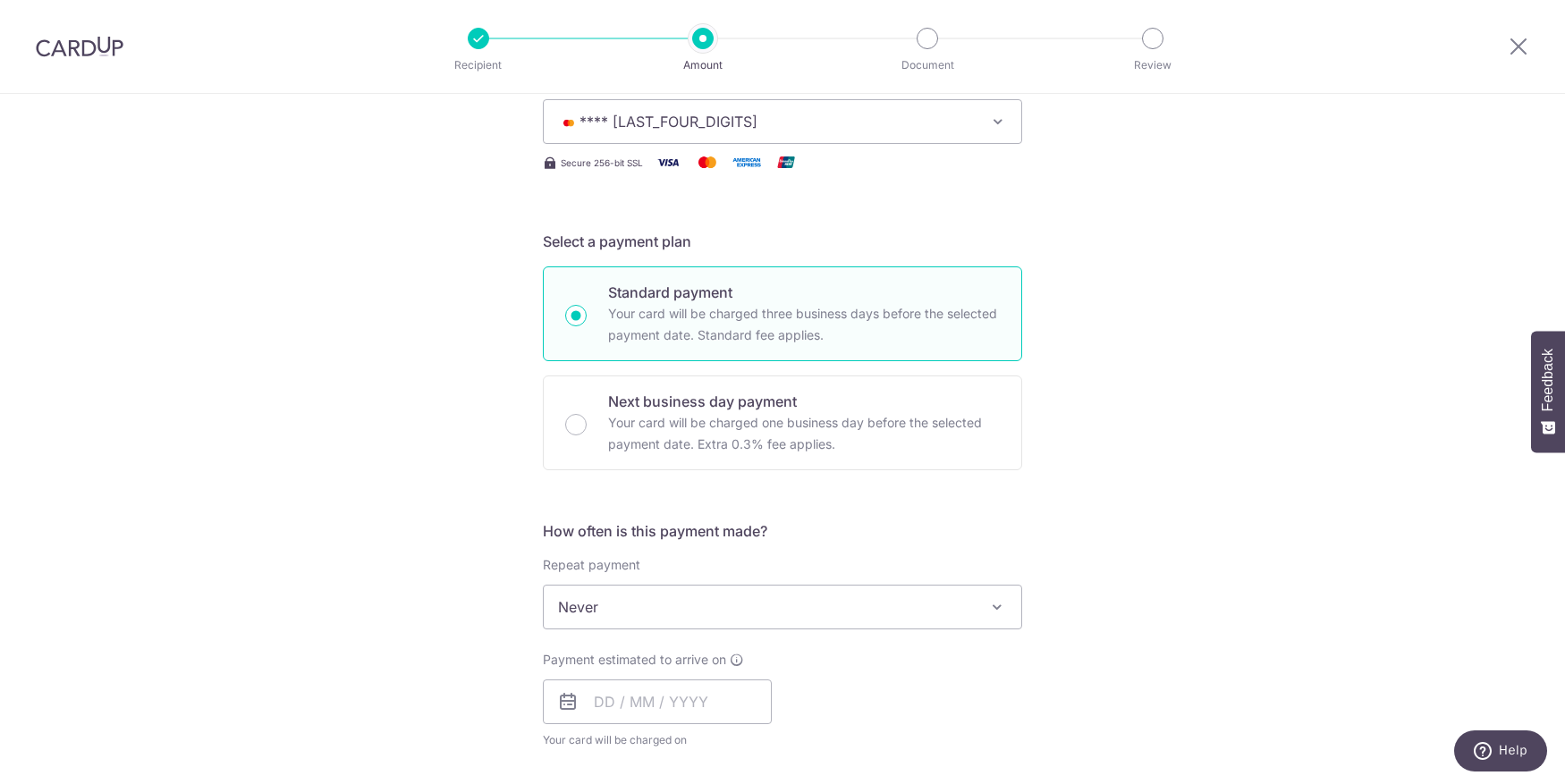 scroll, scrollTop: 316, scrollLeft: 0, axis: vertical 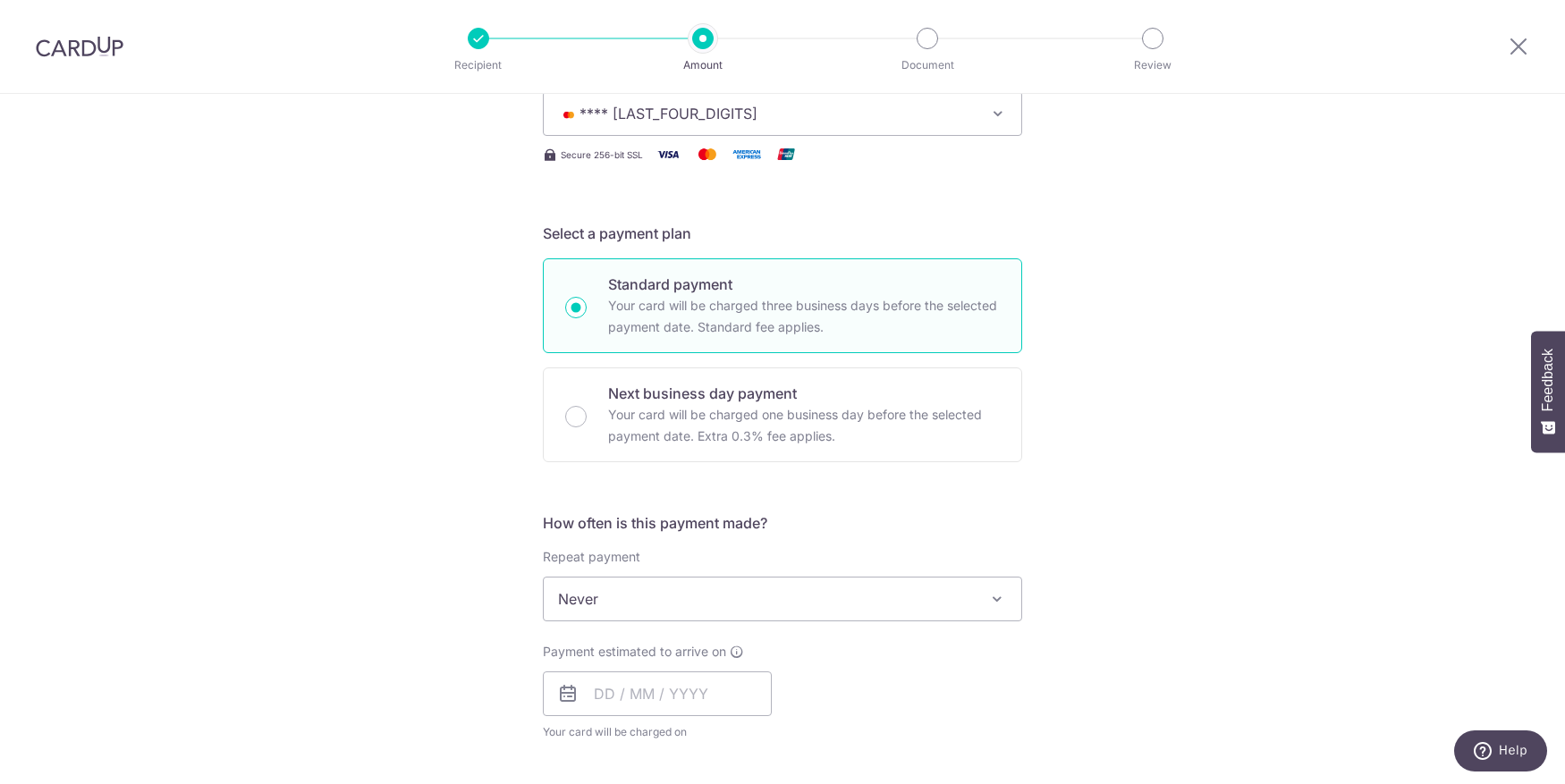 click on "Never" at bounding box center [782, 599] 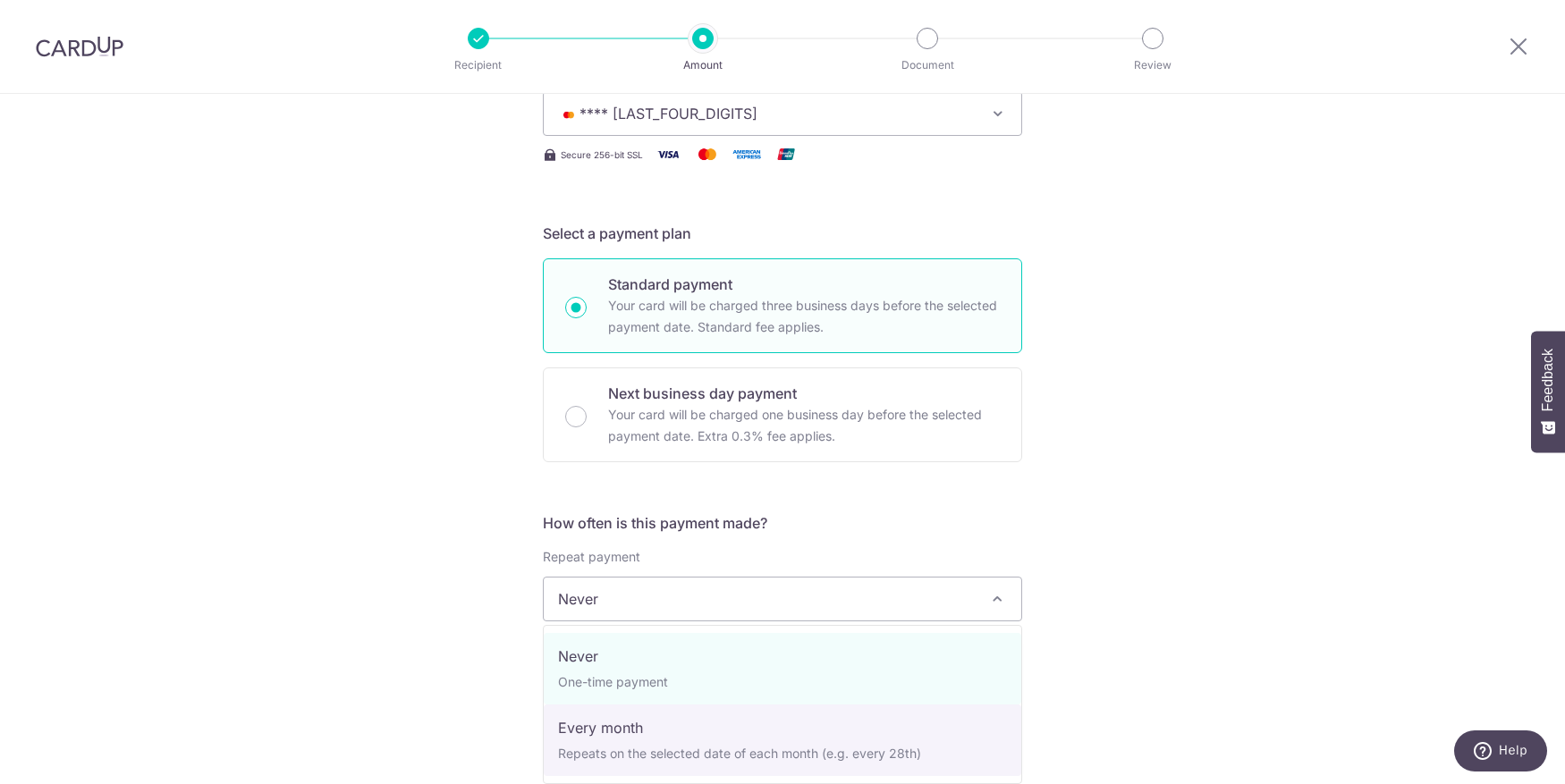 select on "3" 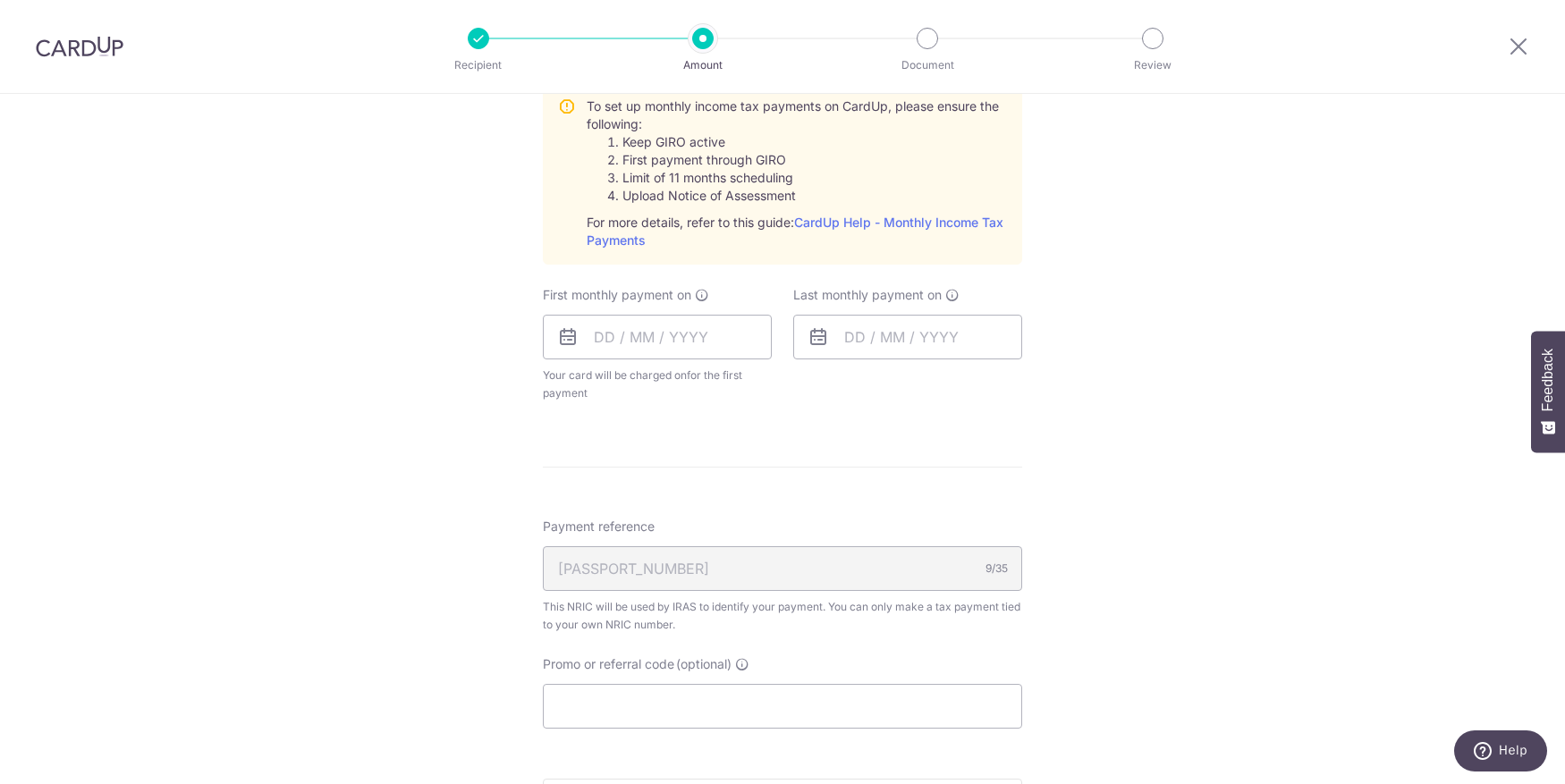 scroll, scrollTop: 0, scrollLeft: 0, axis: both 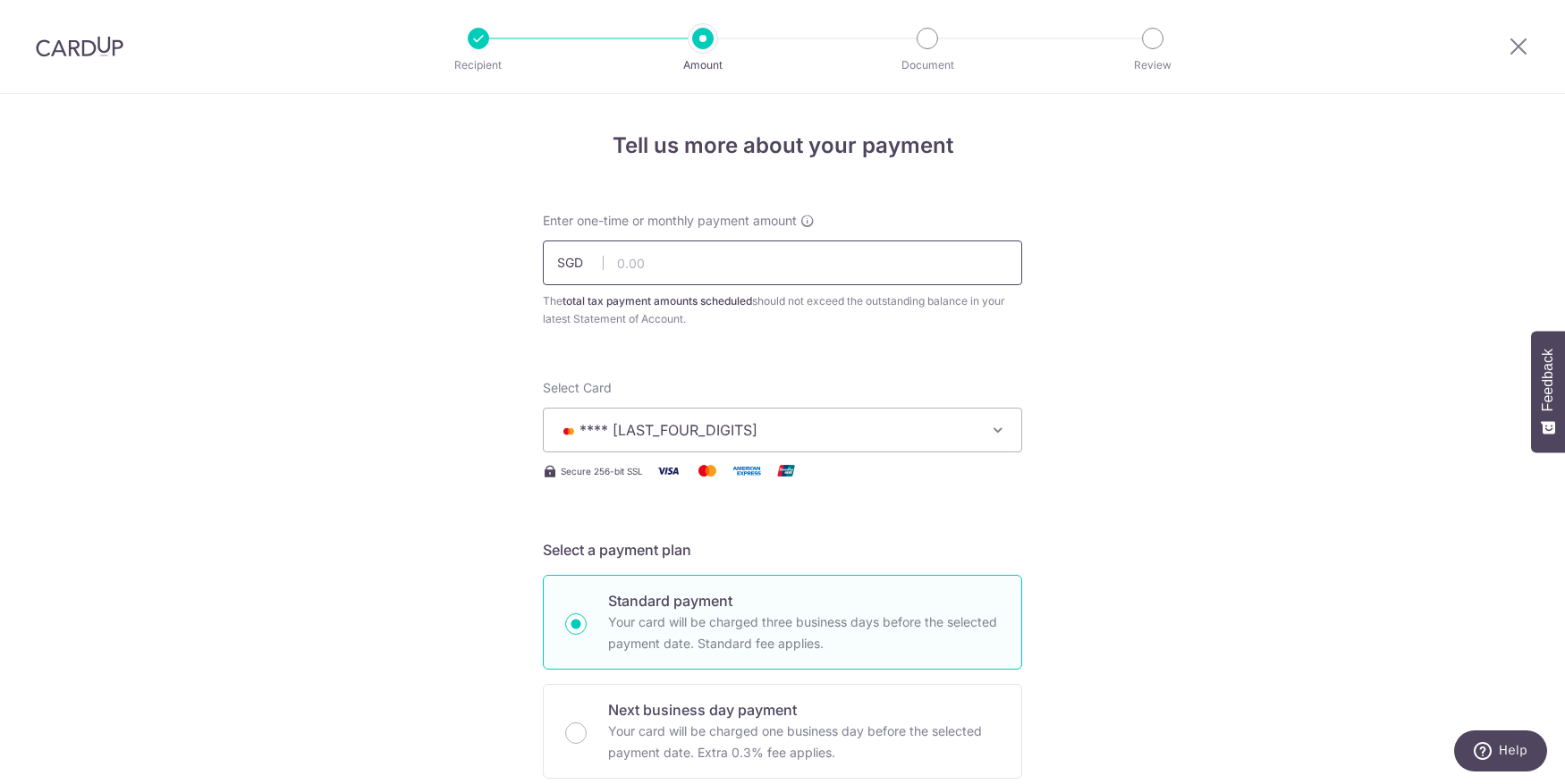 click at bounding box center (782, 263) 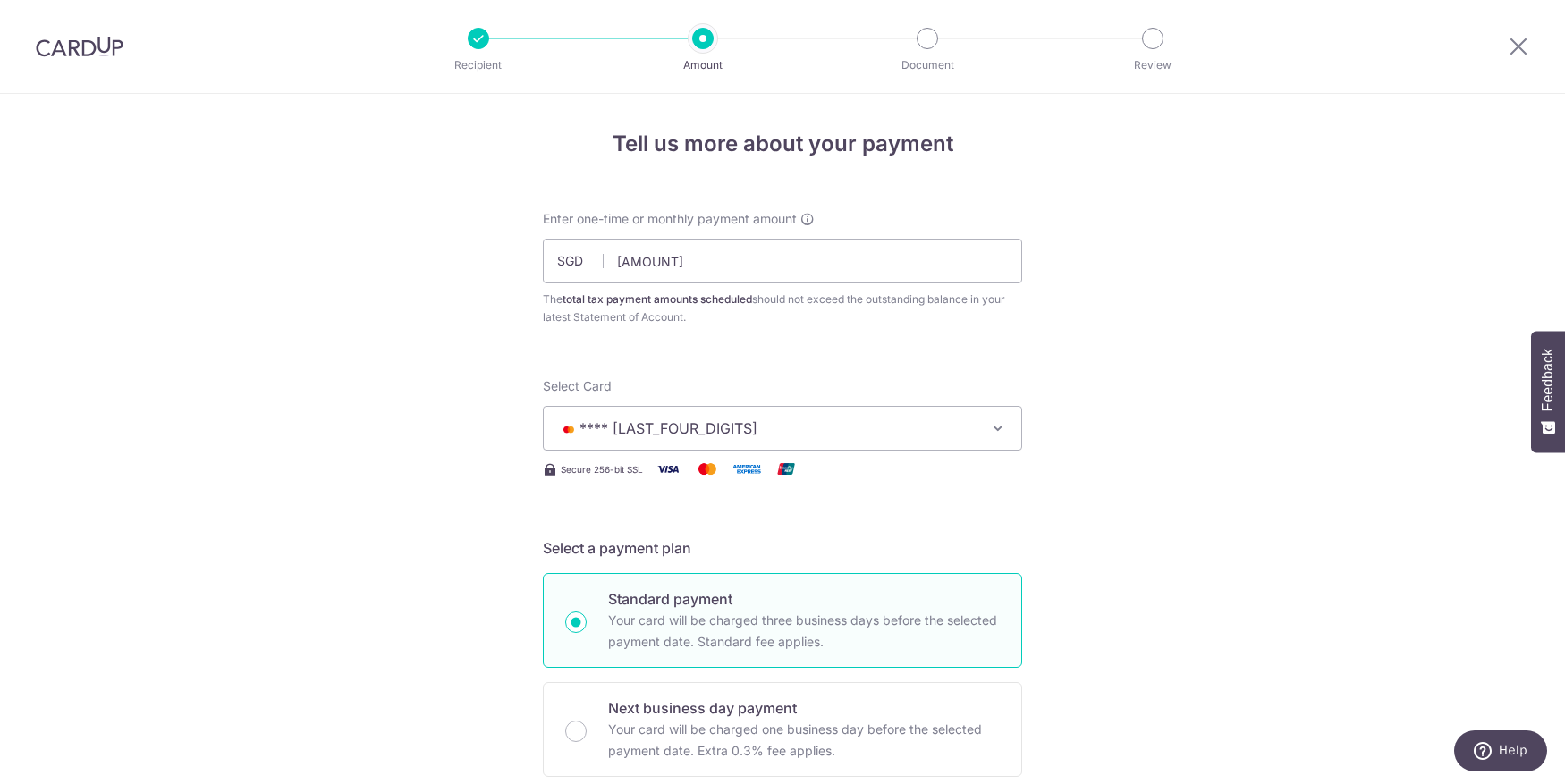 click on "Tell us more about your payment
Enter one-time or monthly payment amount
SGD
1460.83
The  total tax payment amounts scheduled  should not exceed the outstanding balance in your latest Statement of Account.
Select Card
**** 9414
Add credit card
Your Cards
**** 9414
Secure 256-bit SSL
Text
New card details" at bounding box center (782, 1024) 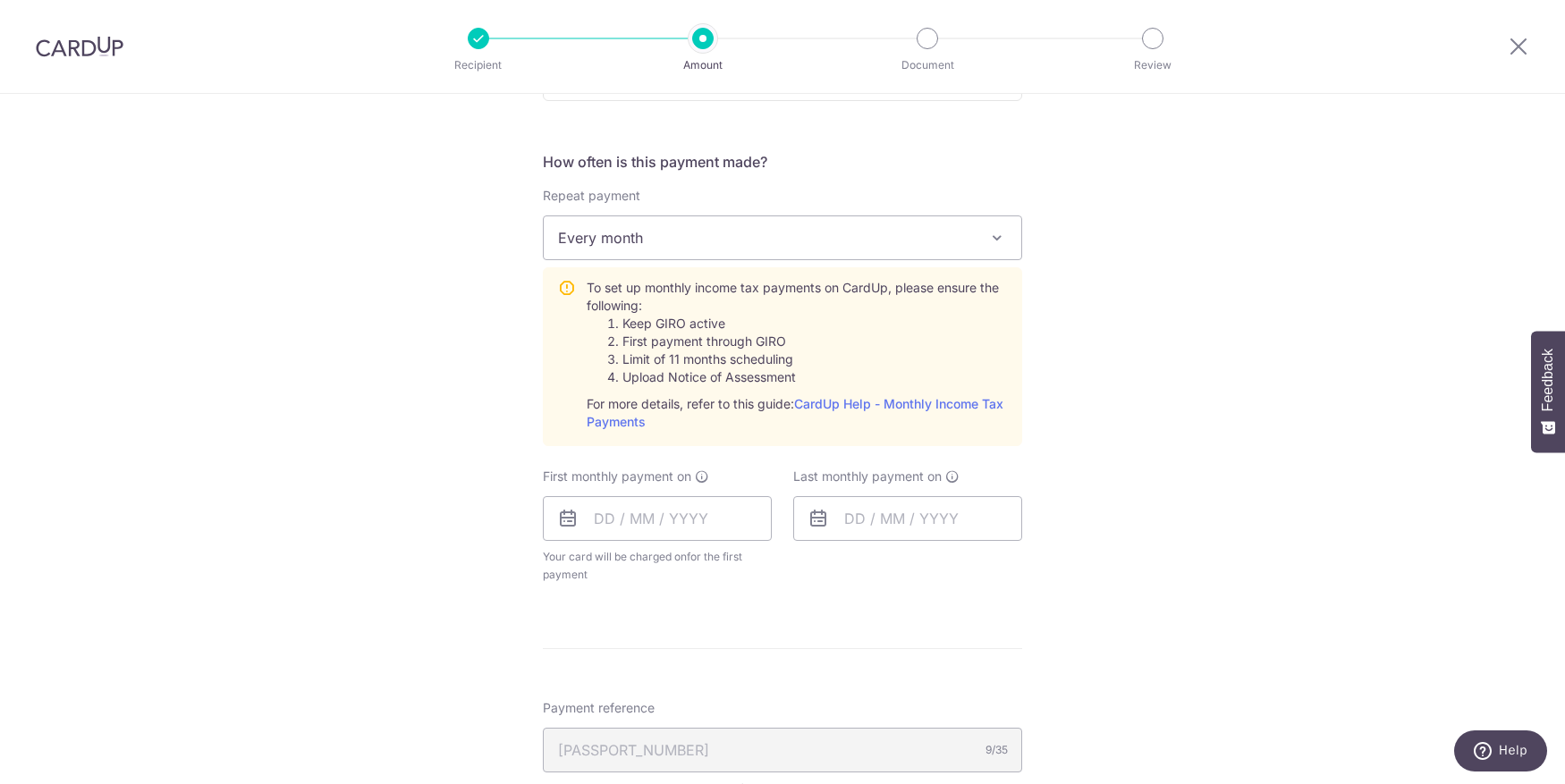 scroll, scrollTop: 679, scrollLeft: 0, axis: vertical 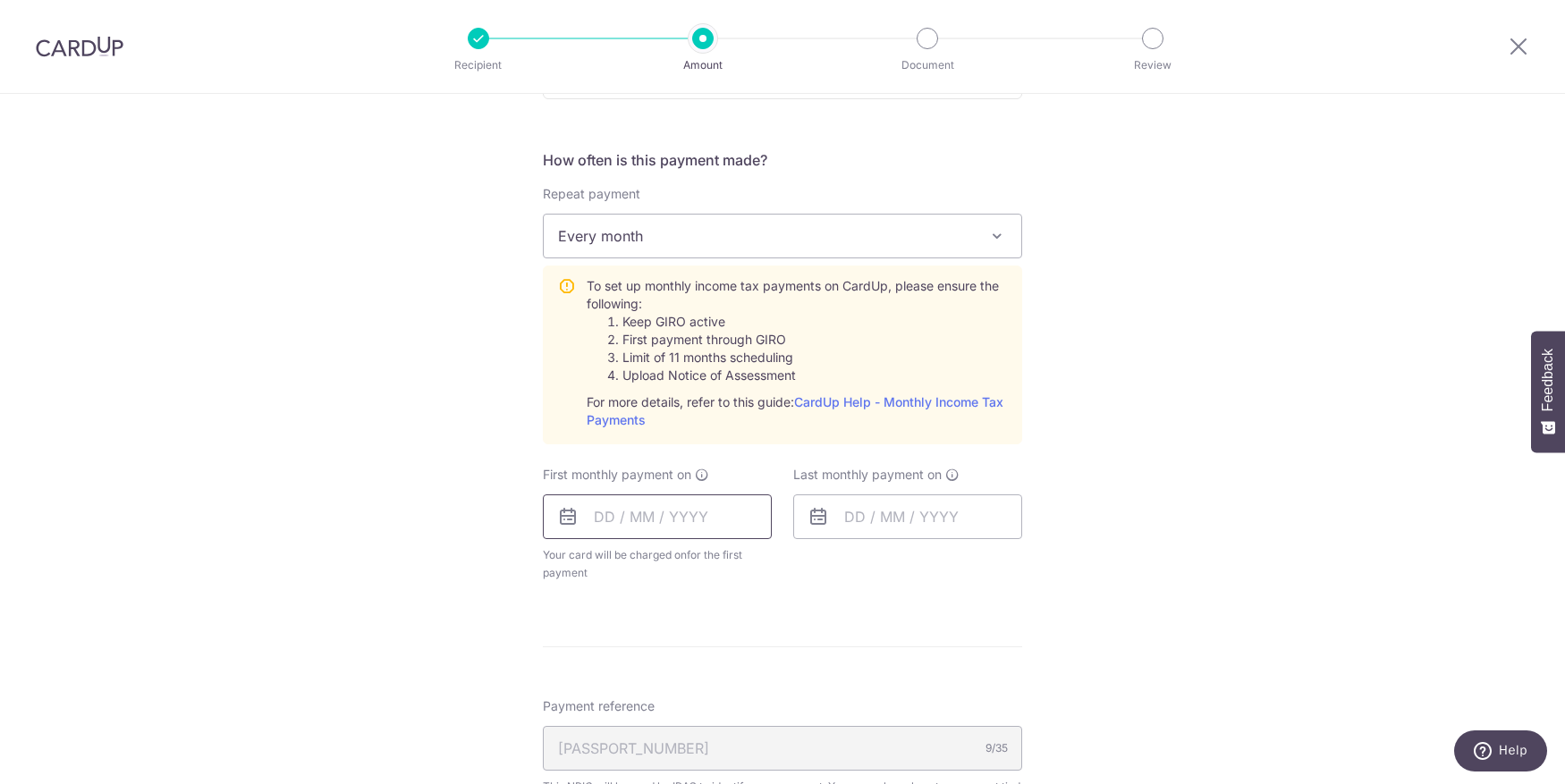 click at bounding box center [657, 517] 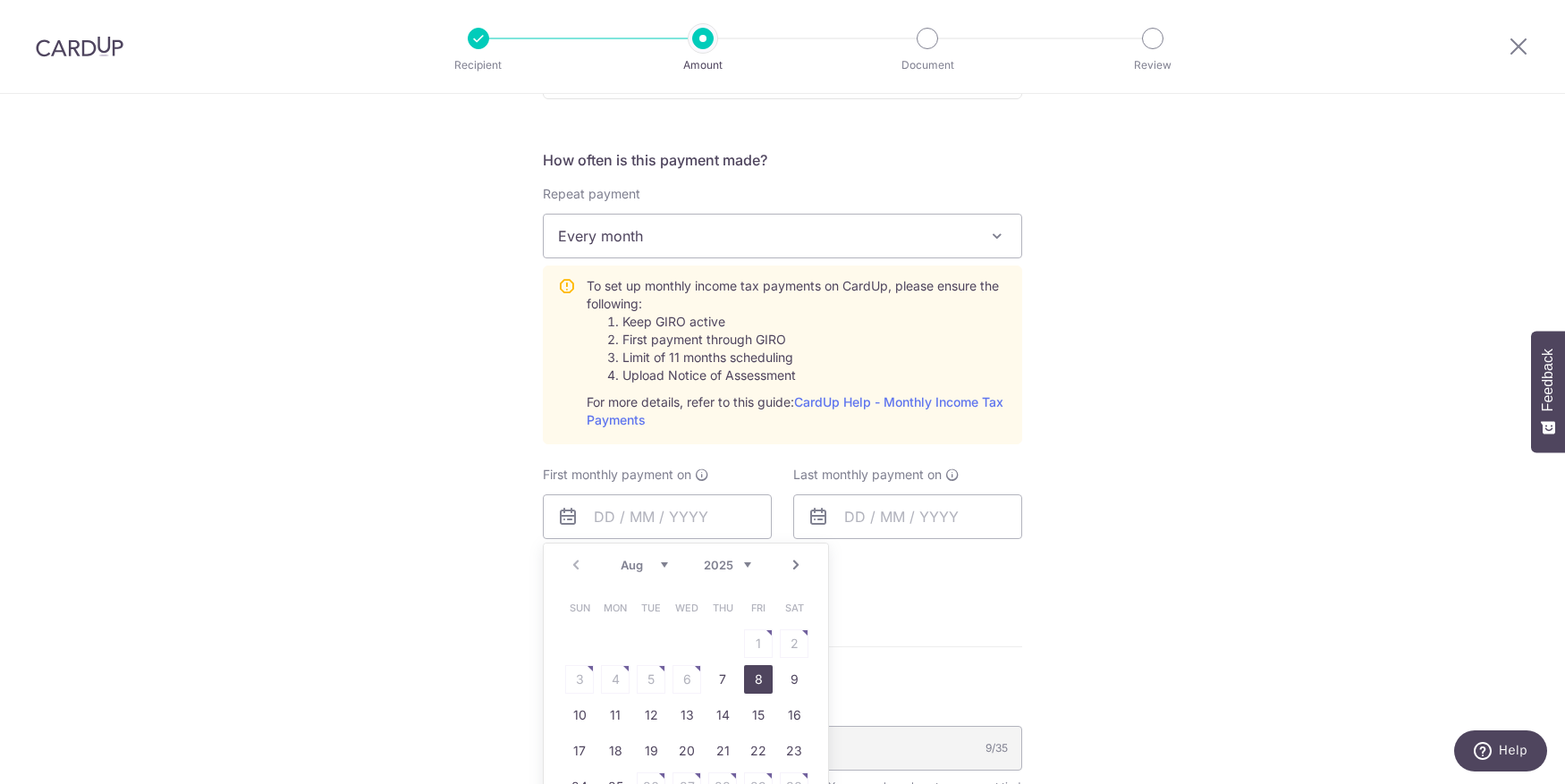 click on "8" at bounding box center (758, 679) 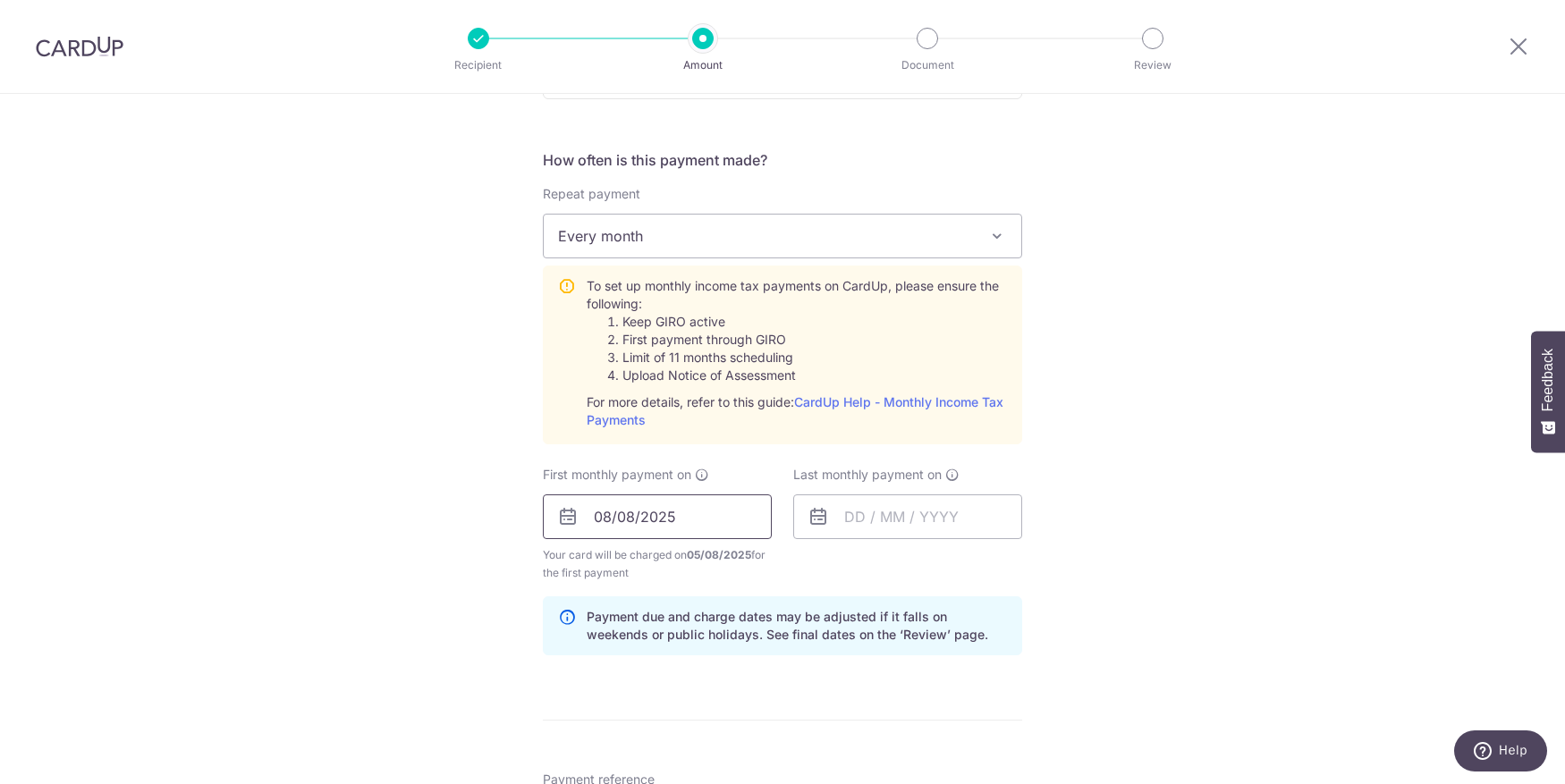 click on "08/08/2025" at bounding box center [657, 517] 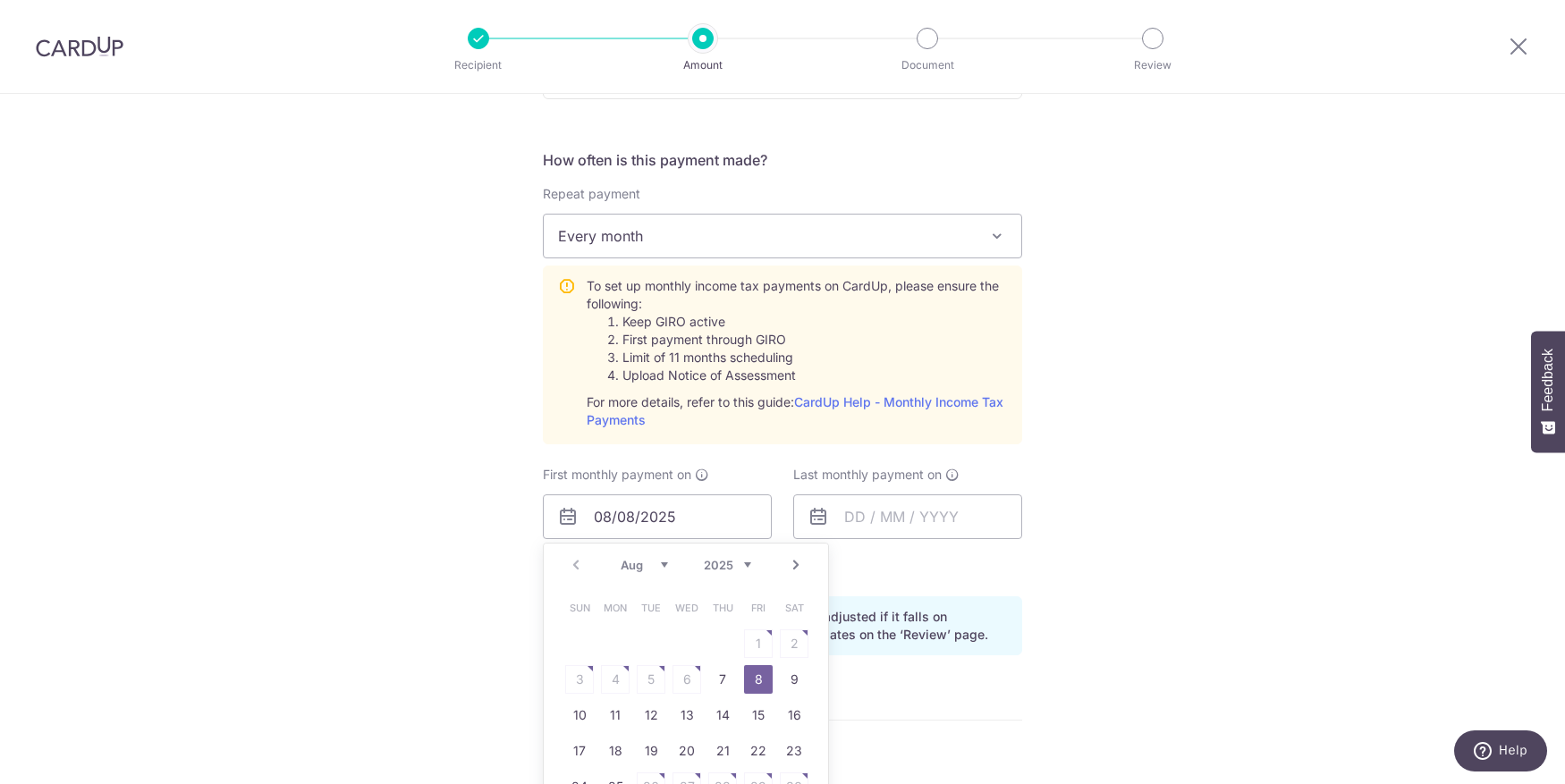 click on "Sun Mon Tue Wed Thu Fri Sat           1 2 3 4 5 6 7 8 9 10 11 12 13 14 15 16 17 18 19 20 21 22 23 24 25 26 27 28 29 30 31" at bounding box center [687, 715] 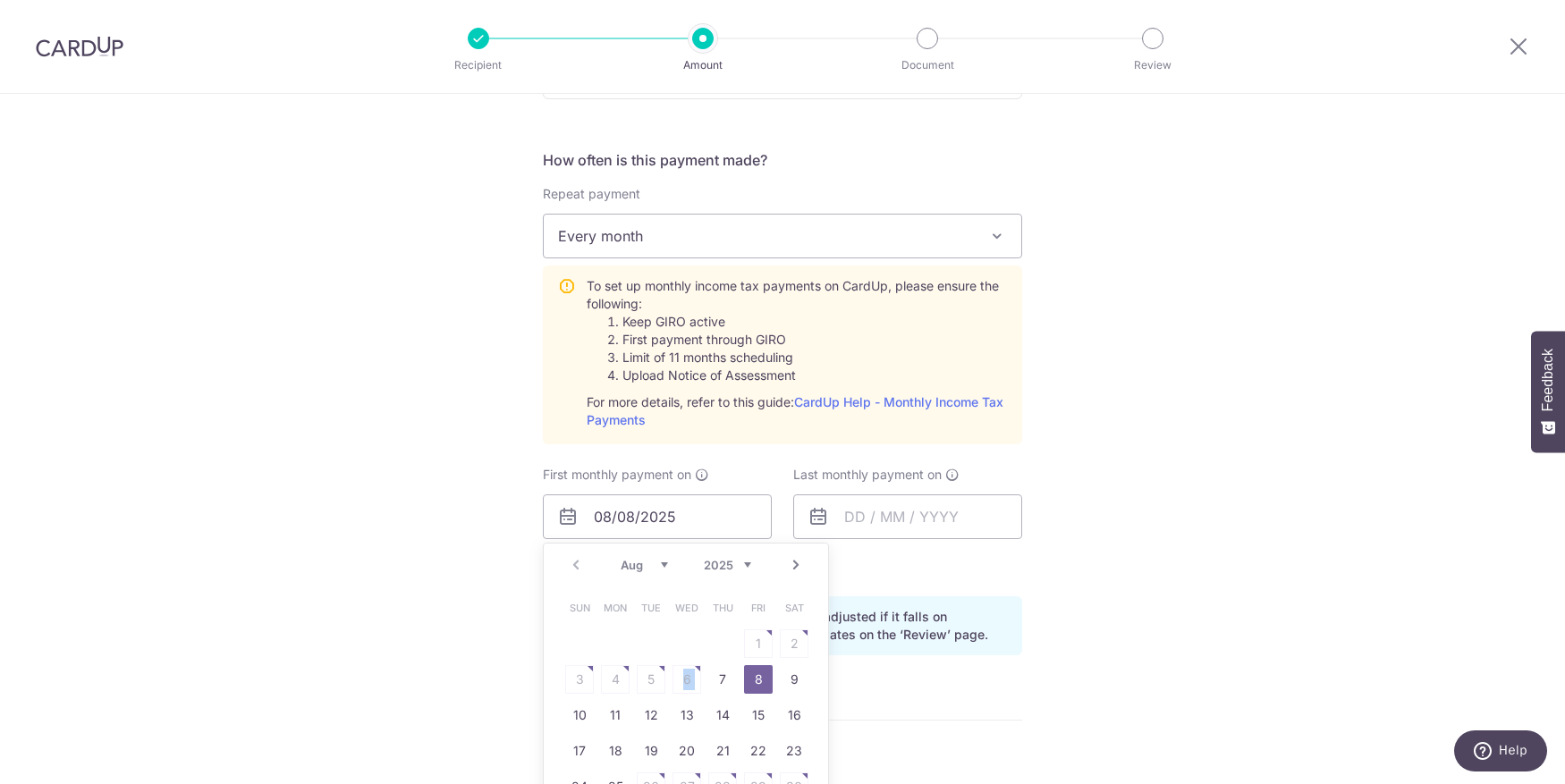 click on "Sun Mon Tue Wed Thu Fri Sat           1 2 3 4 5 6 7 8 9 10 11 12 13 14 15 16 17 18 19 20 21 22 23 24 25 26 27 28 29 30 31" at bounding box center [687, 715] 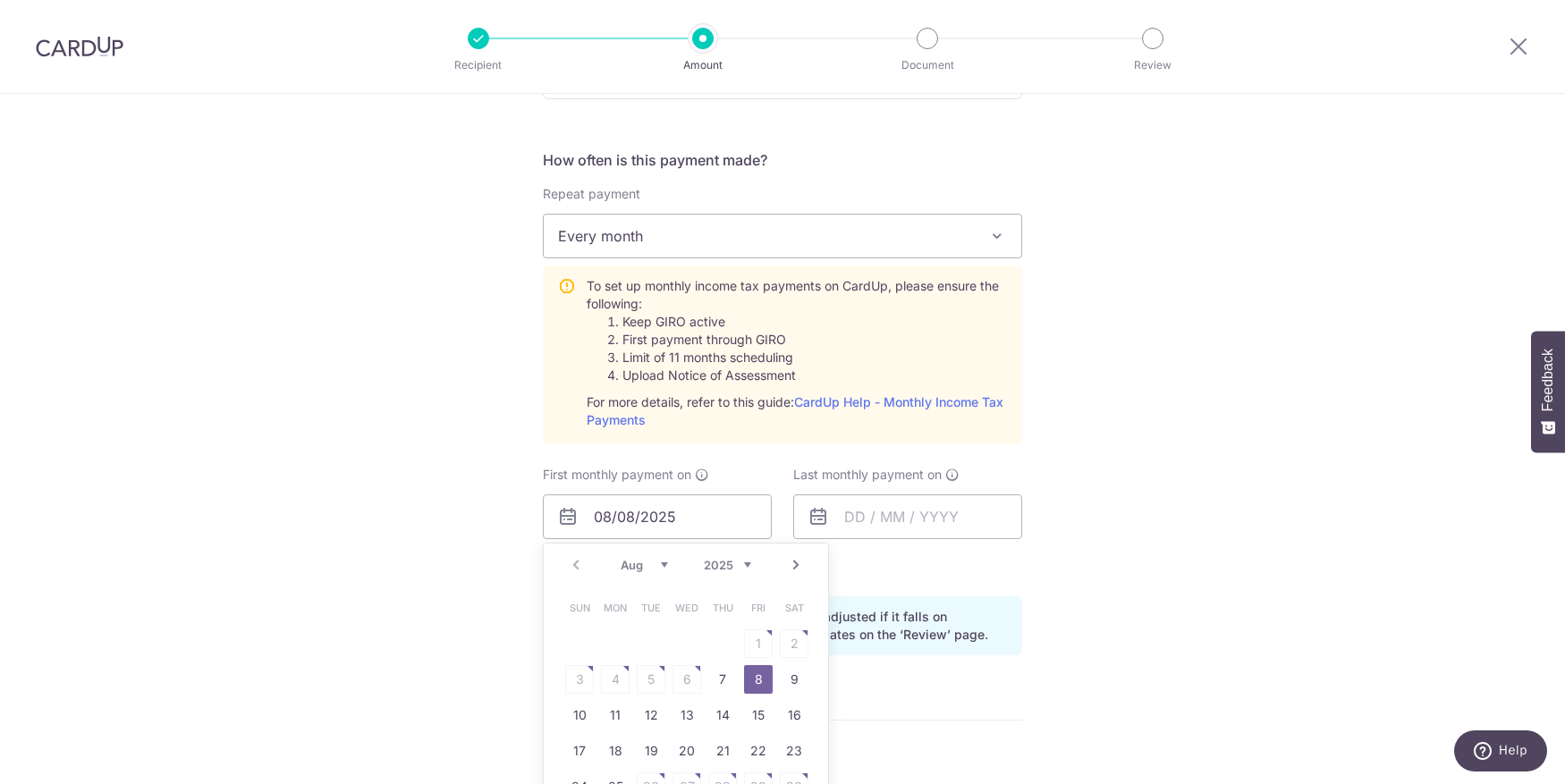 click on "Next" at bounding box center [796, 565] 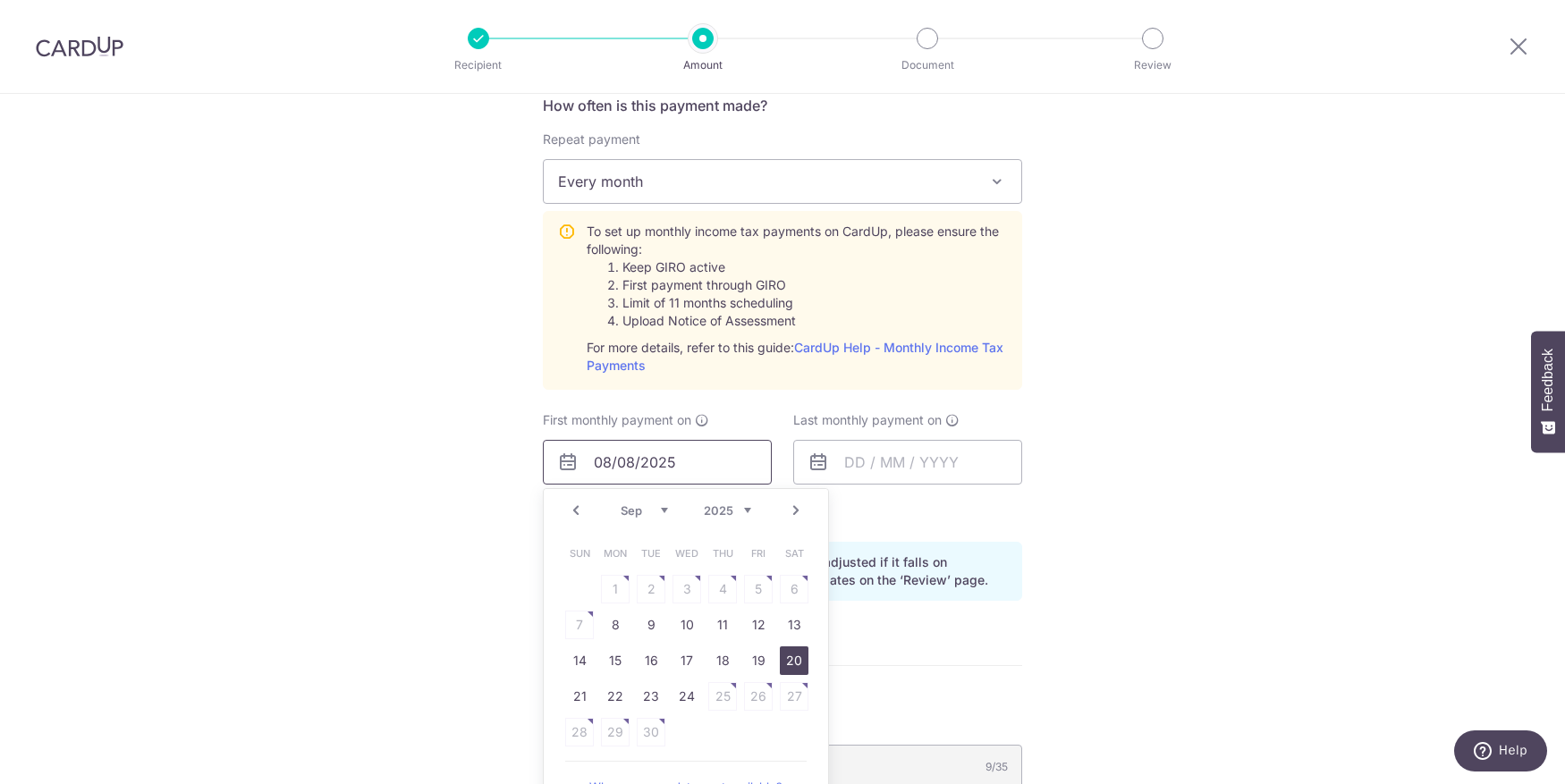 scroll, scrollTop: 732, scrollLeft: 0, axis: vertical 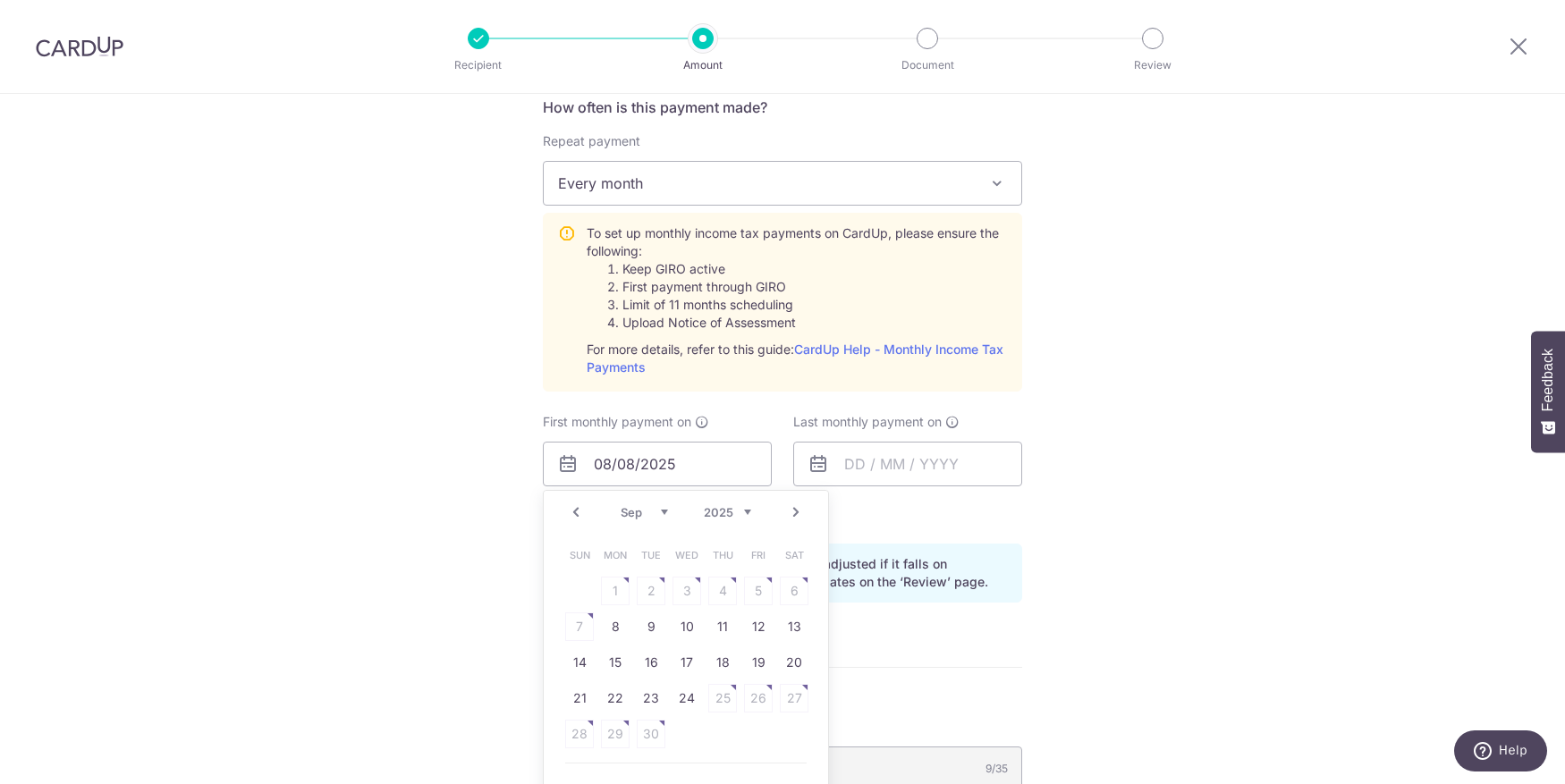 click on "Prev" at bounding box center [576, 512] 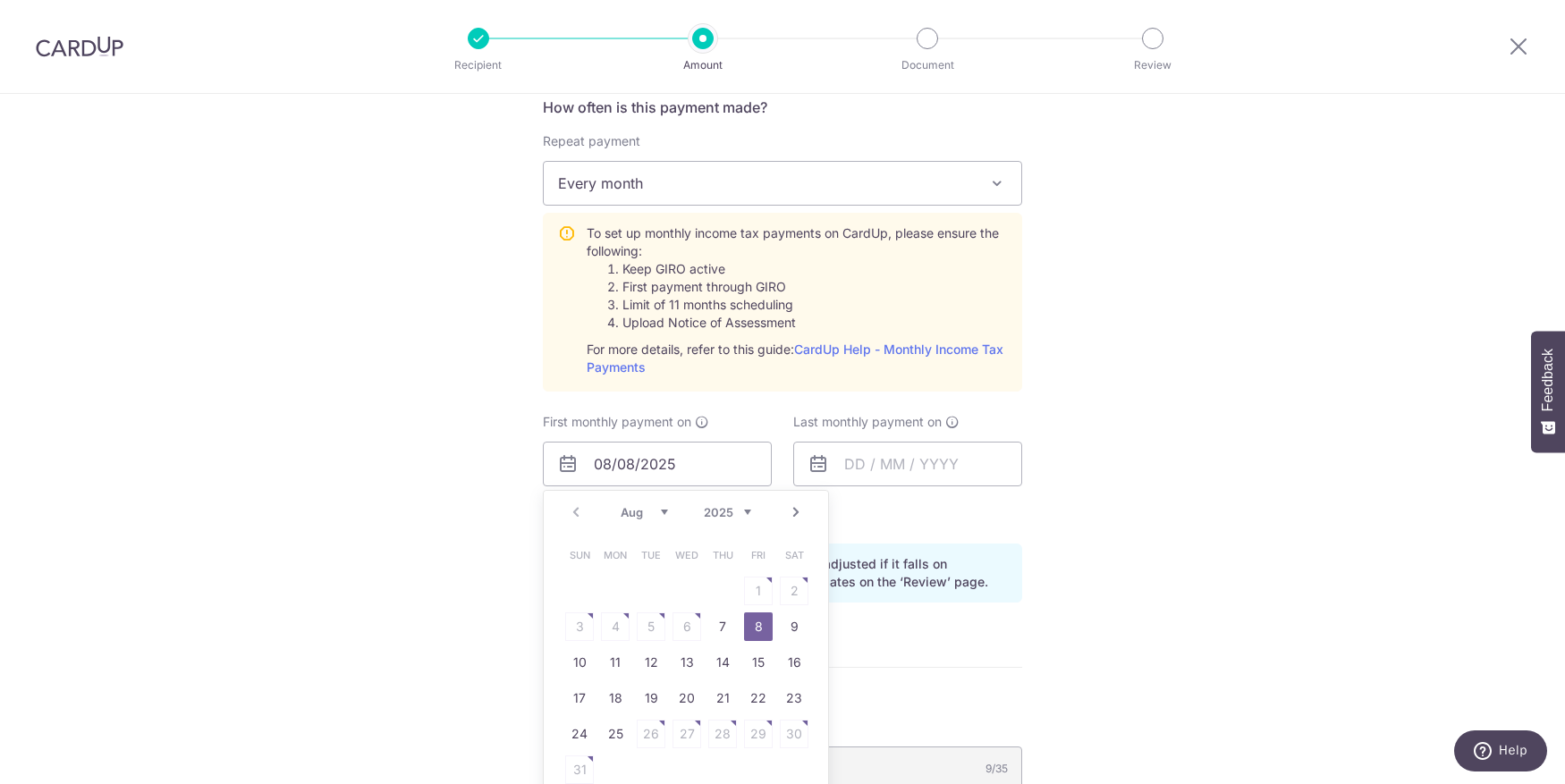 click on "How often is this payment made?
Repeat payment
Never
Every month Every month
To set up monthly income tax payments on CardUp, please ensure the following:     Keep GIRO active   First payment through GIRO   Limit of 11 months scheduling   Upload Notice of Assessment    For more details, refer to this guide:  CardUp Help - Monthly Income Tax Payments
First monthly payment on
08/08/2025
Prev Next Aug Sep Oct Nov Dec 2025 2026 Sun Mon Tue Wed Thu Fri Sat           1 2 3 4 5 6 7 8 9 10 11 12 13 14 15 16 17 18 19 20 21 22 23 24 25 26 27 28 29 30 31             Why are some dates not available?
Your card will be charged on  05/08/2025  for the first payment
* If your payment is funded by" at bounding box center (782, 357) 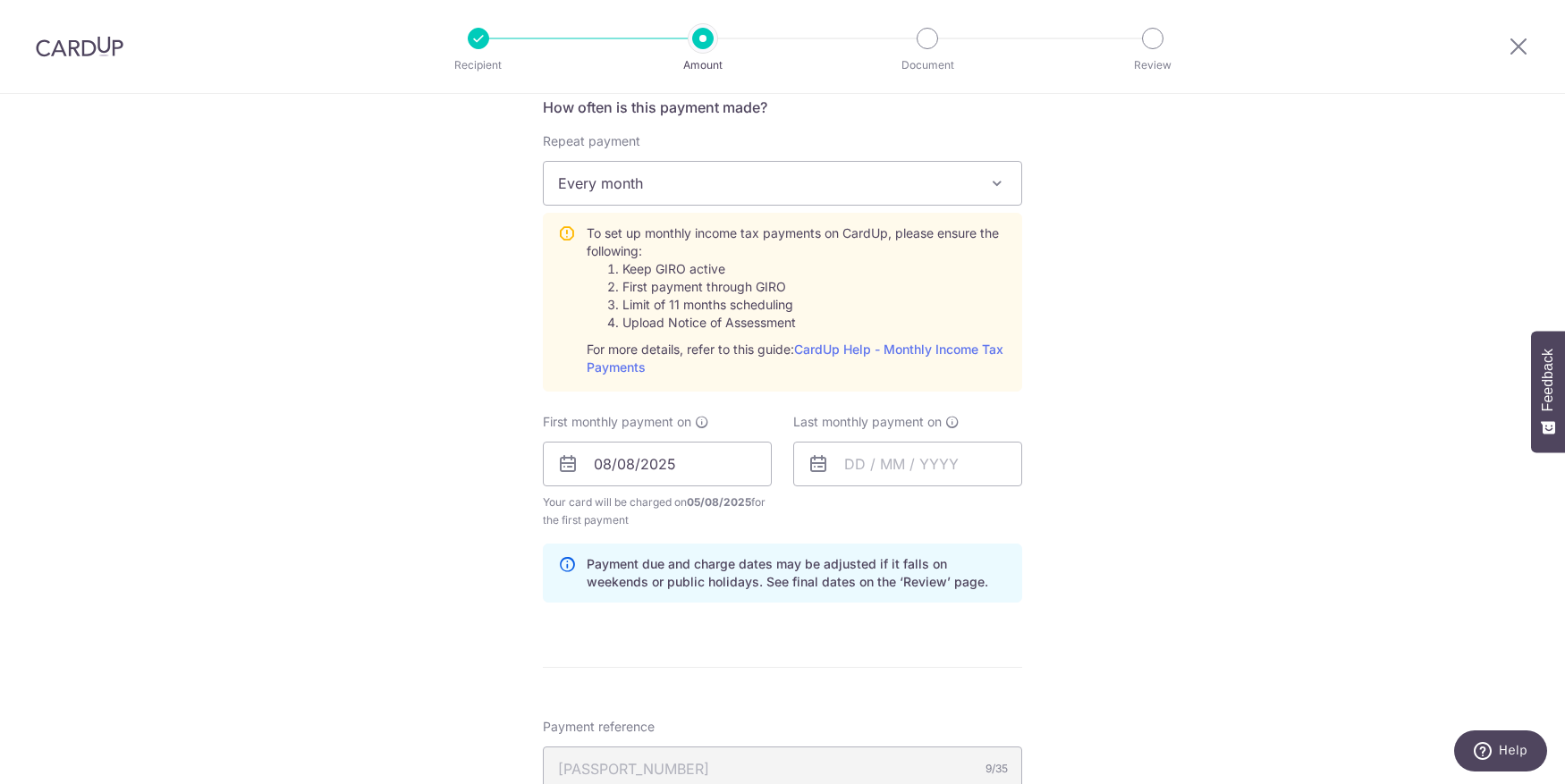 click on "First payment through GIRO" at bounding box center (815, 287) 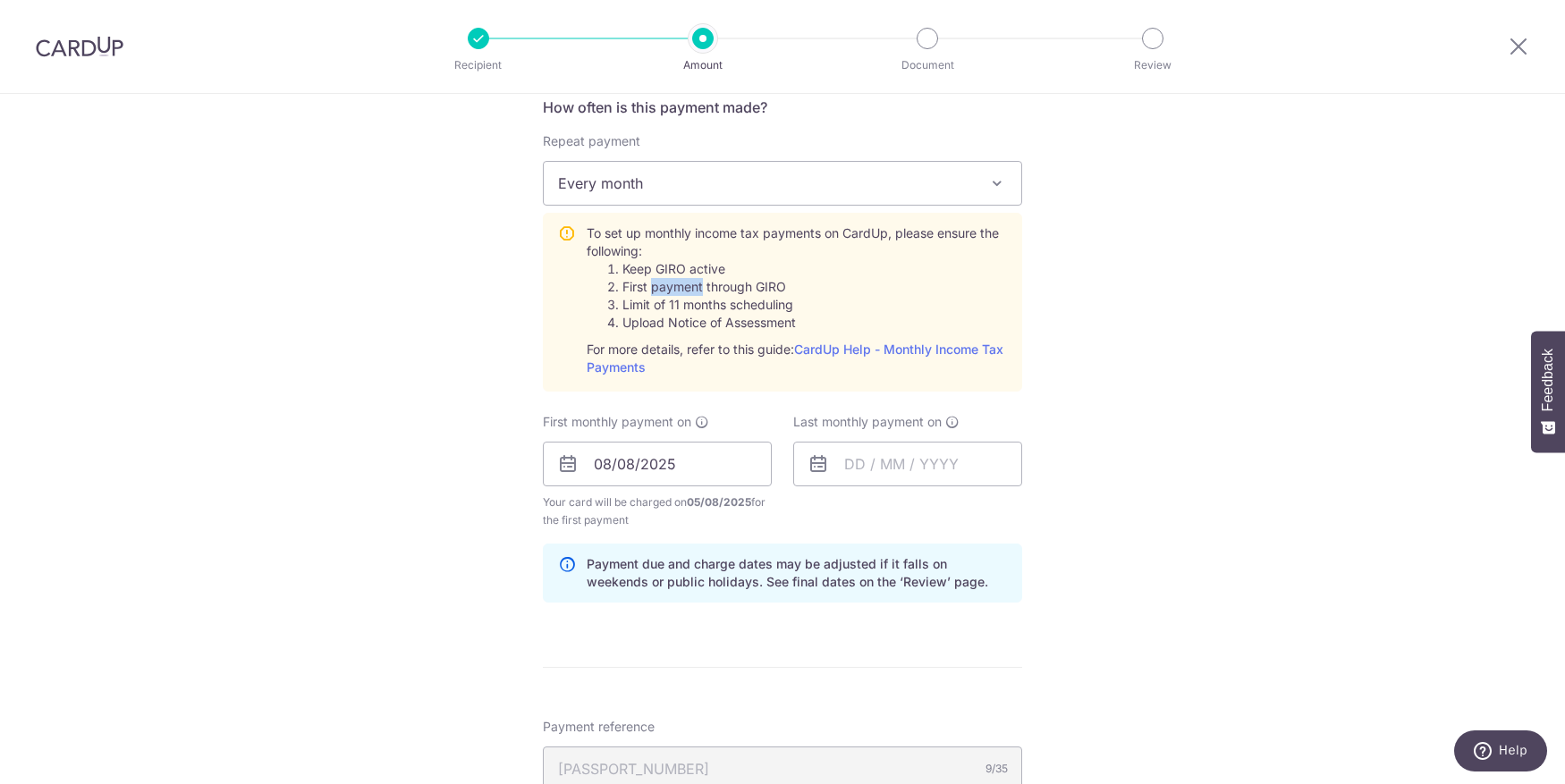 click on "First payment through GIRO" at bounding box center [815, 287] 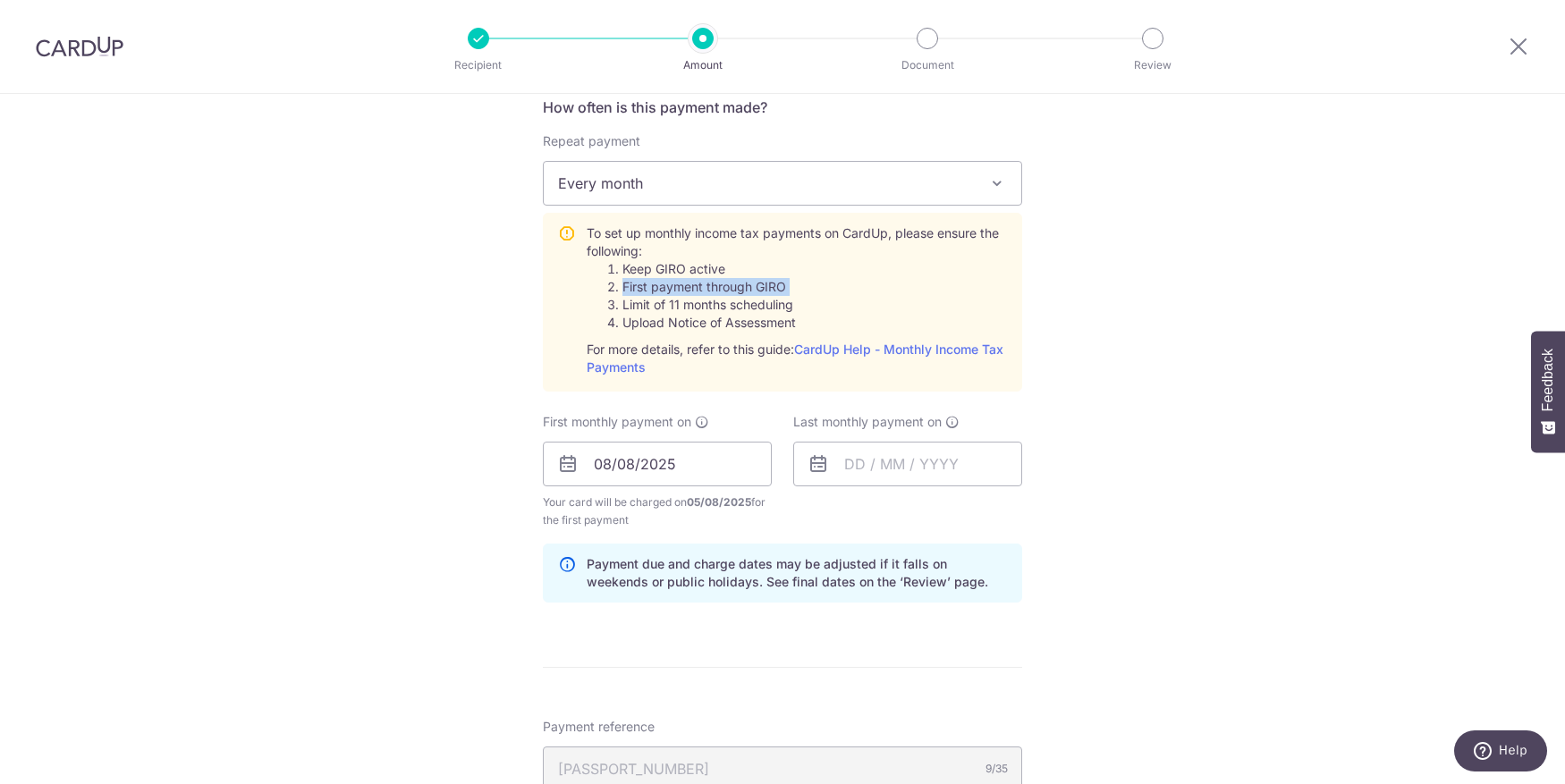 click on "First payment through GIRO" at bounding box center [815, 287] 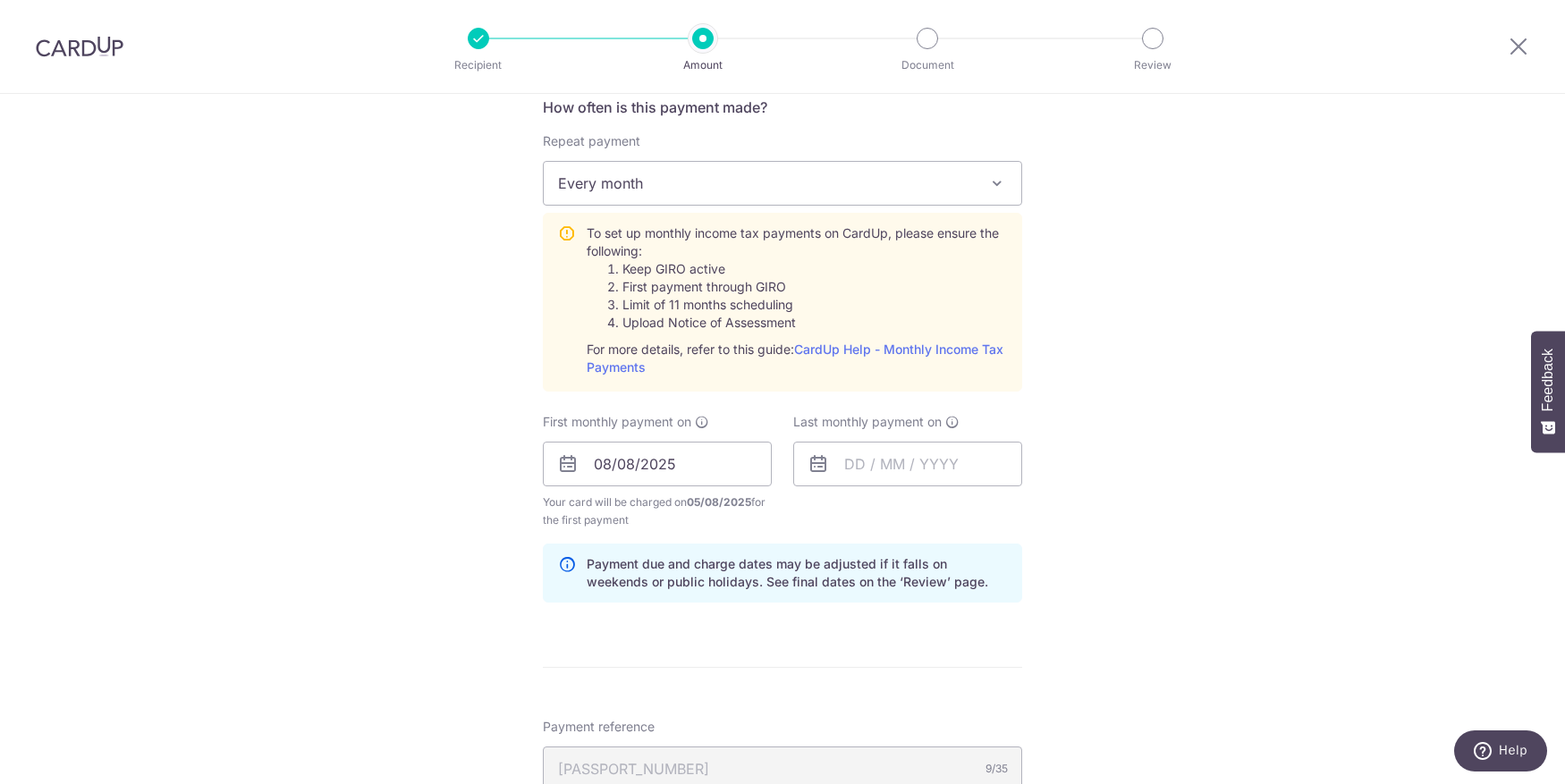 click on "Limit of 11 months scheduling" at bounding box center (815, 305) 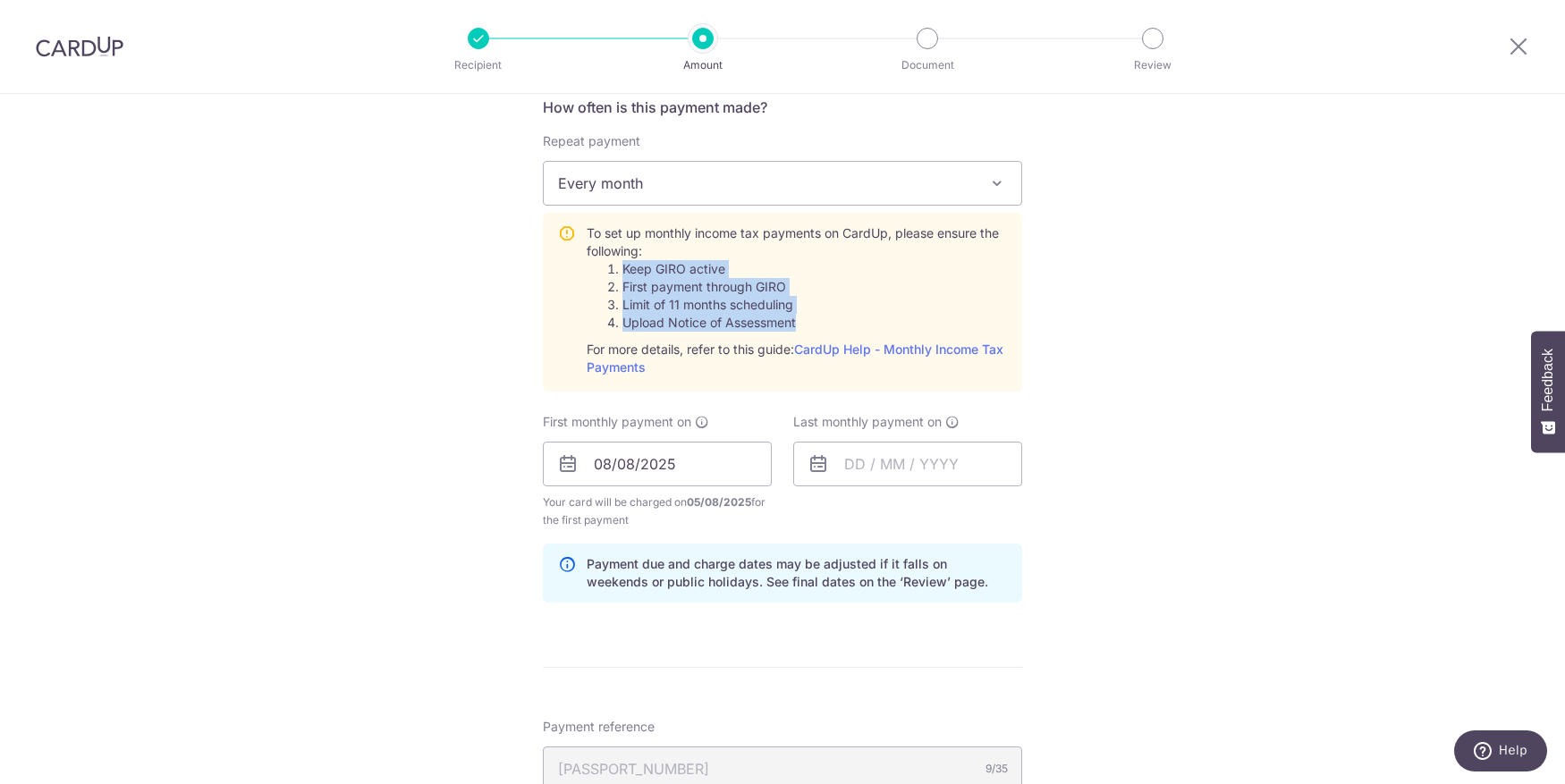 drag, startPoint x: 586, startPoint y: 270, endPoint x: 837, endPoint y: 317, distance: 255.36249 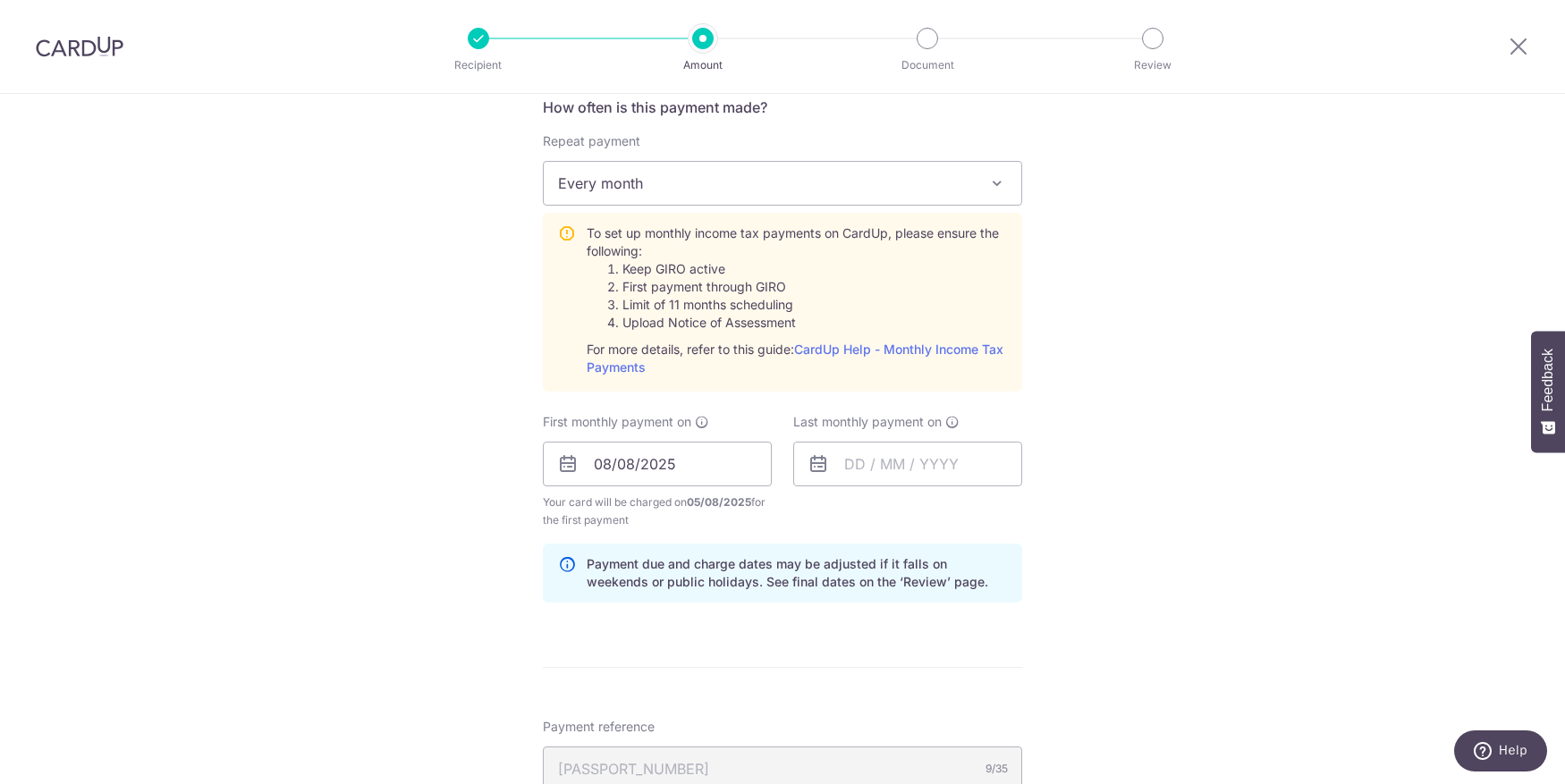 click on "Upload Notice of Assessment" at bounding box center (815, 323) 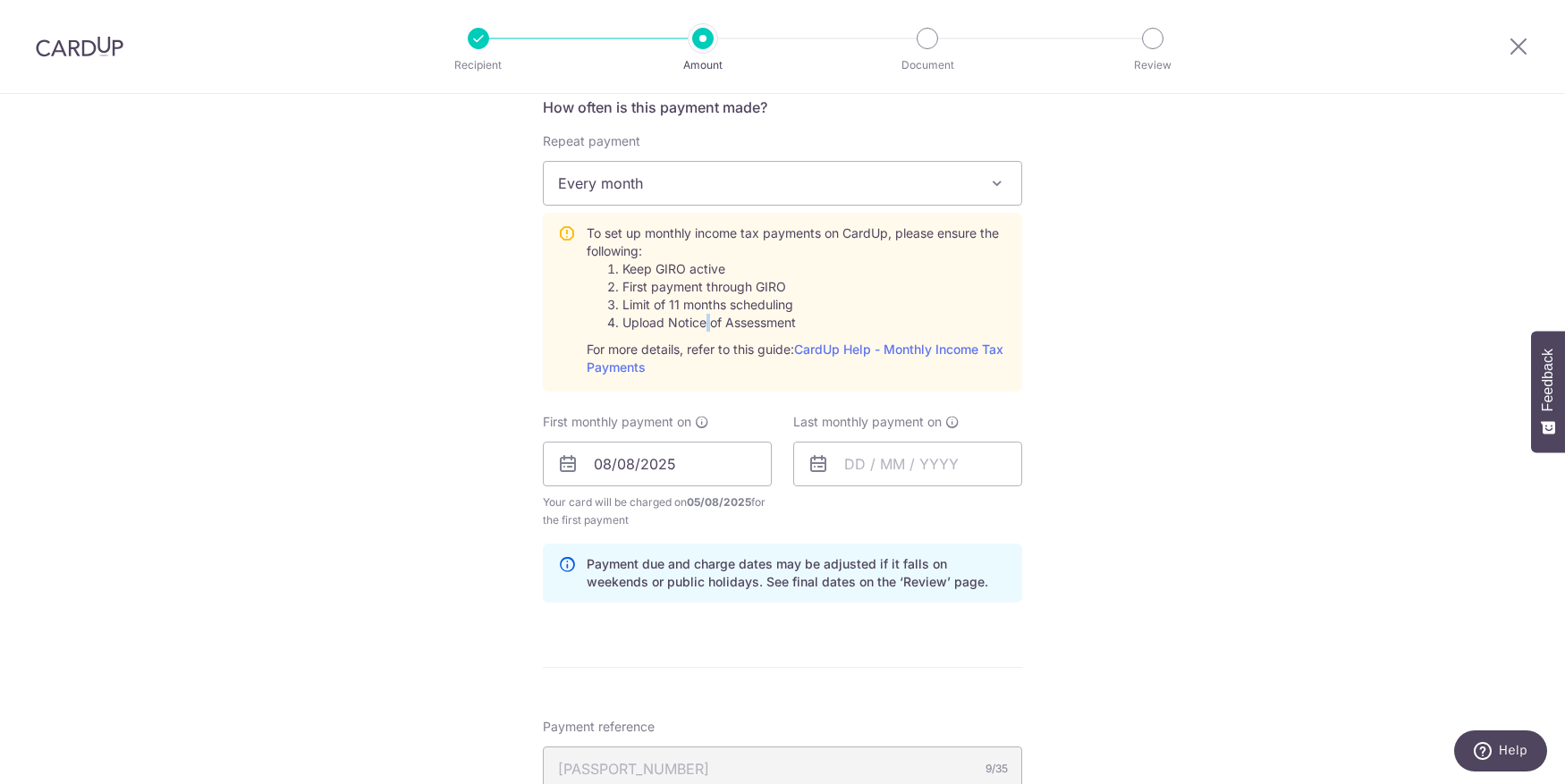 click on "Upload Notice of Assessment" at bounding box center (815, 323) 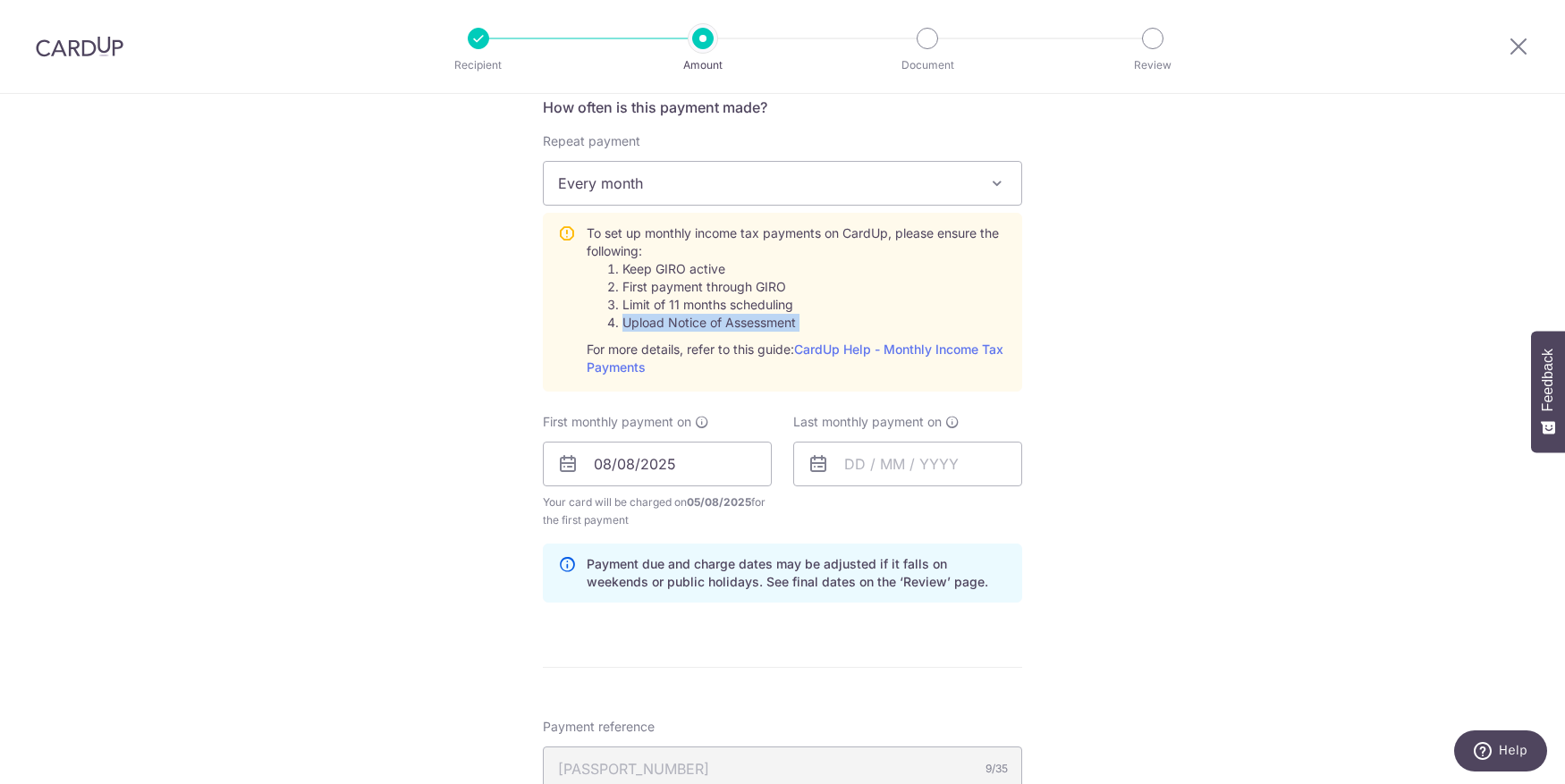 drag, startPoint x: 706, startPoint y: 321, endPoint x: 795, endPoint y: 326, distance: 89.14034 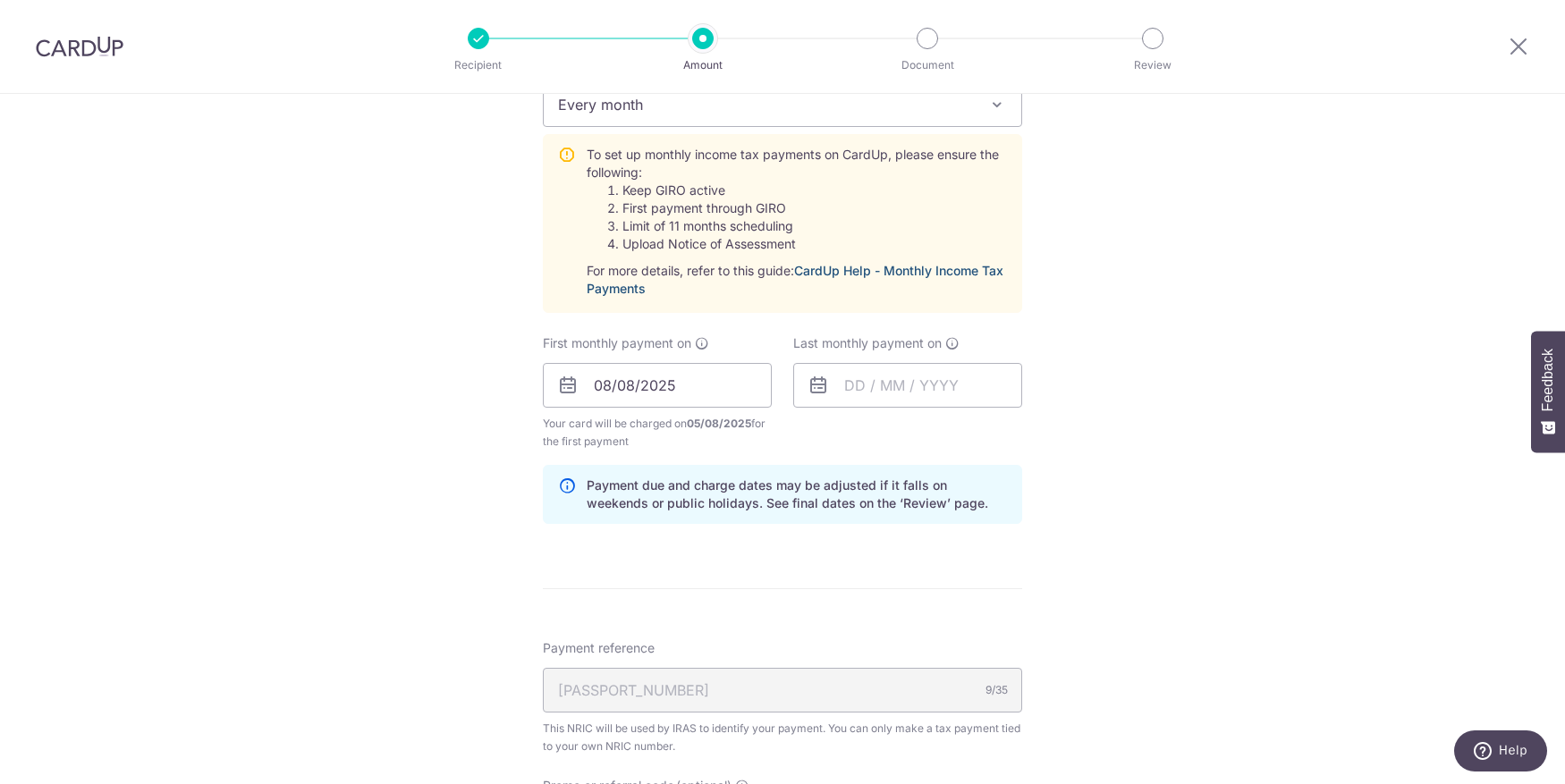 scroll, scrollTop: 805, scrollLeft: 0, axis: vertical 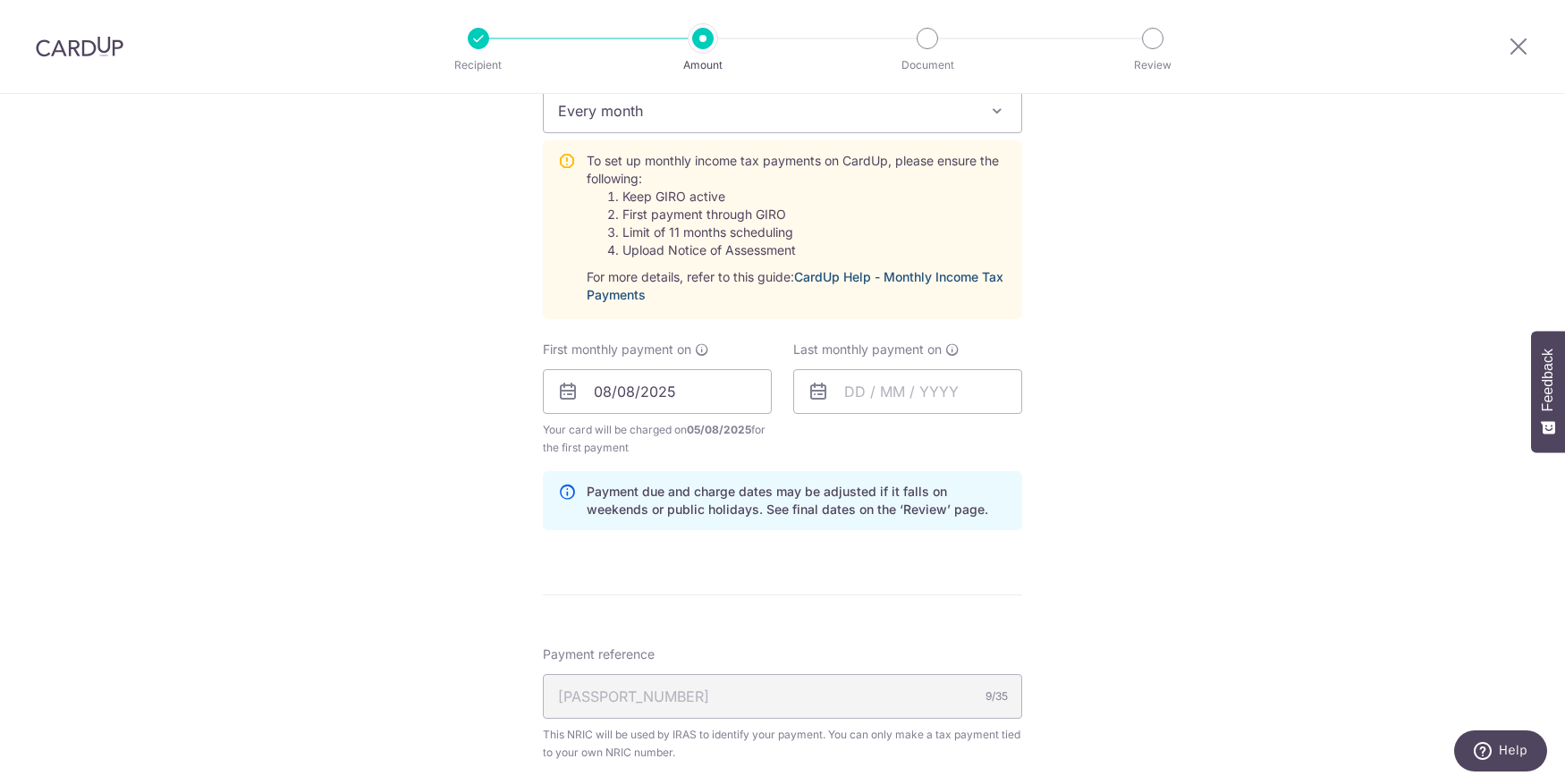 click on "CardUp Help - Monthly Income Tax Payments" at bounding box center (795, 285) 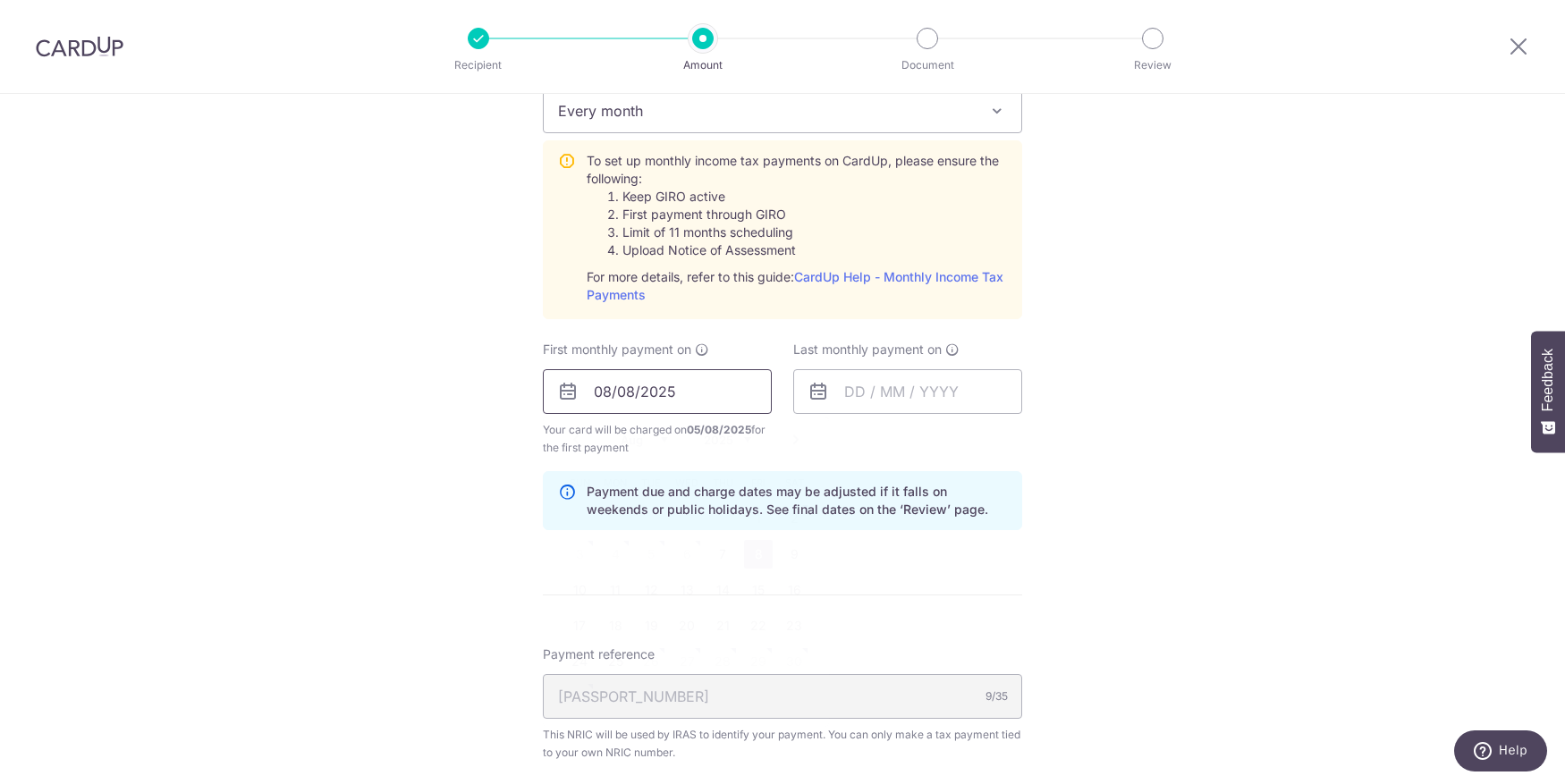 click on "08/08/2025" at bounding box center [657, 392] 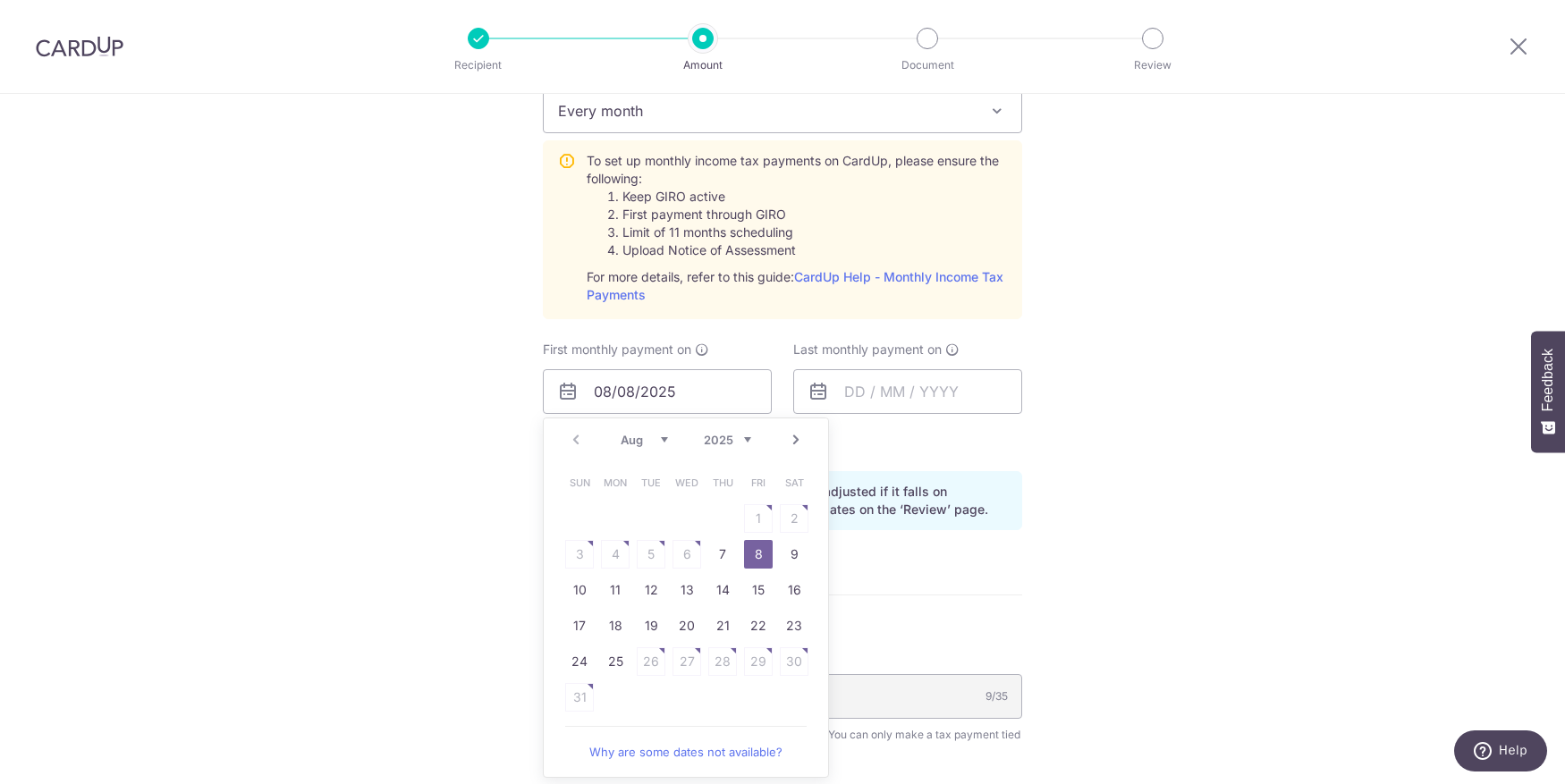 click on "Next" at bounding box center (796, 440) 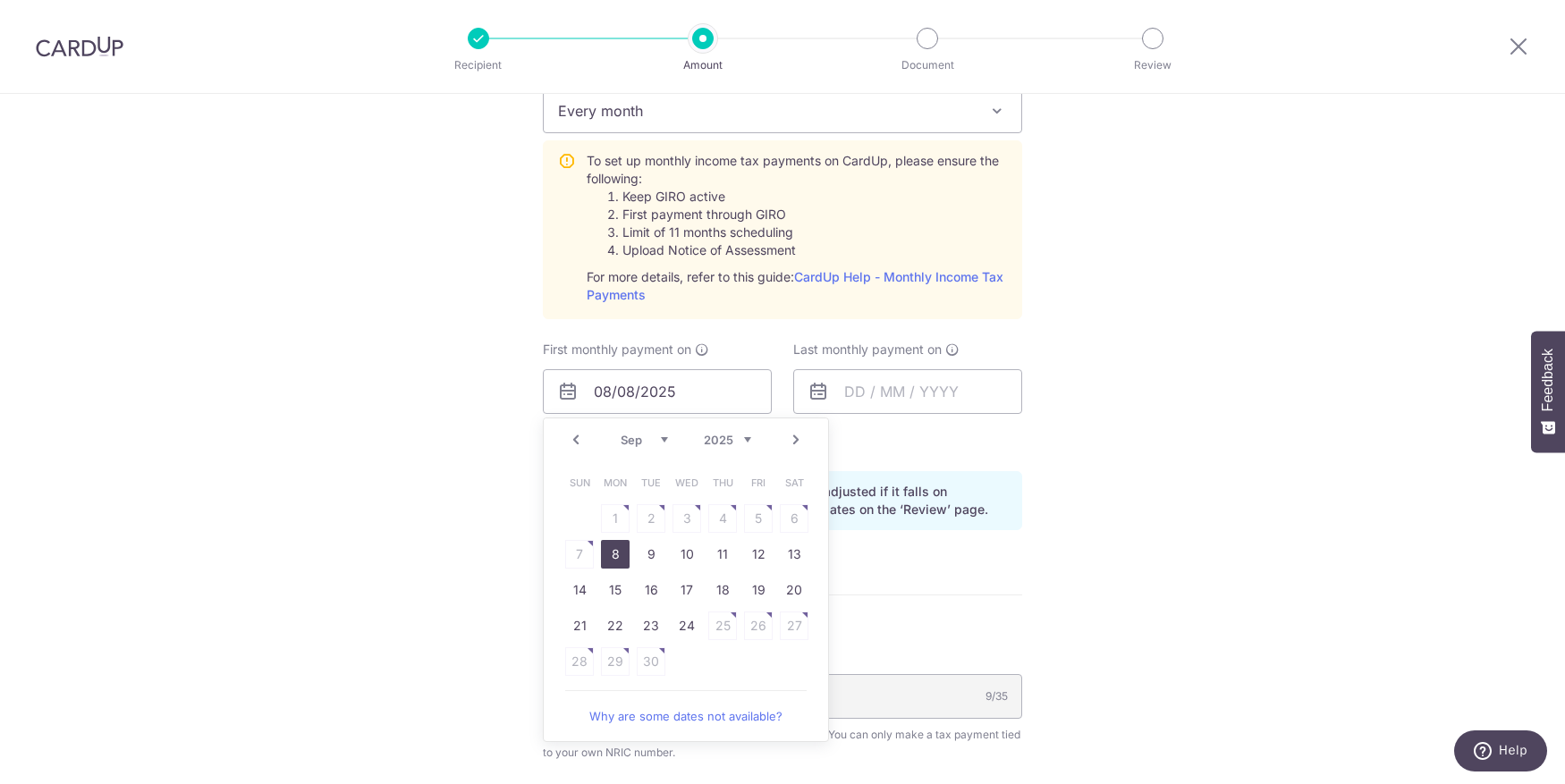click on "8" at bounding box center (615, 554) 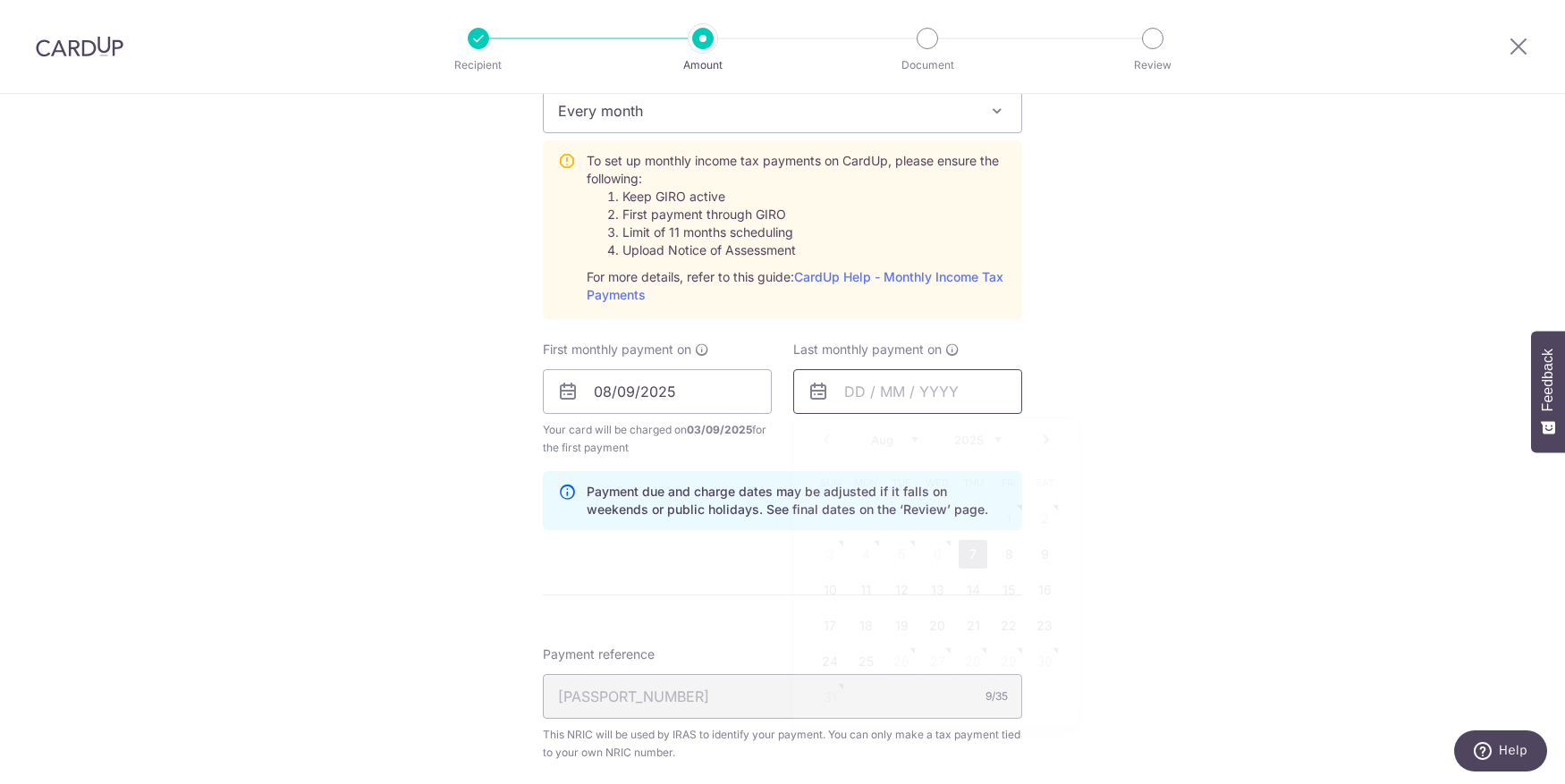 click at bounding box center (908, 392) 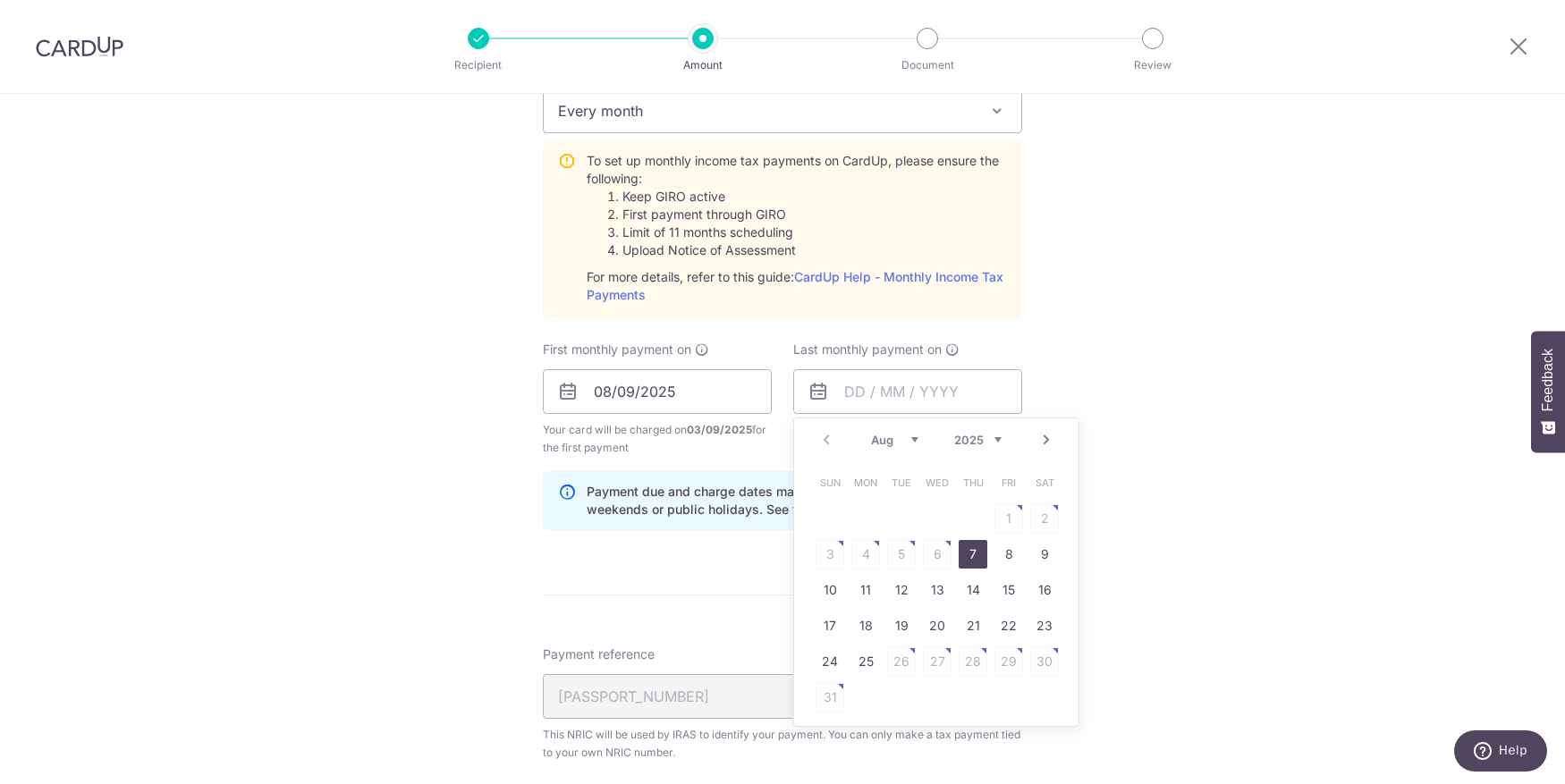 click on "Prev Next Aug Sep Oct Nov Dec 2025 2026" at bounding box center (936, 440) 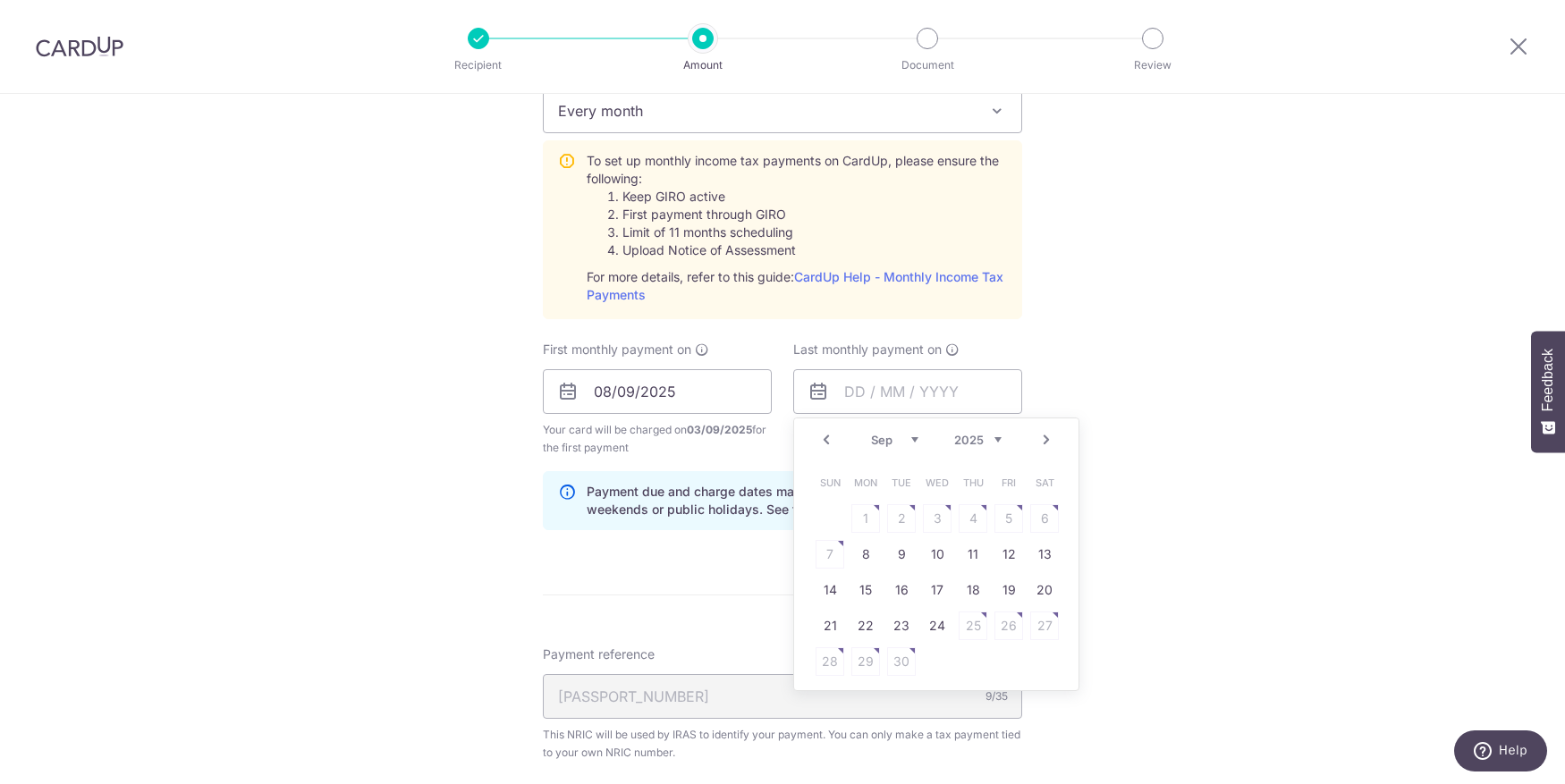 click on "Next" at bounding box center [1046, 440] 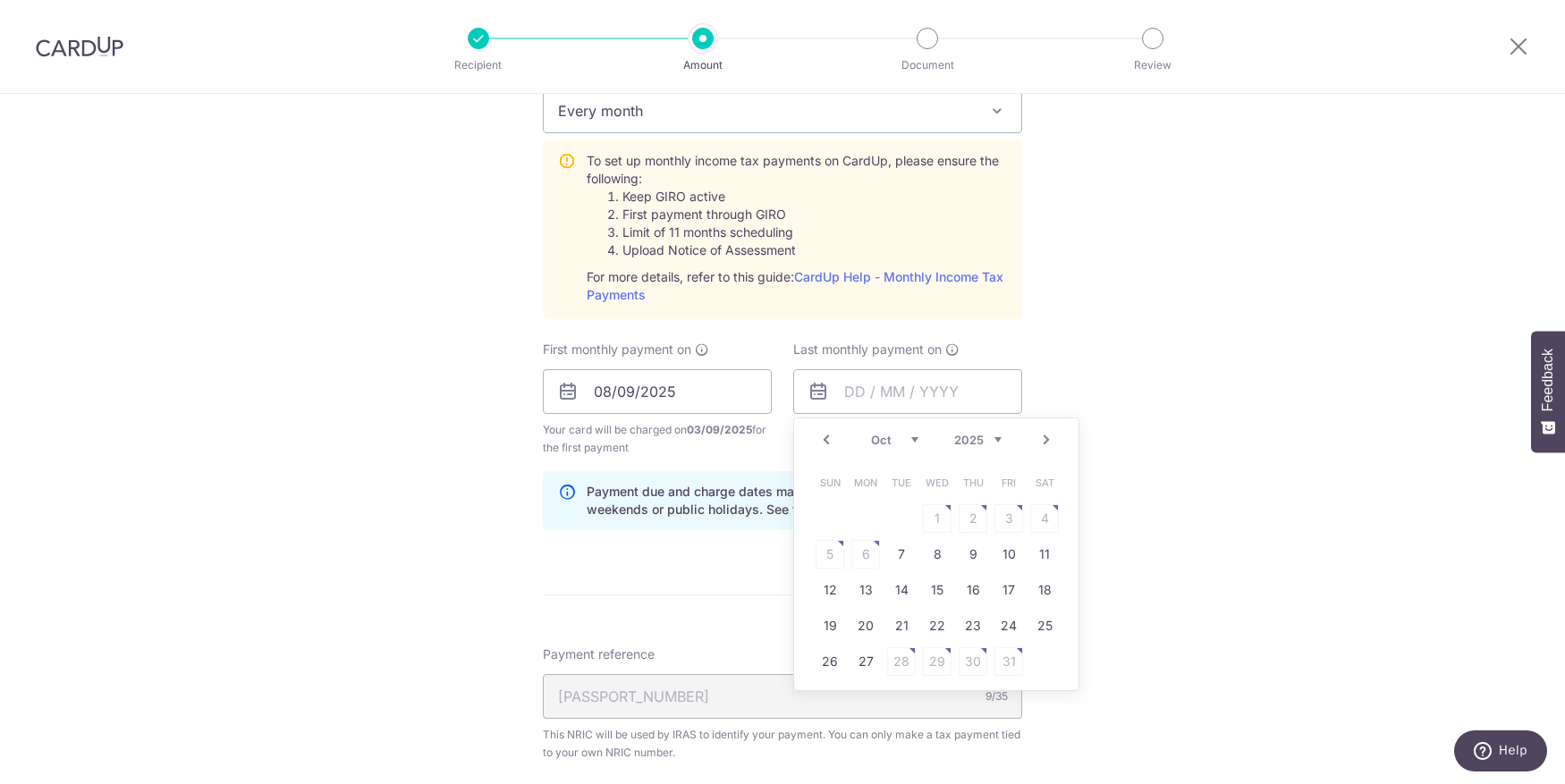 click on "Next" at bounding box center [1046, 440] 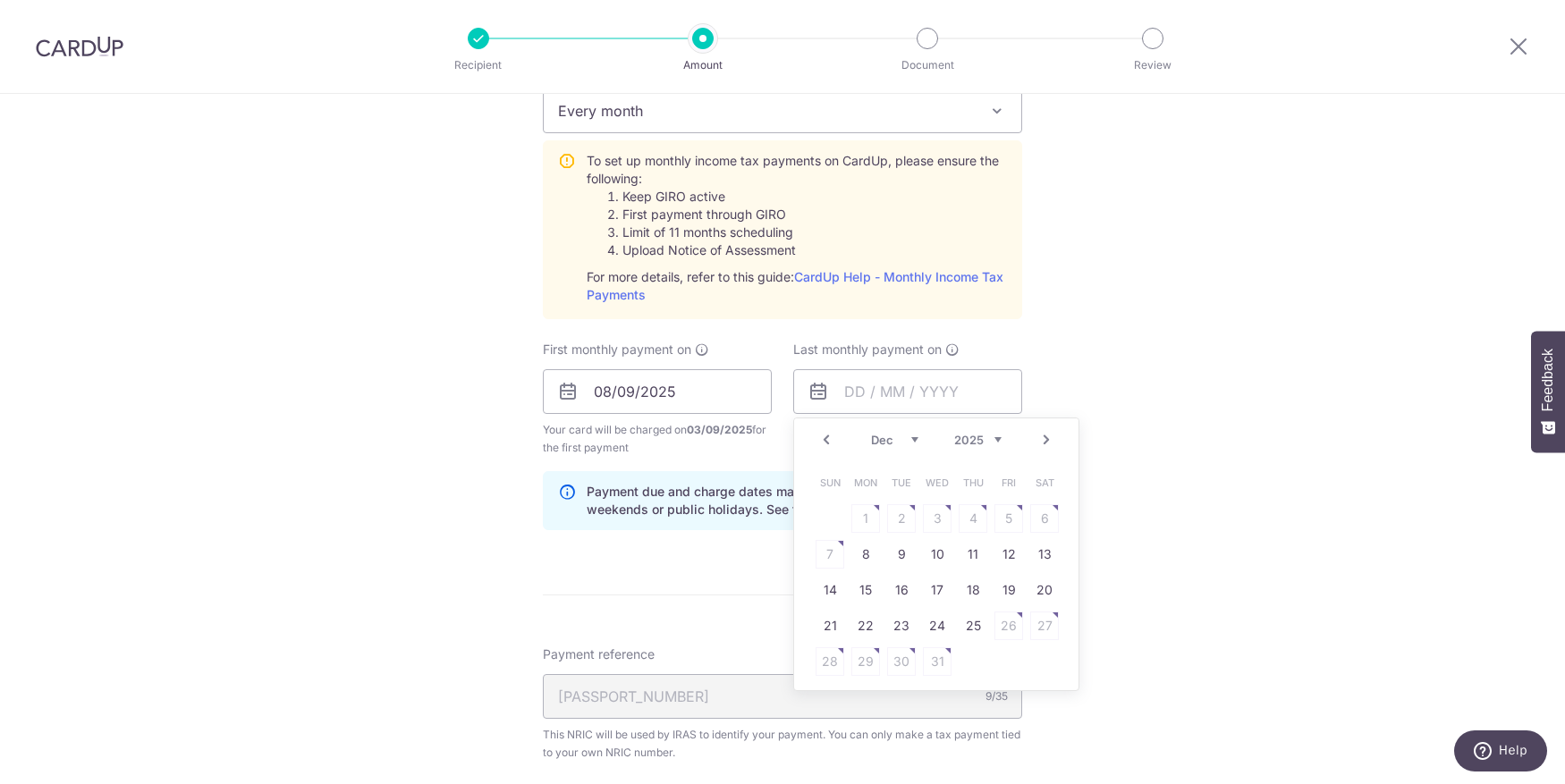 click on "Next" at bounding box center (1046, 440) 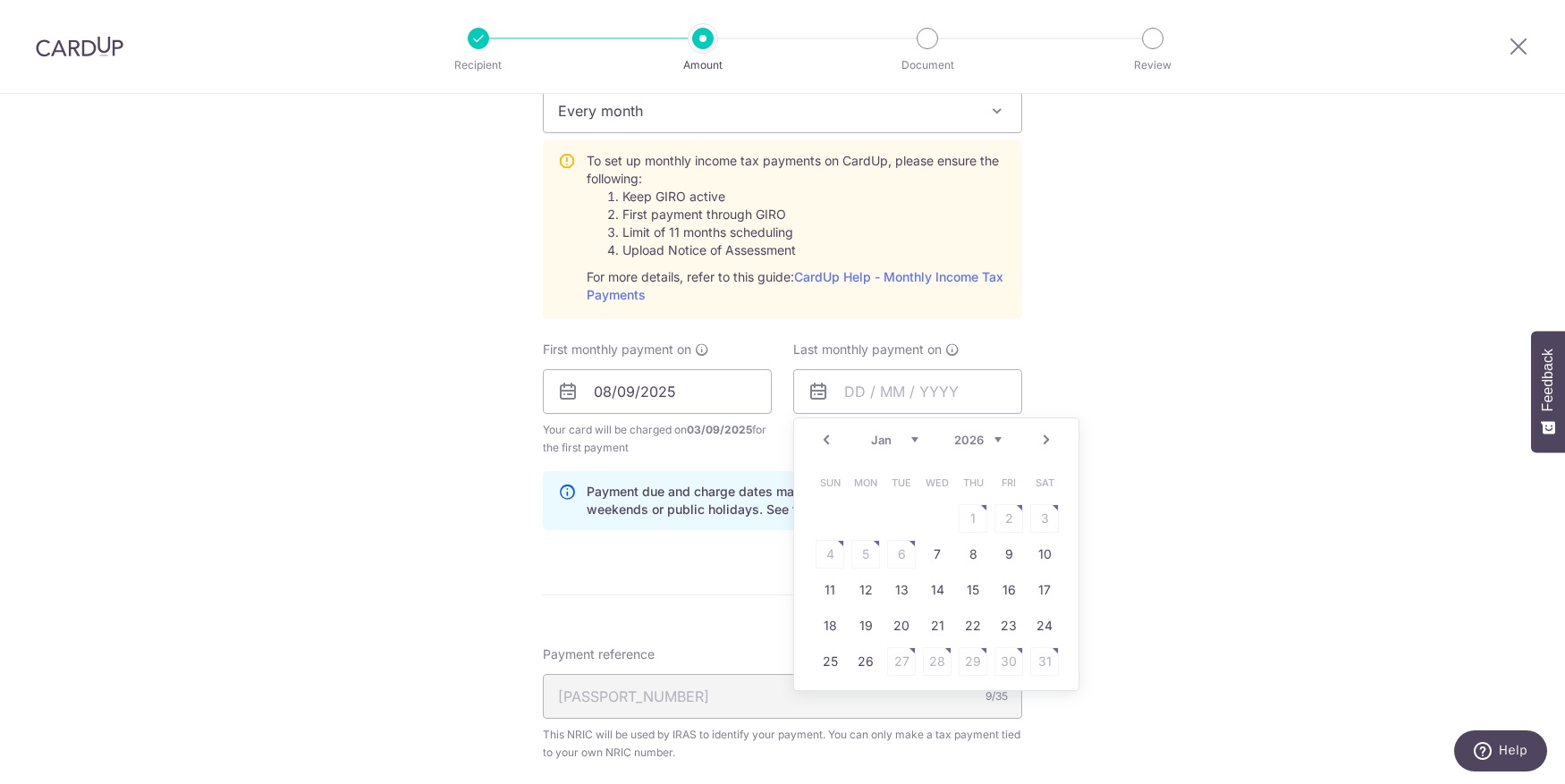 click on "Next" at bounding box center [1046, 440] 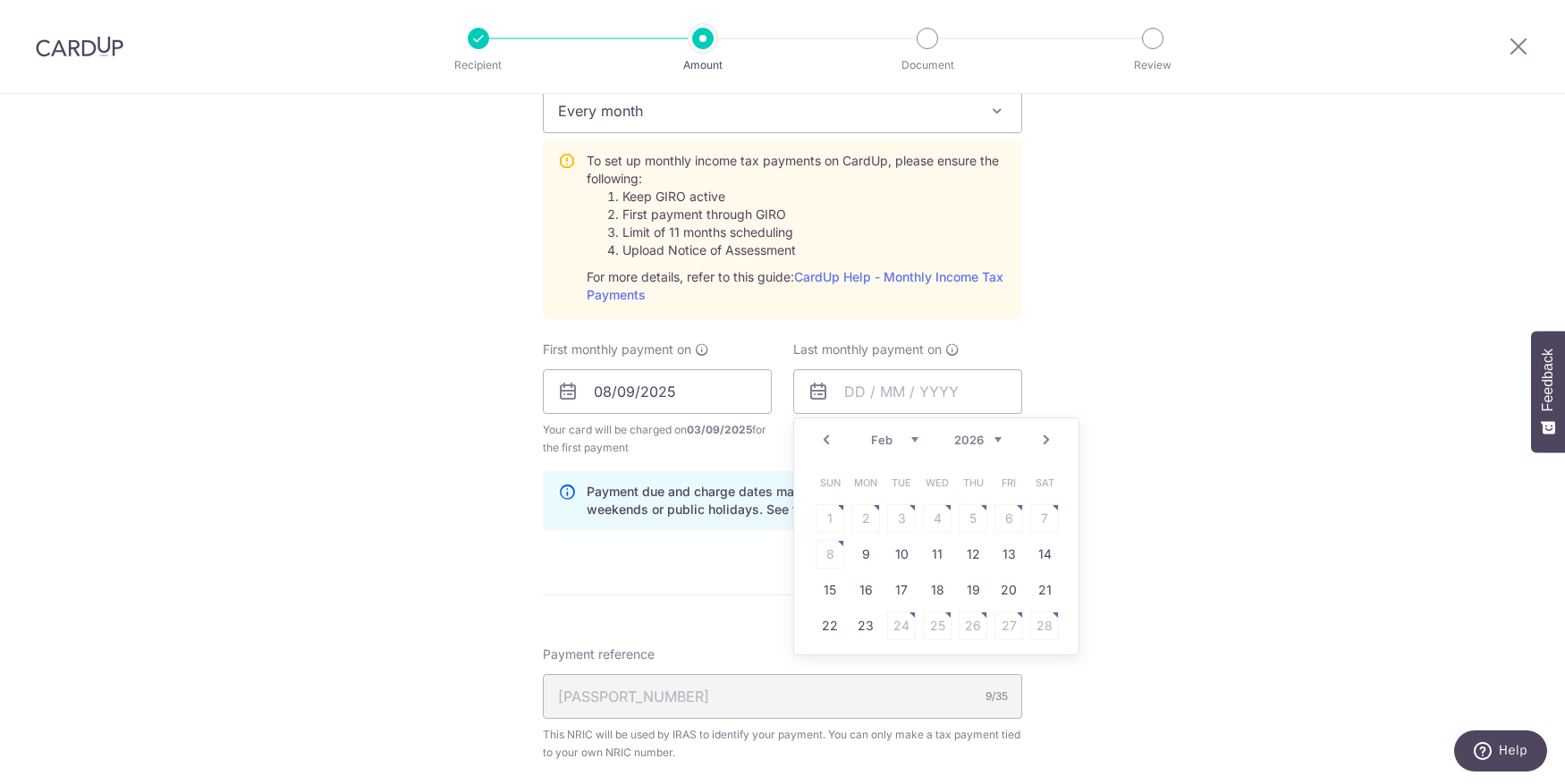 click on "Next" at bounding box center (1046, 440) 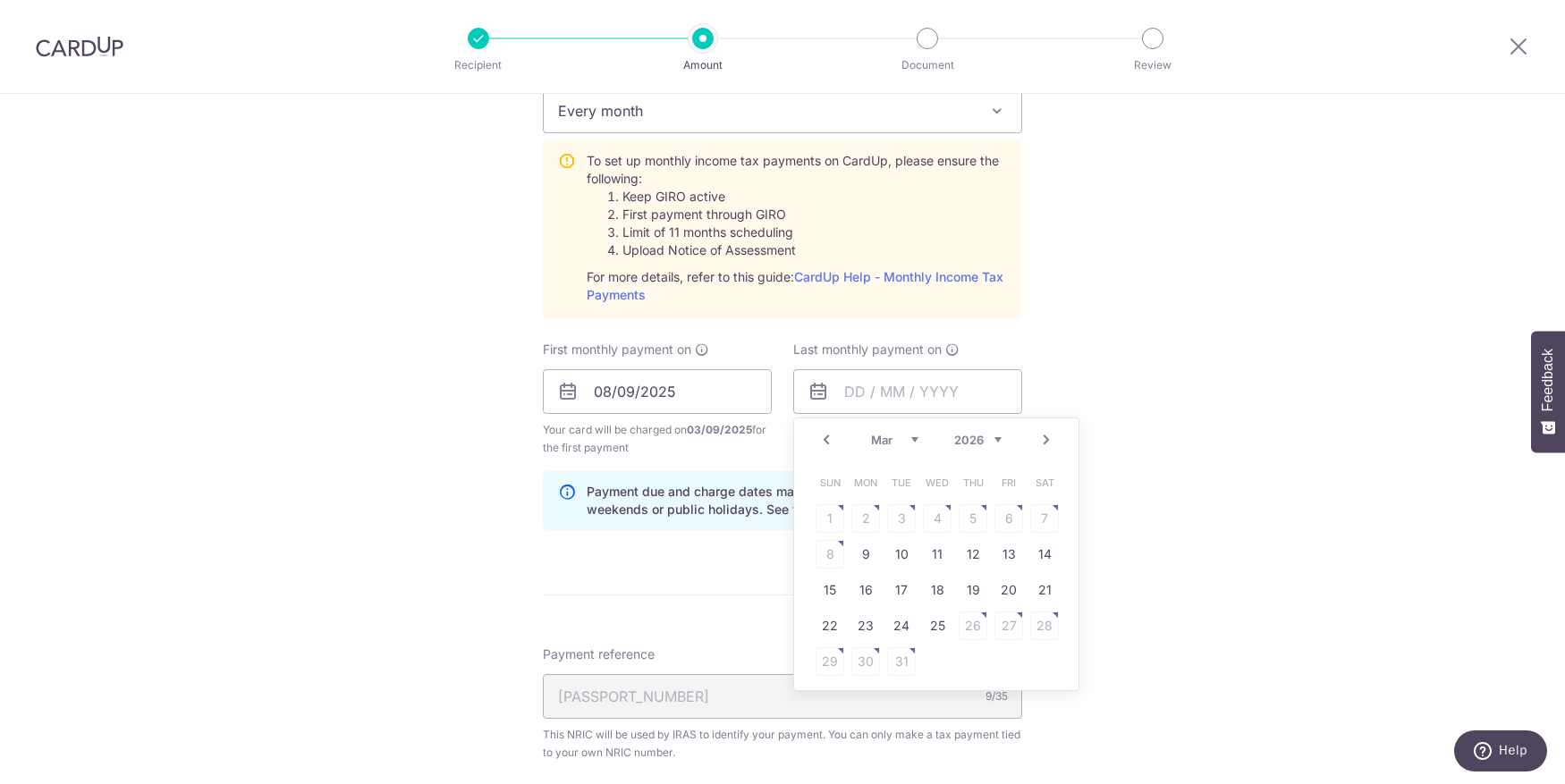 click on "Next" at bounding box center [1046, 440] 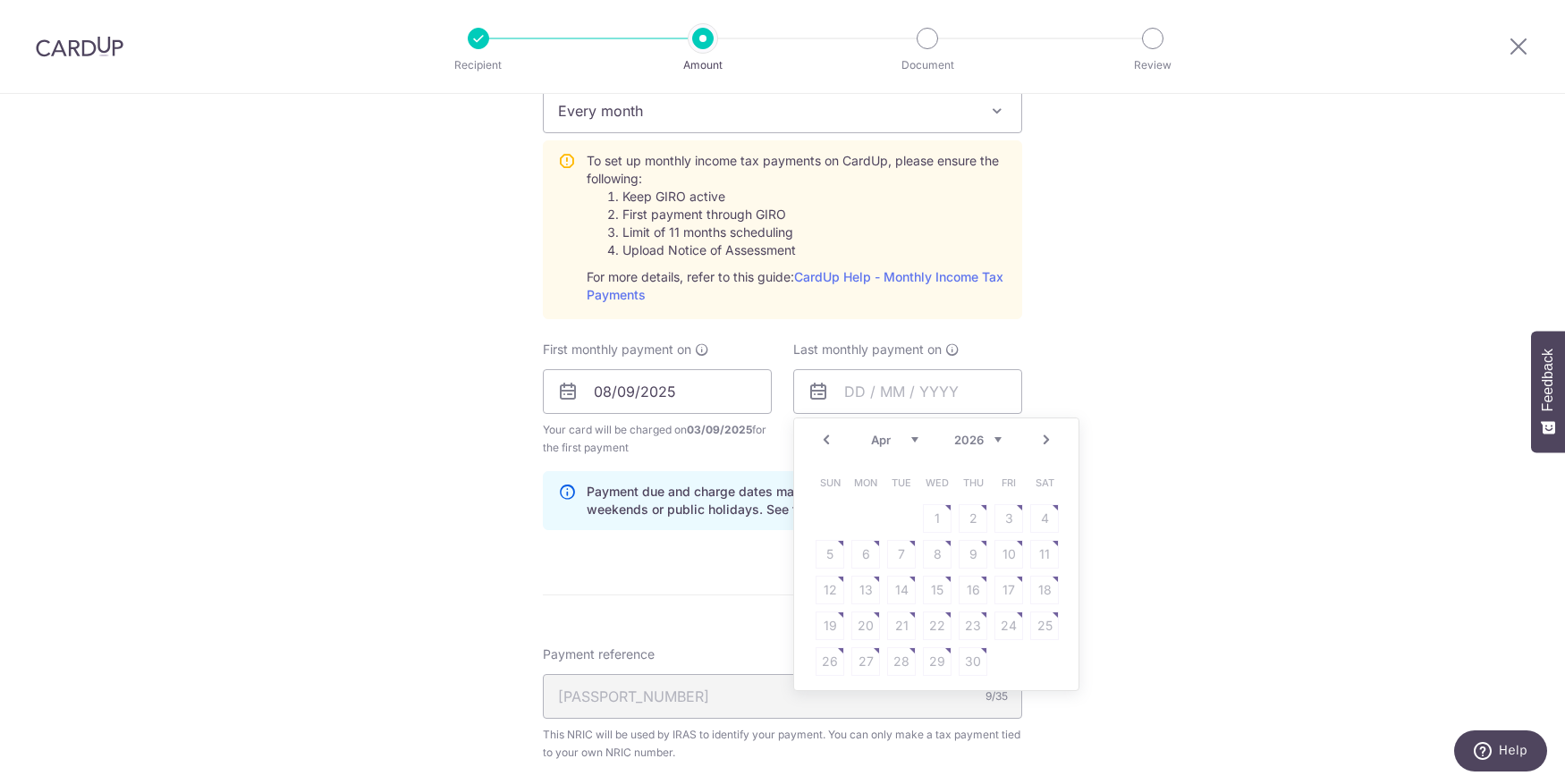 click on "Prev" at bounding box center (826, 440) 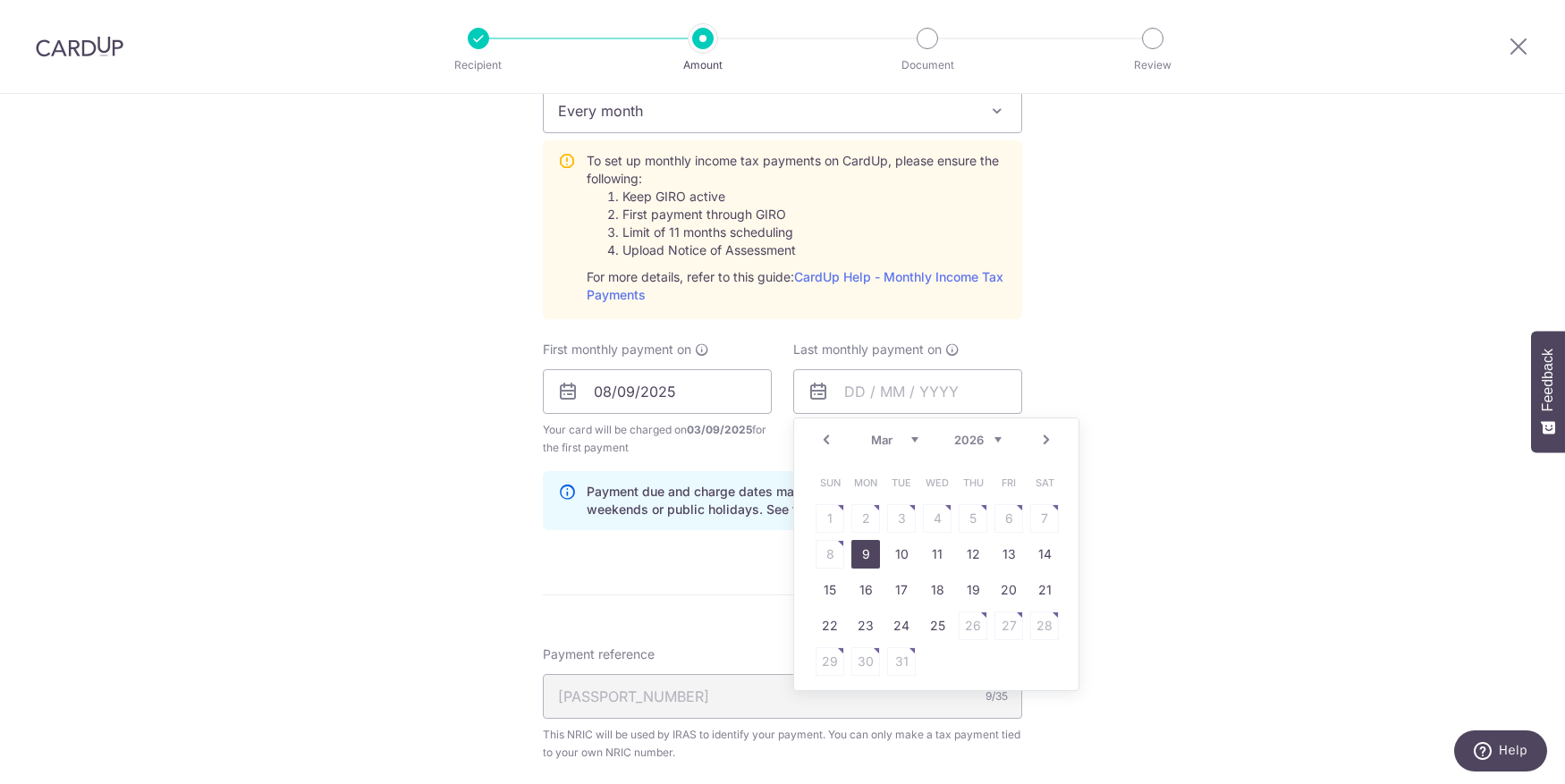click on "9" at bounding box center [866, 554] 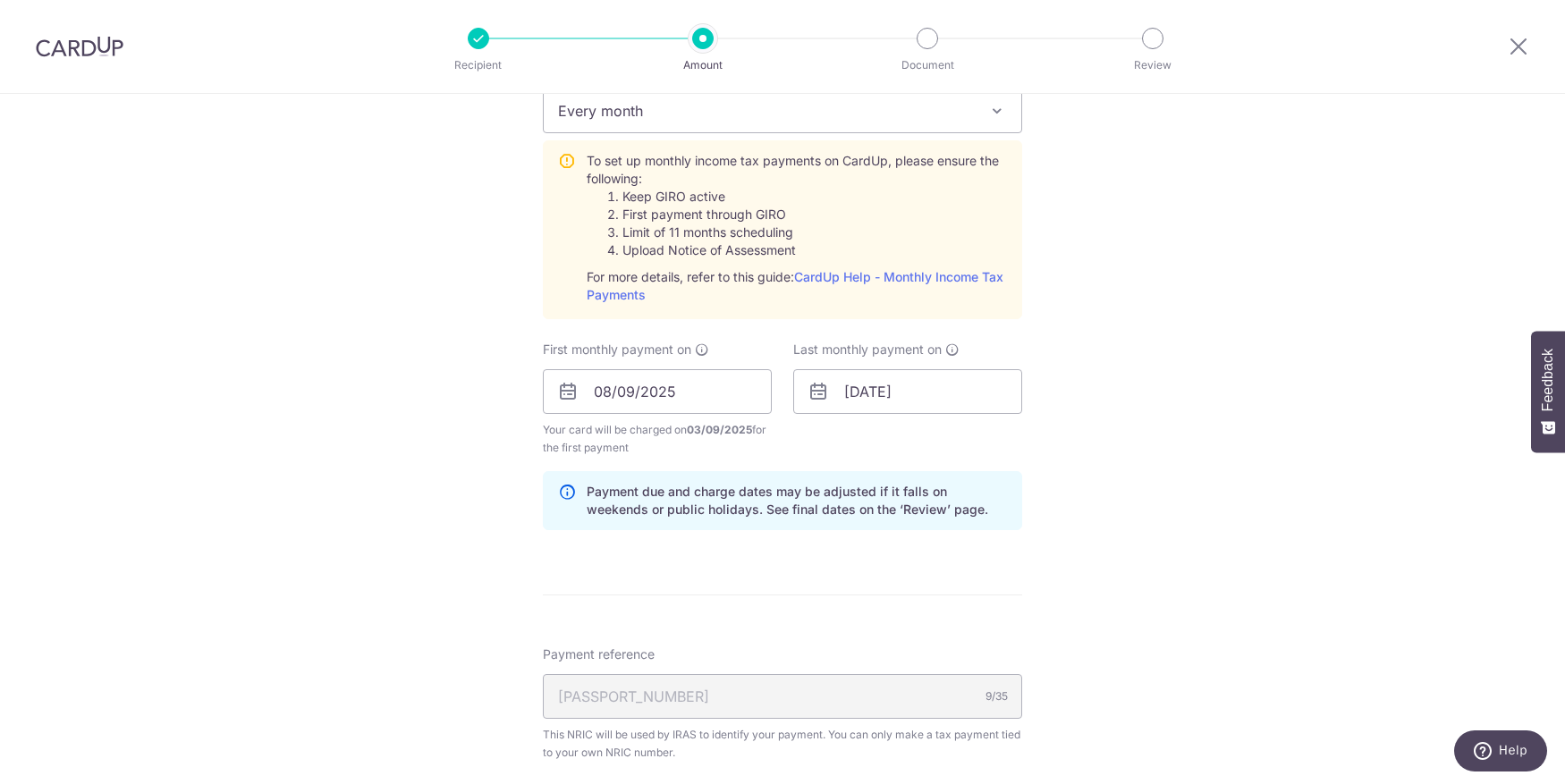 click on "Tell us more about your payment
Enter one-time or monthly payment amount
SGD
1,460.83
1460.83
The  total tax payment amounts scheduled  should not exceed the outstanding balance in your latest Statement of Account.
Select Card
**** 9414
Add credit card
Your Cards
**** 9414
Secure 256-bit SSL
Text
New card details" at bounding box center [782, 257] 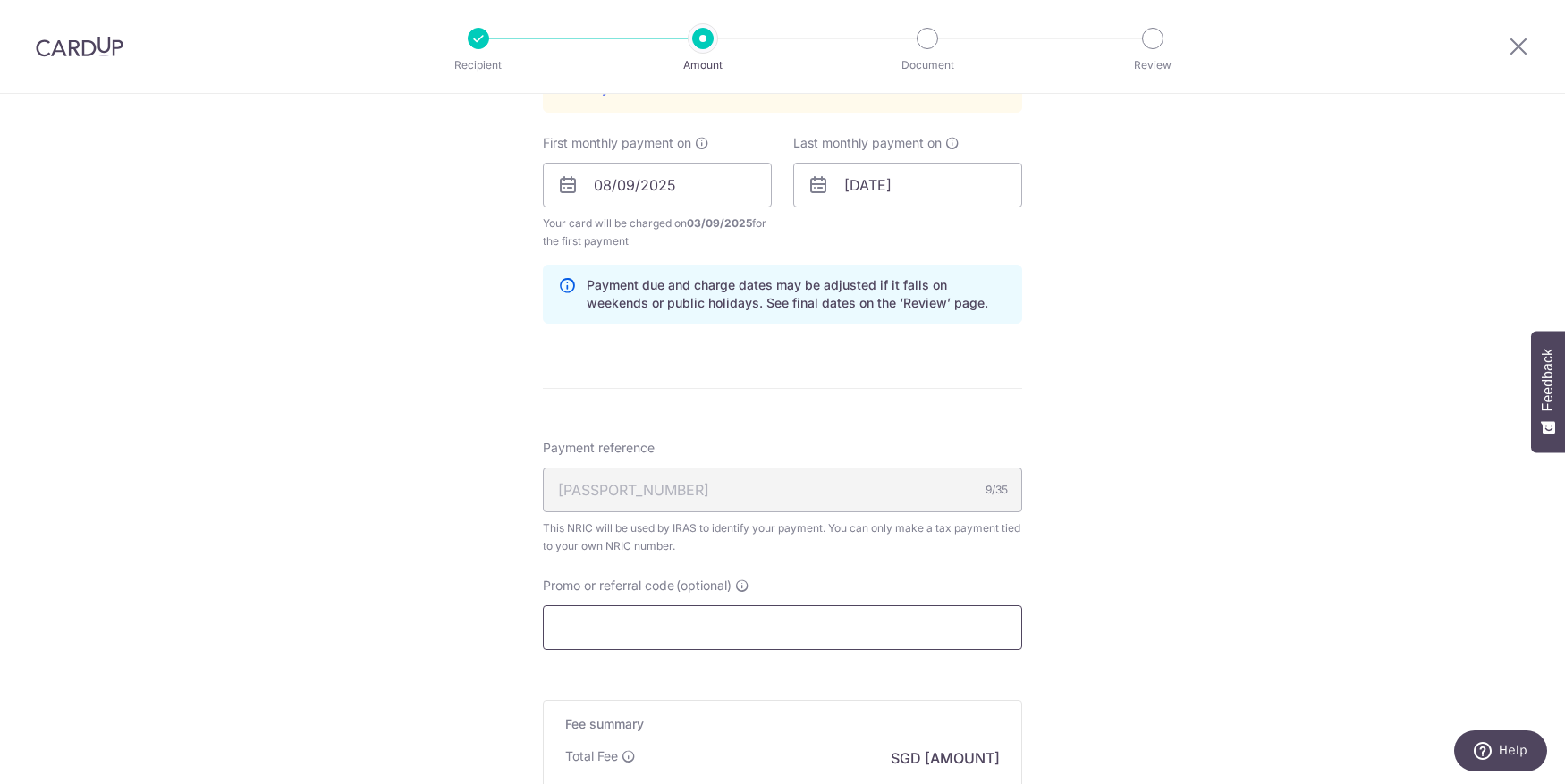 scroll, scrollTop: 1007, scrollLeft: 0, axis: vertical 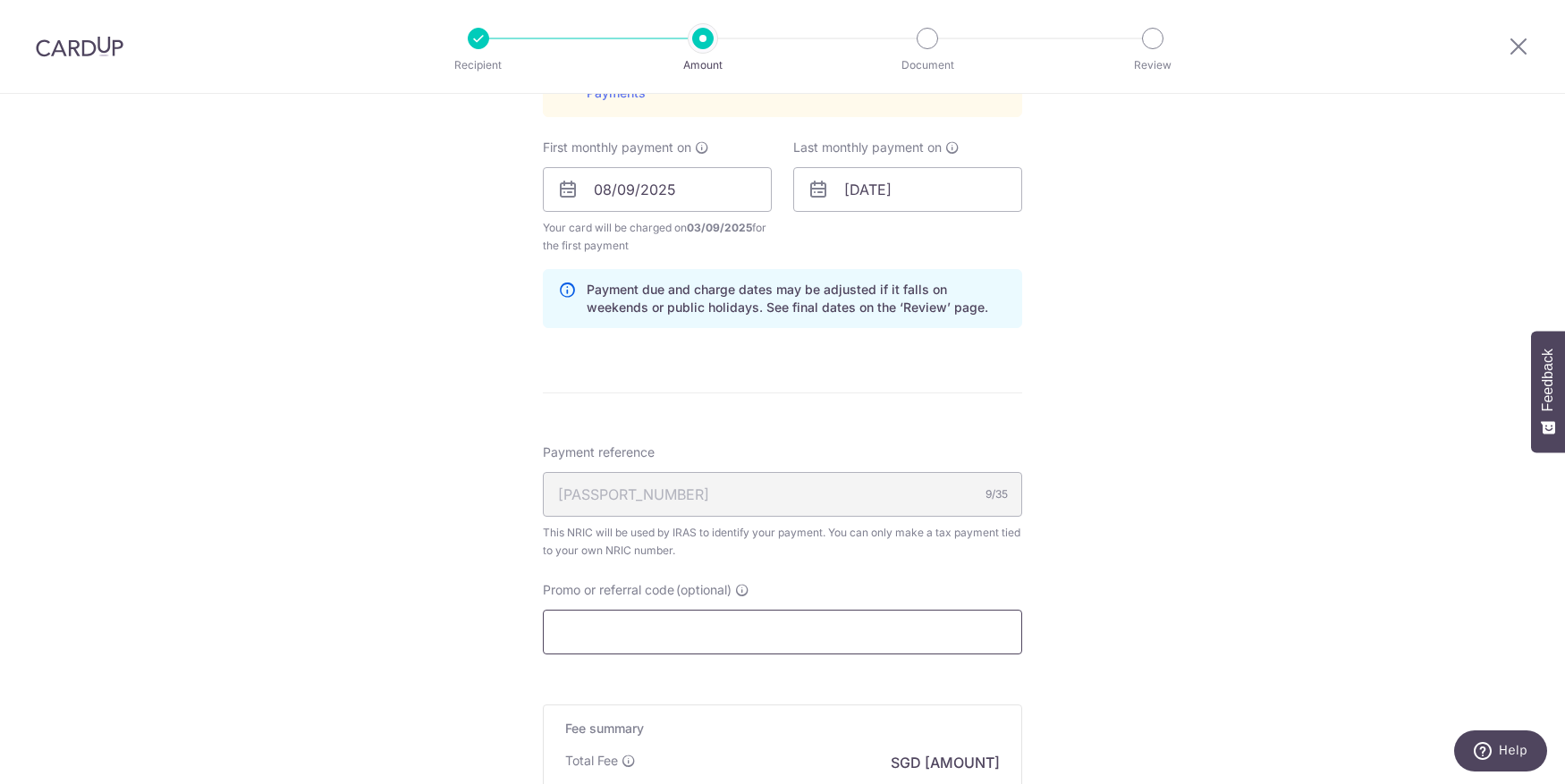 click on "Promo or referral code
(optional)" at bounding box center (782, 632) 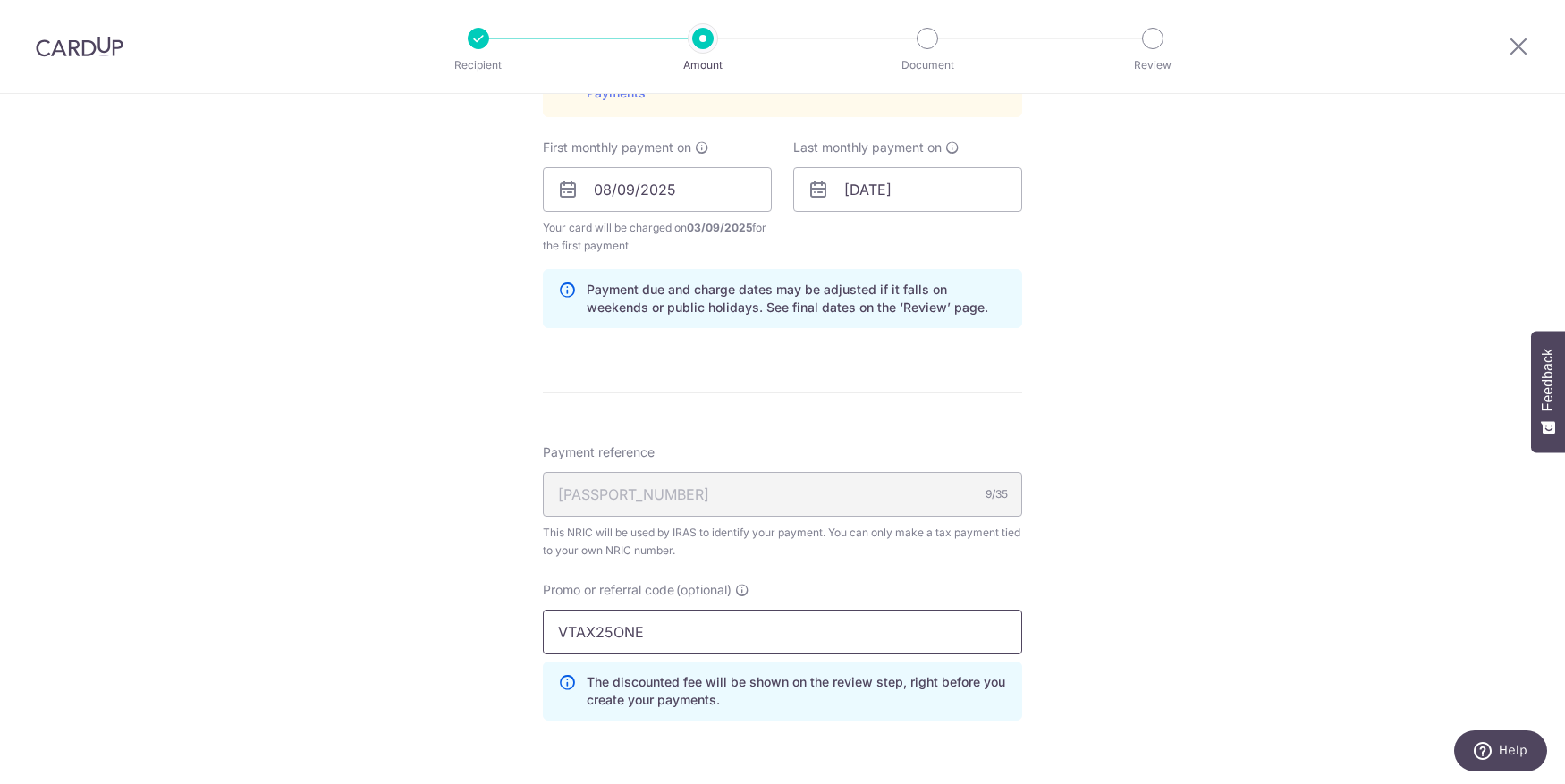 type on "VTAX25ONE" 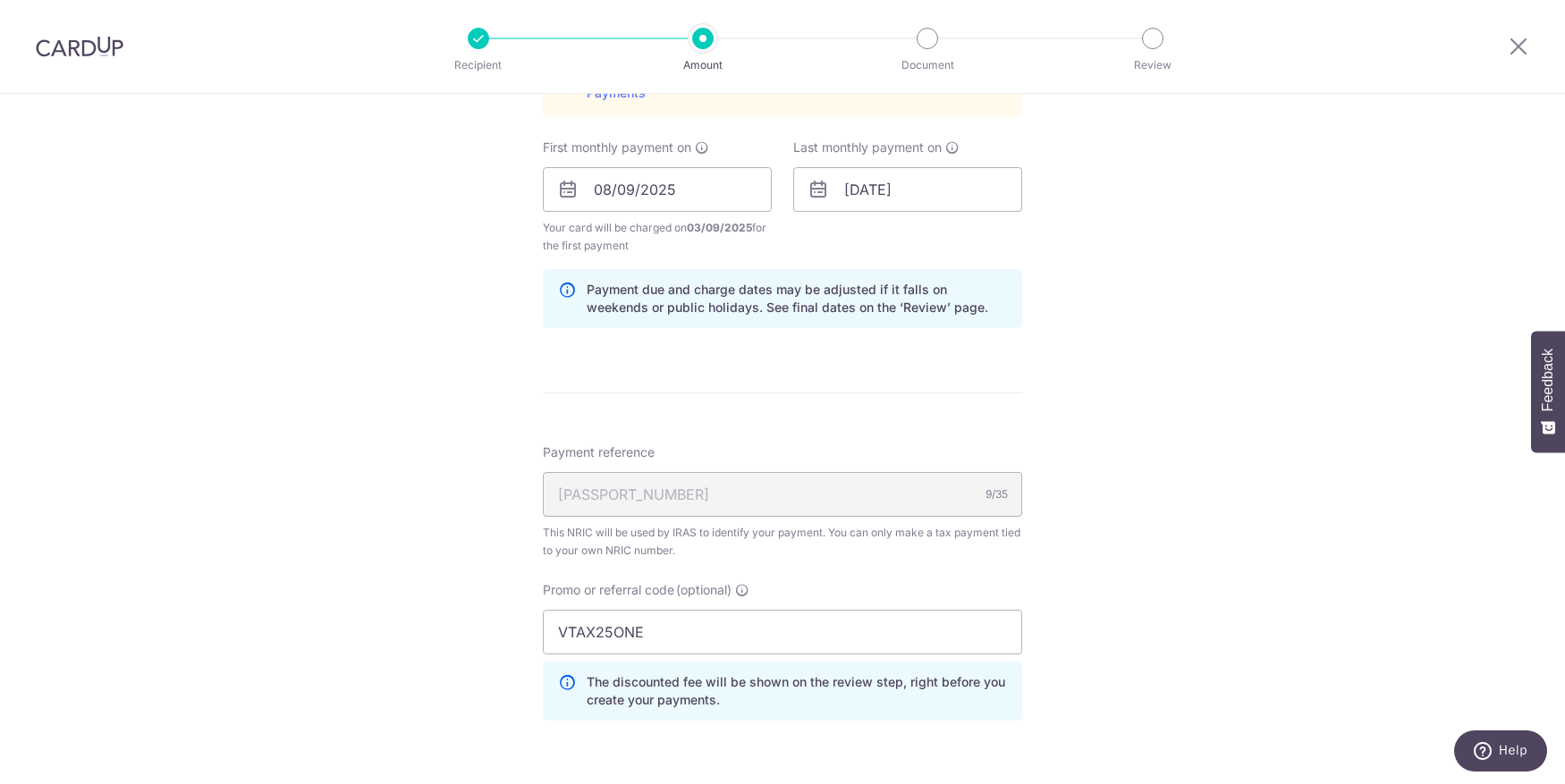 click on "Tell us more about your payment
Enter one-time or monthly payment amount
SGD
1,460.83
1460.83
The  total tax payment amounts scheduled  should not exceed the outstanding balance in your latest Statement of Account.
Select Card
**** 9414
Add credit card
Your Cards
**** 9414
Secure 256-bit SSL
Text
New card details" at bounding box center [782, 96] 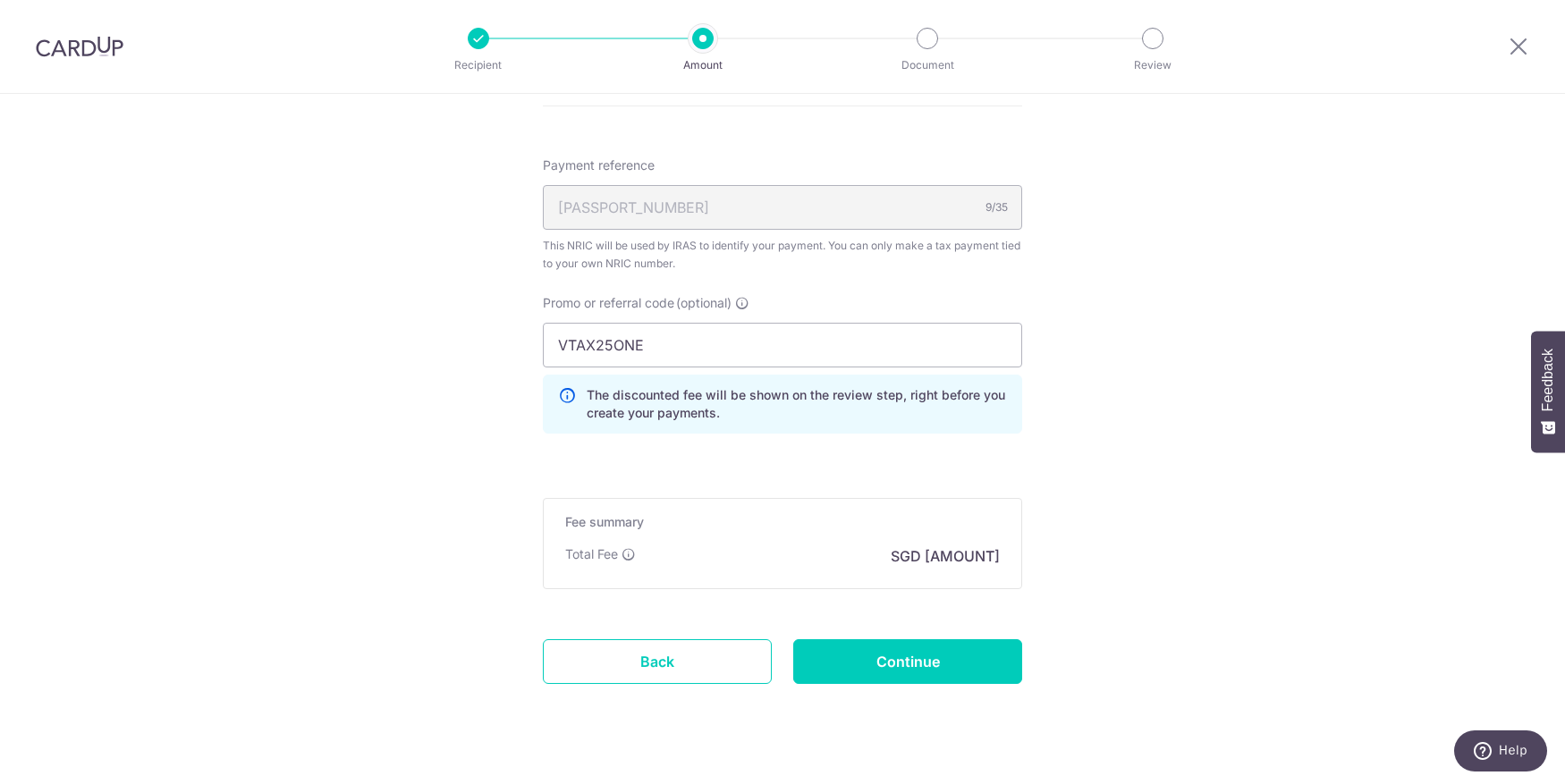 scroll, scrollTop: 1296, scrollLeft: 0, axis: vertical 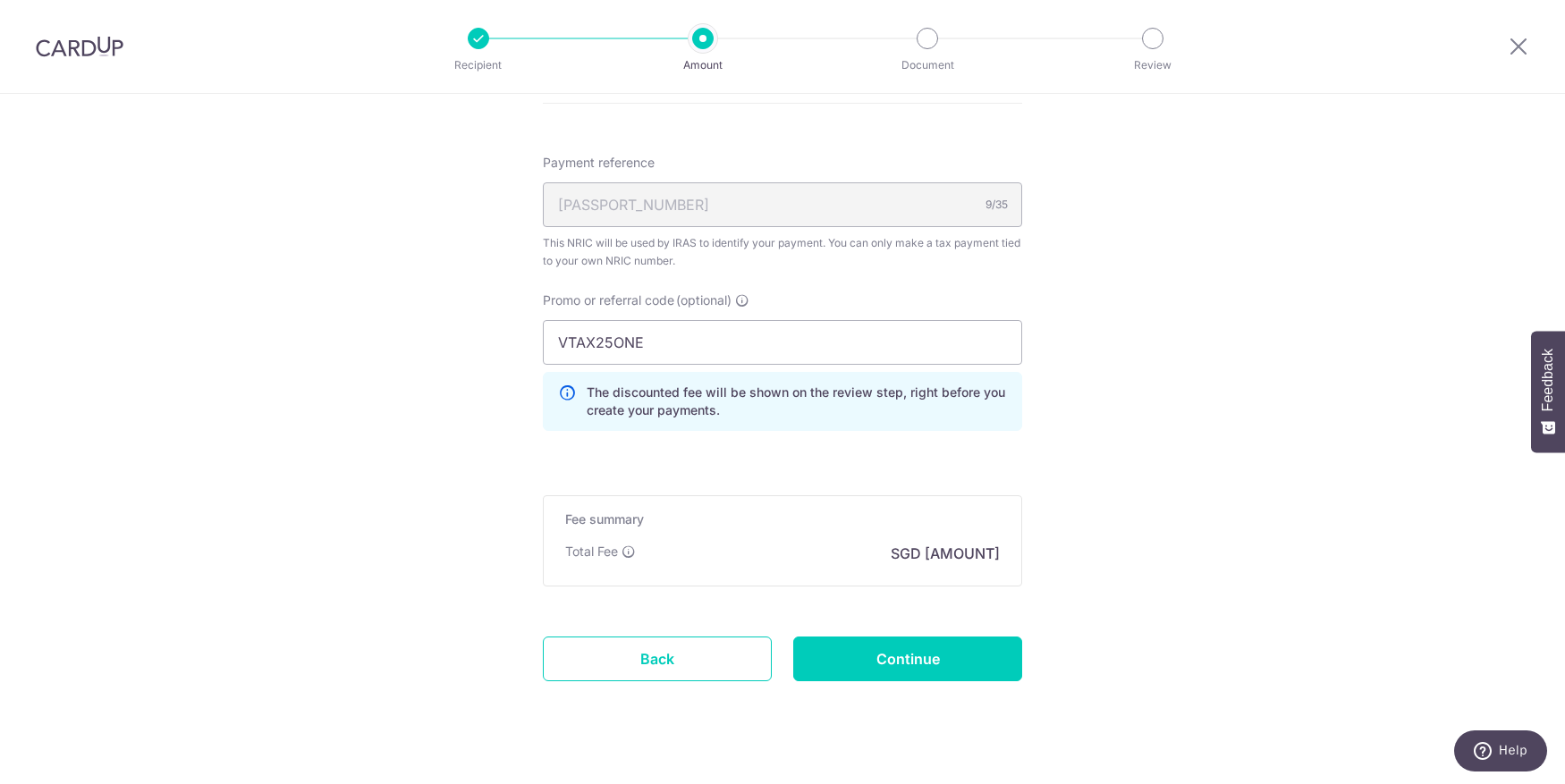 click on "Enter one-time or monthly payment amount
SGD
1,460.83
1460.83
The  total tax payment amounts scheduled  should not exceed the outstanding balance in your latest Statement of Account.
Select Card
**** 9414
Add credit card
Your Cards
**** 9414
Secure 256-bit SSL
Text
New card details
Card" at bounding box center (782, -177) 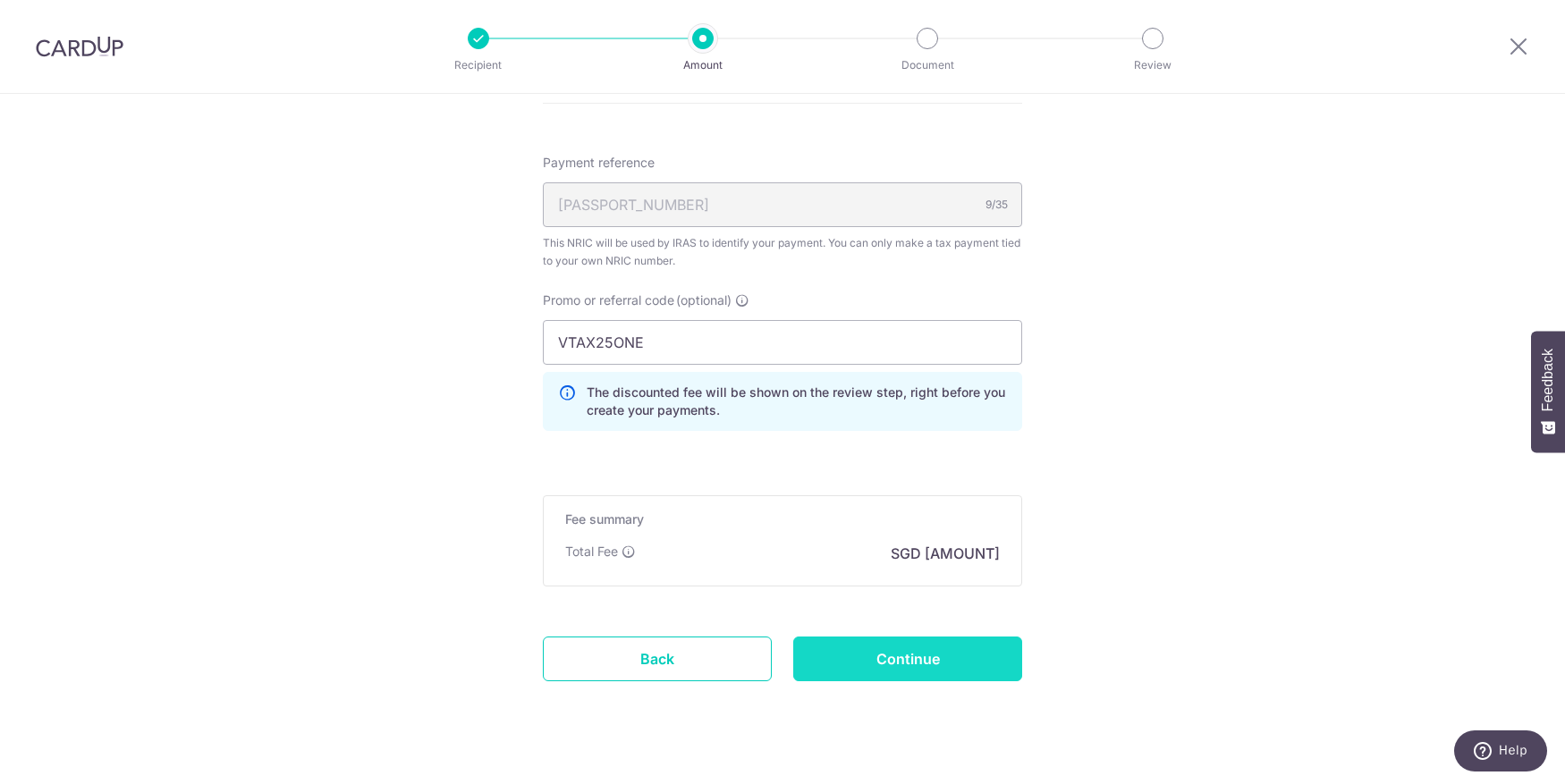 click on "Continue" at bounding box center (908, 659) 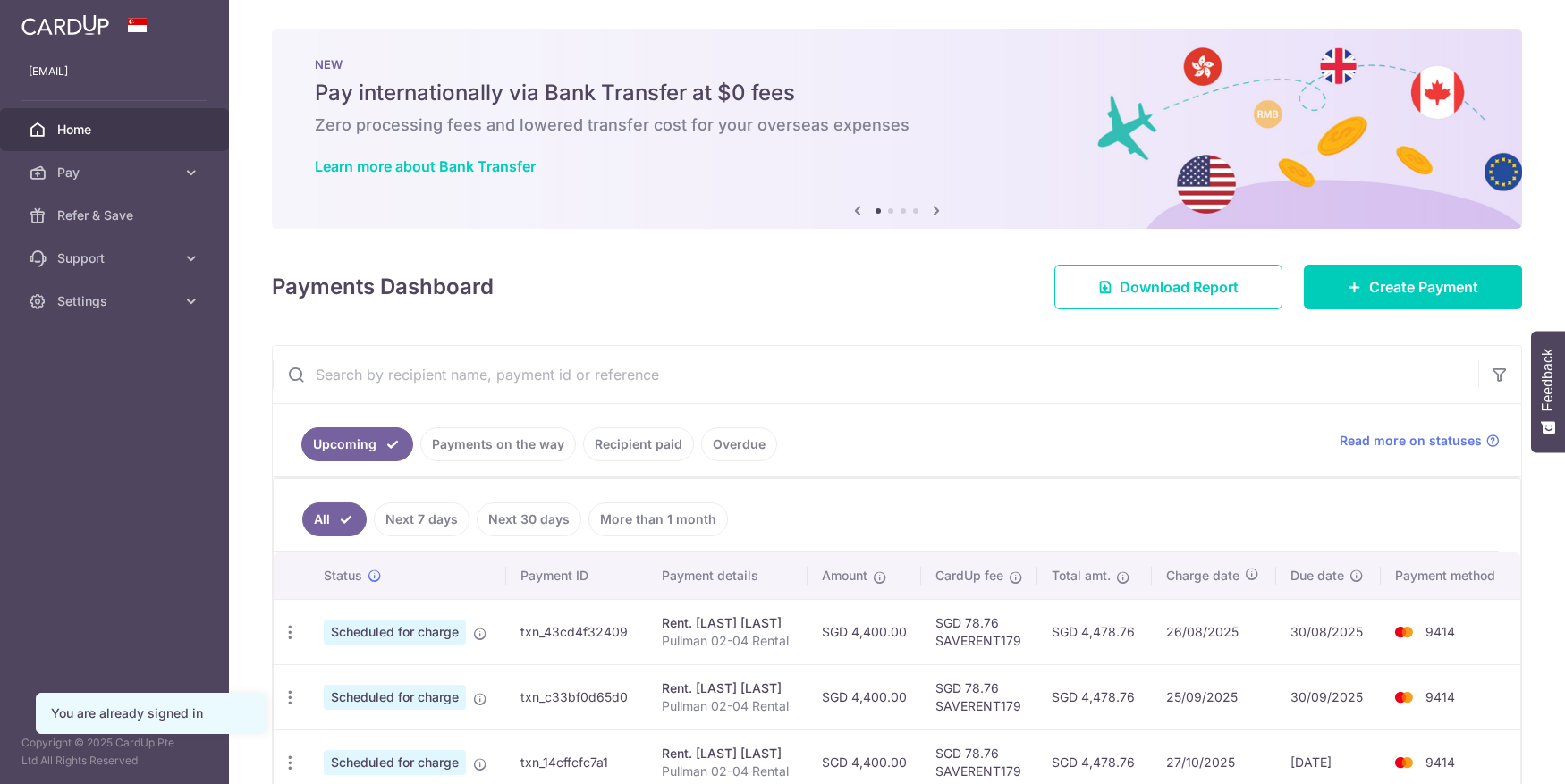 scroll, scrollTop: 0, scrollLeft: 0, axis: both 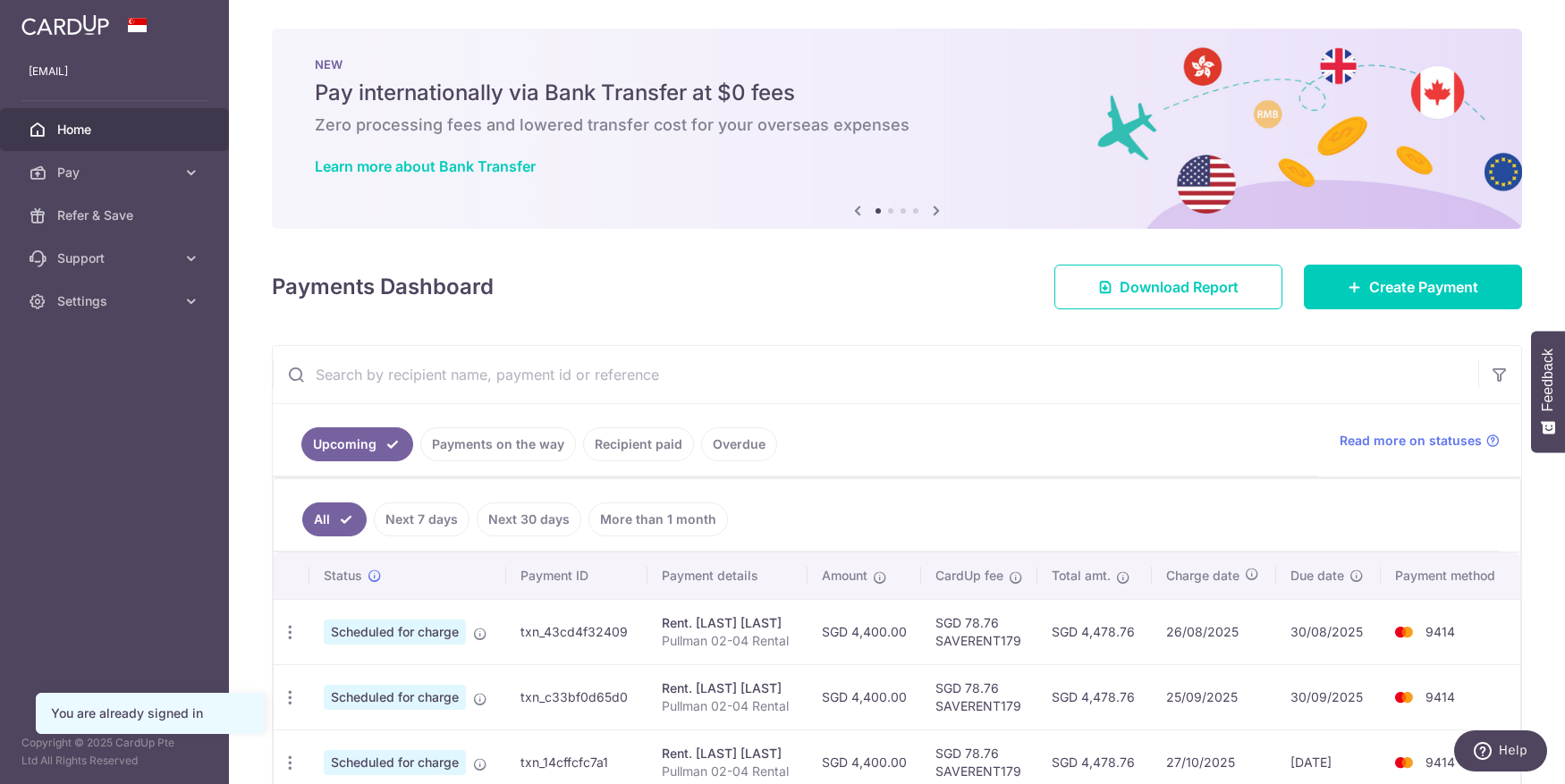 click on "Upcoming
Payments on the way
Recipient paid
Overdue" at bounding box center [795, 440] 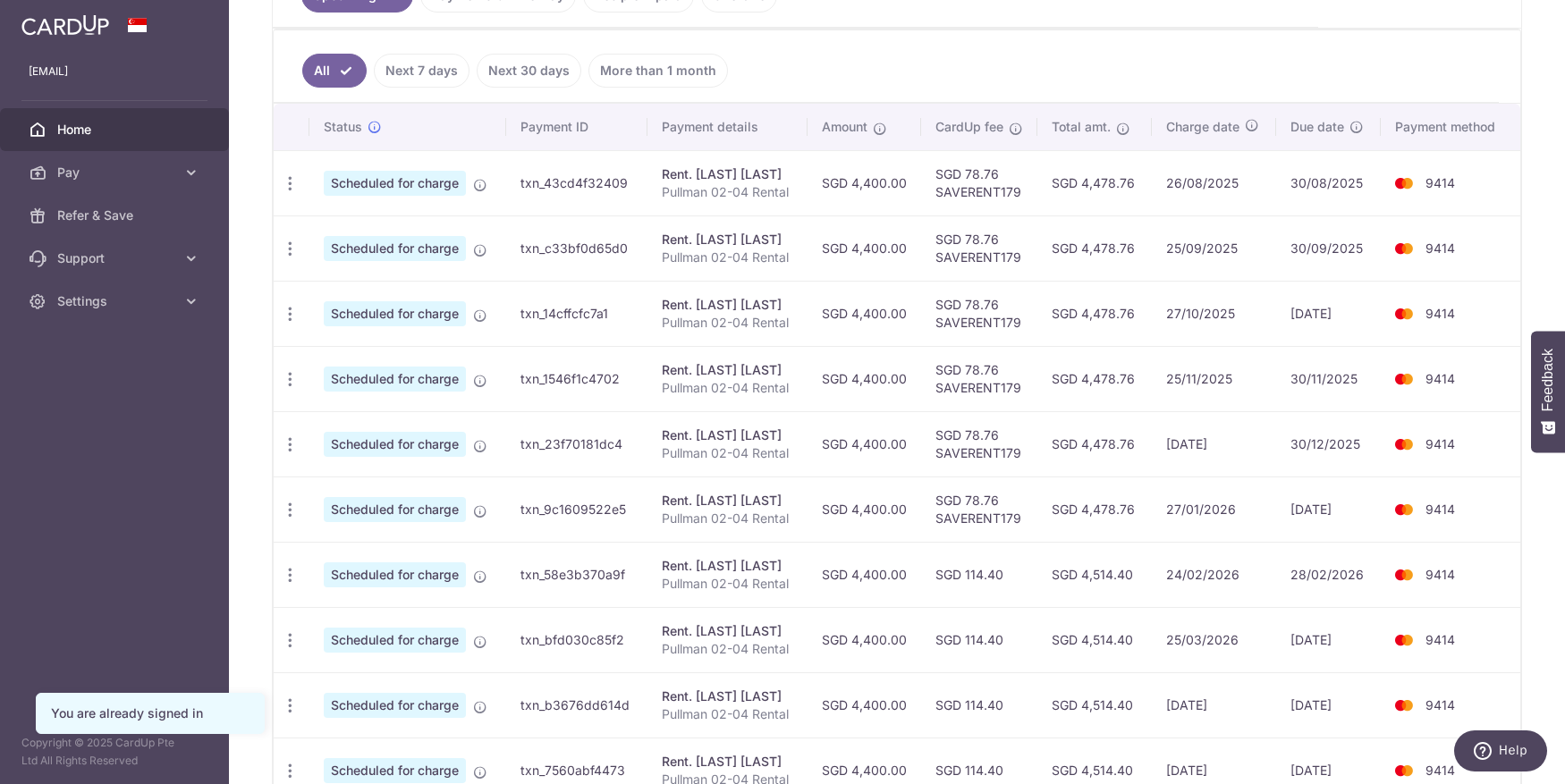 scroll, scrollTop: 0, scrollLeft: 0, axis: both 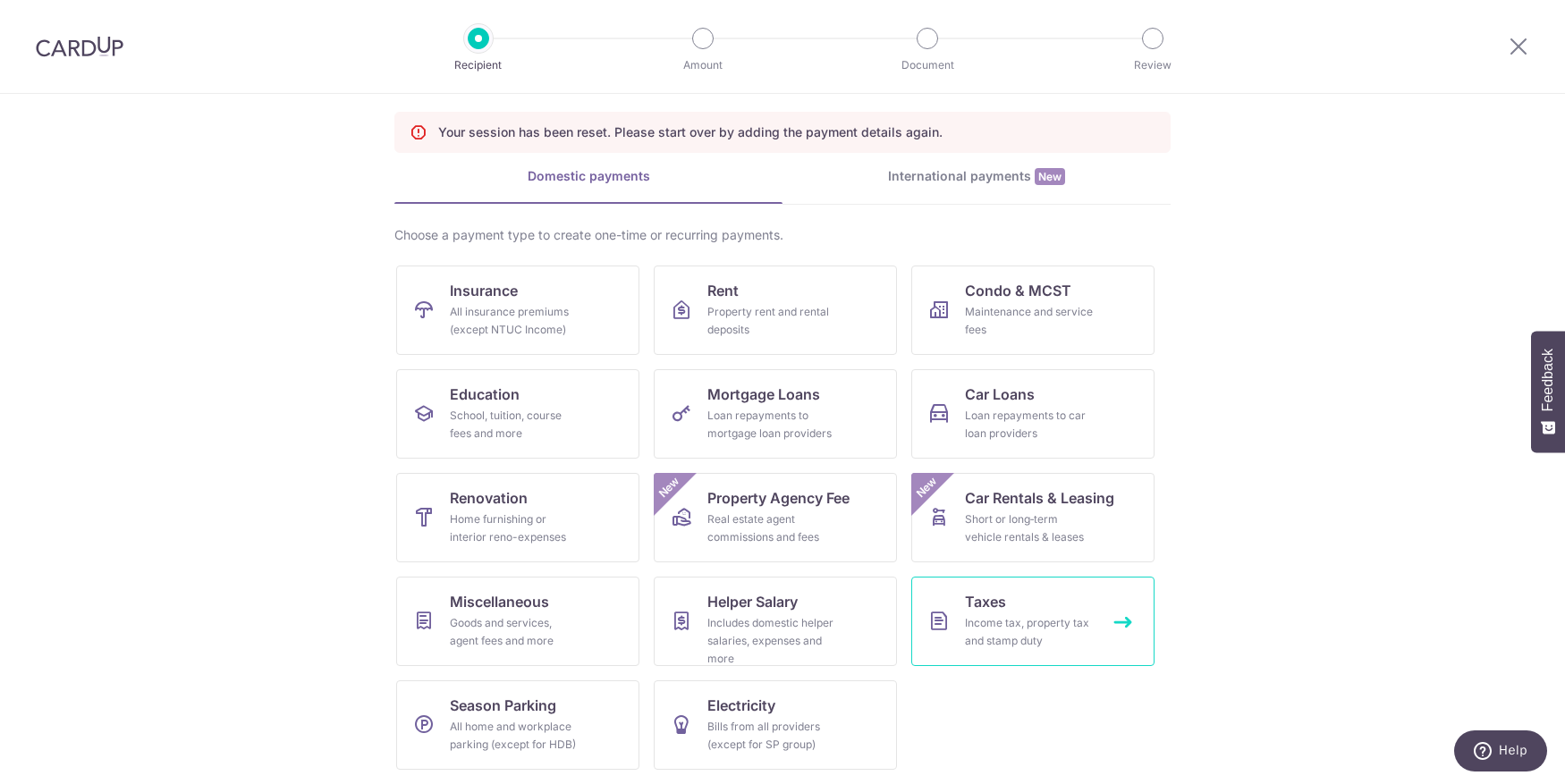 click on "Taxes" at bounding box center (986, 602) 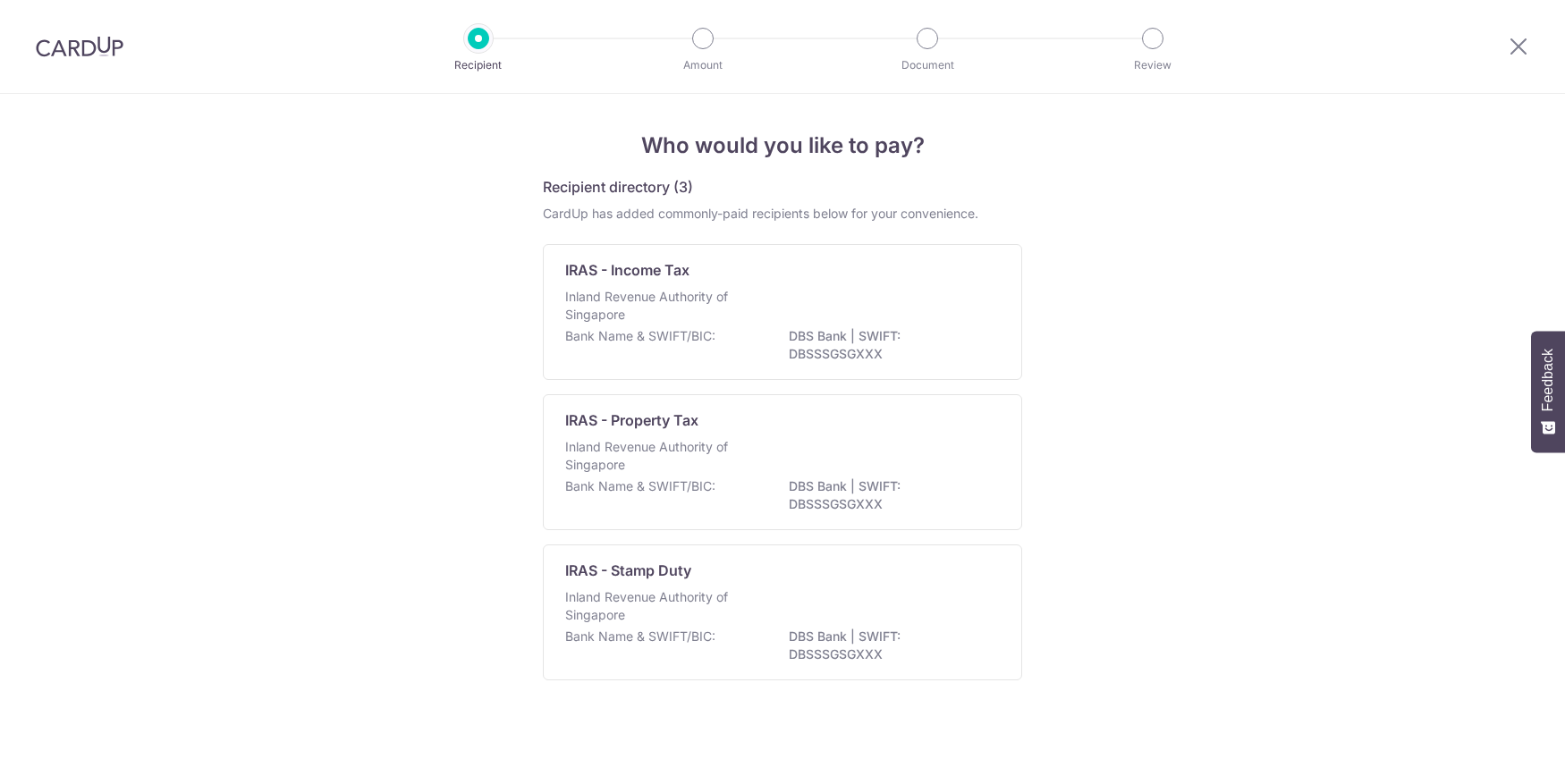 scroll, scrollTop: 0, scrollLeft: 0, axis: both 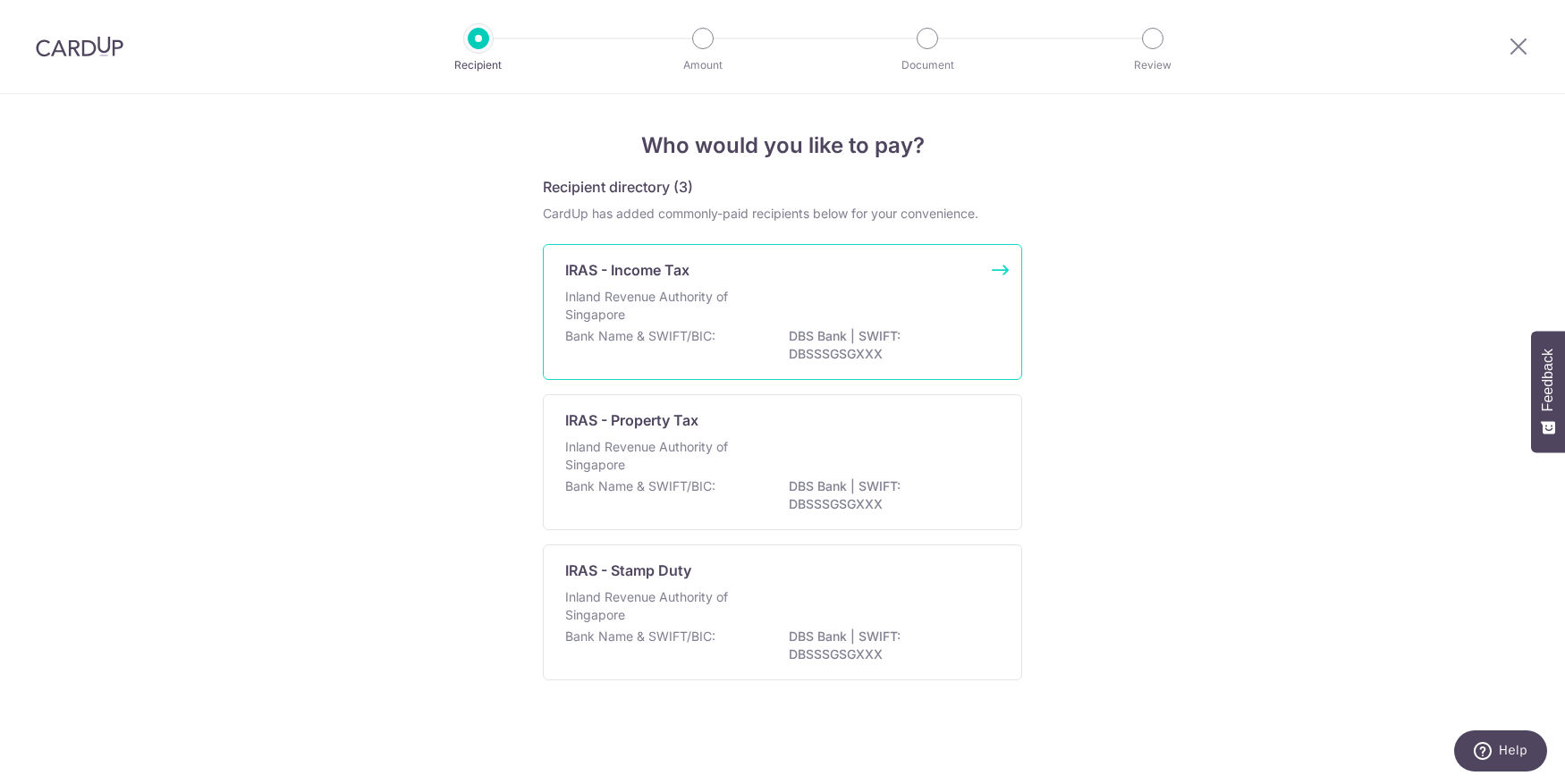 click on "Inland Revenue Authority of Singapore" at bounding box center (782, 308) 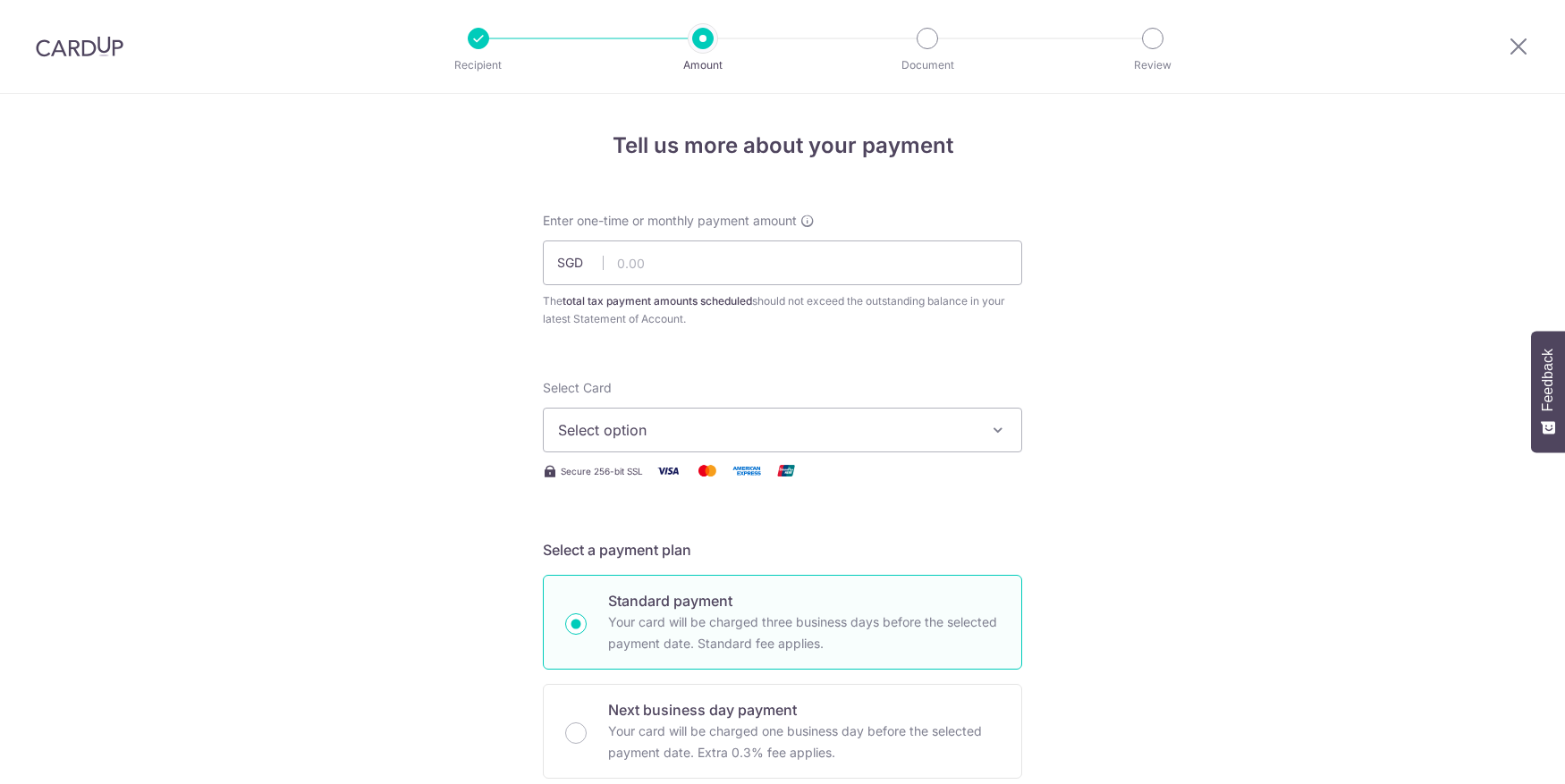 scroll, scrollTop: 0, scrollLeft: 0, axis: both 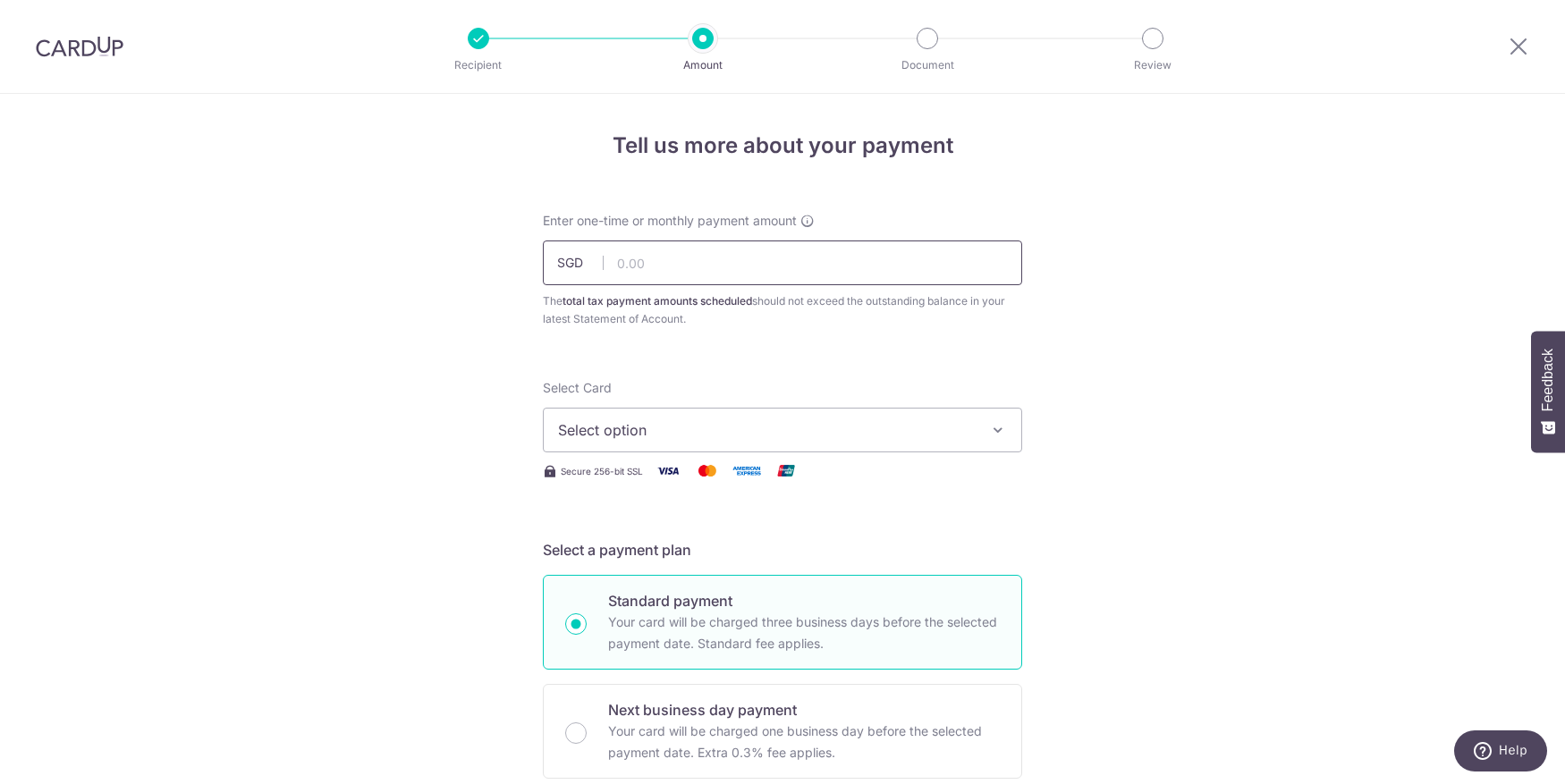 click at bounding box center (782, 263) 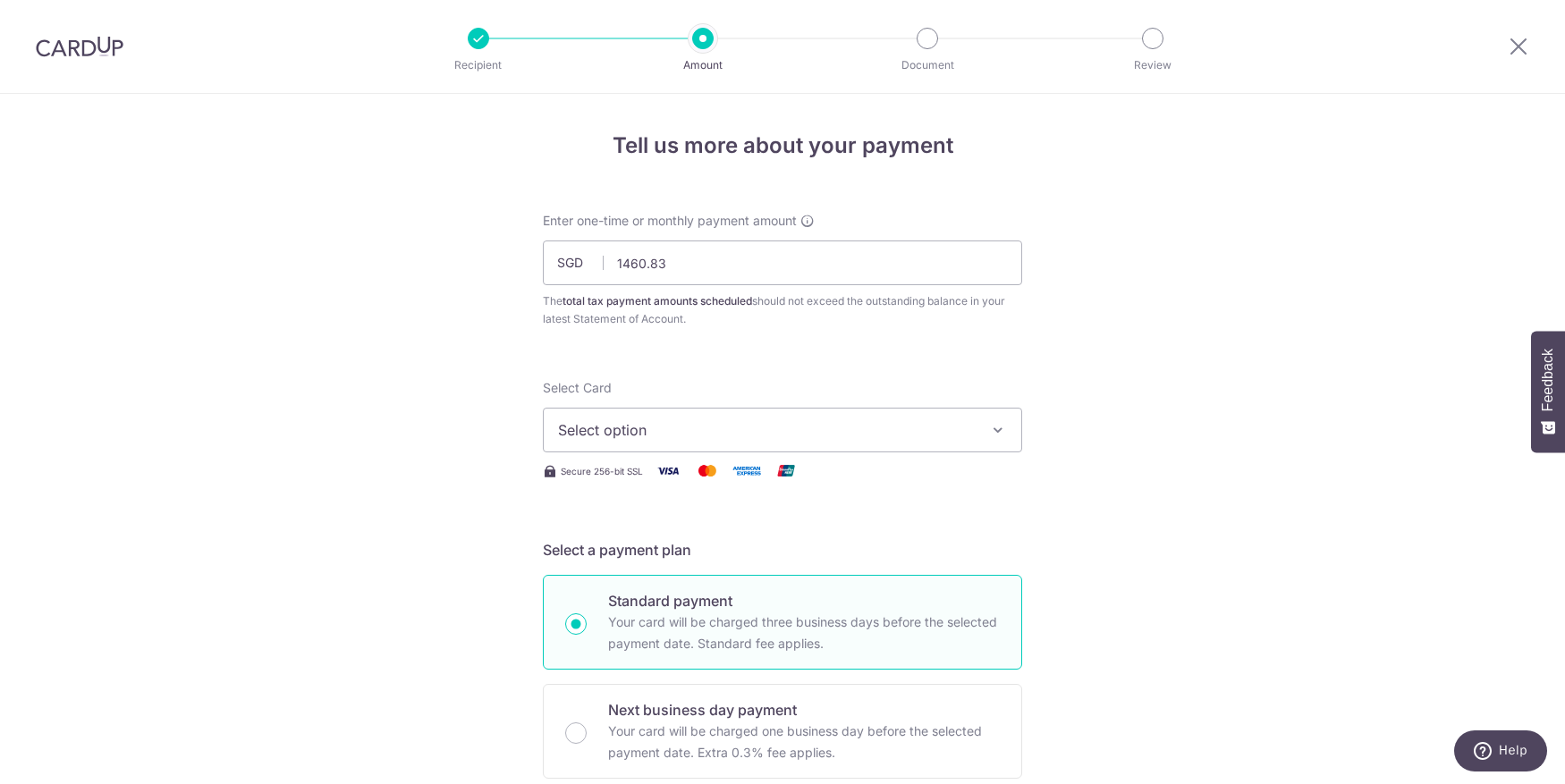 type on "1,460.83" 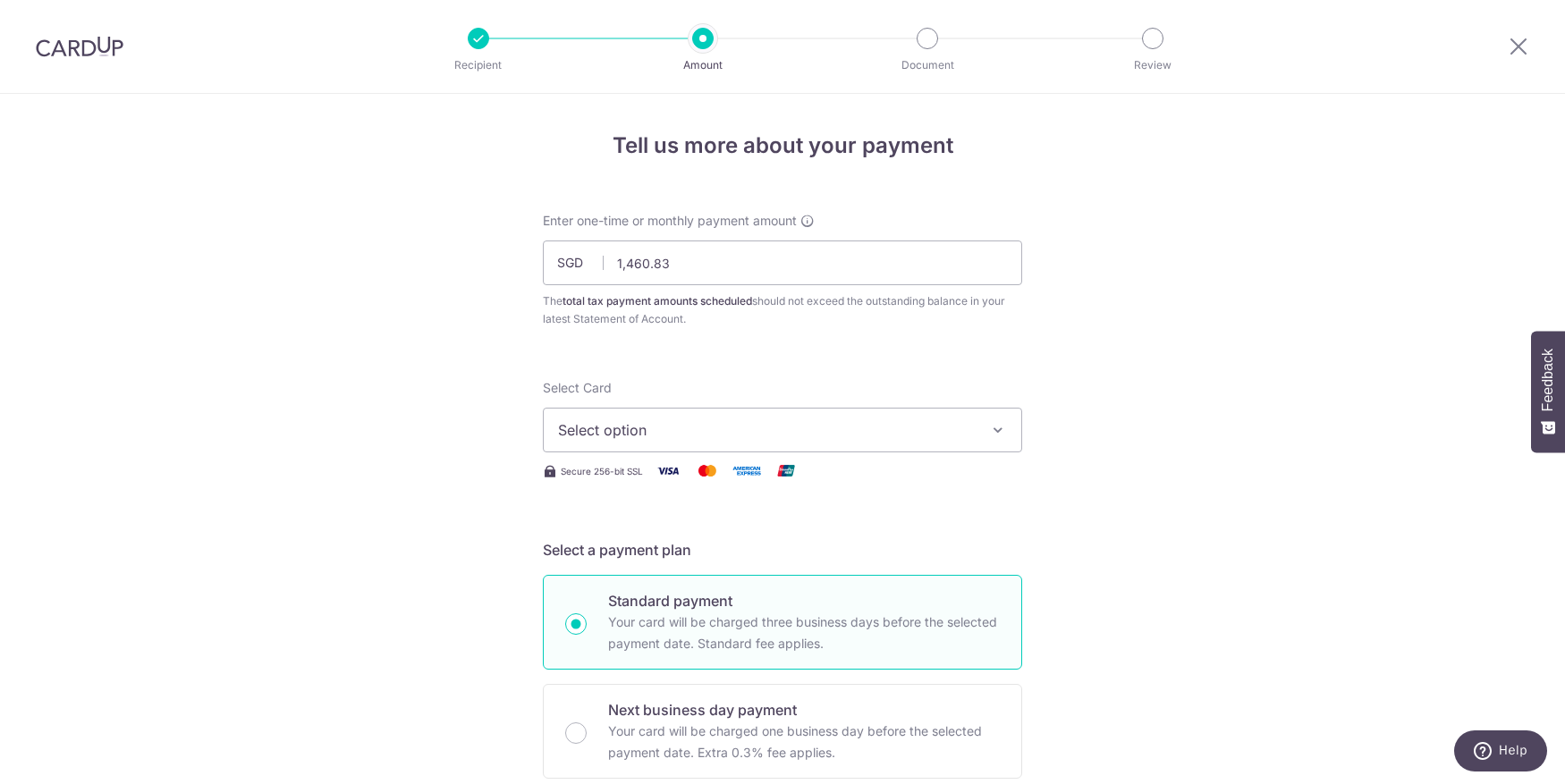 drag, startPoint x: 1137, startPoint y: 312, endPoint x: 1335, endPoint y: 114, distance: 280.0143 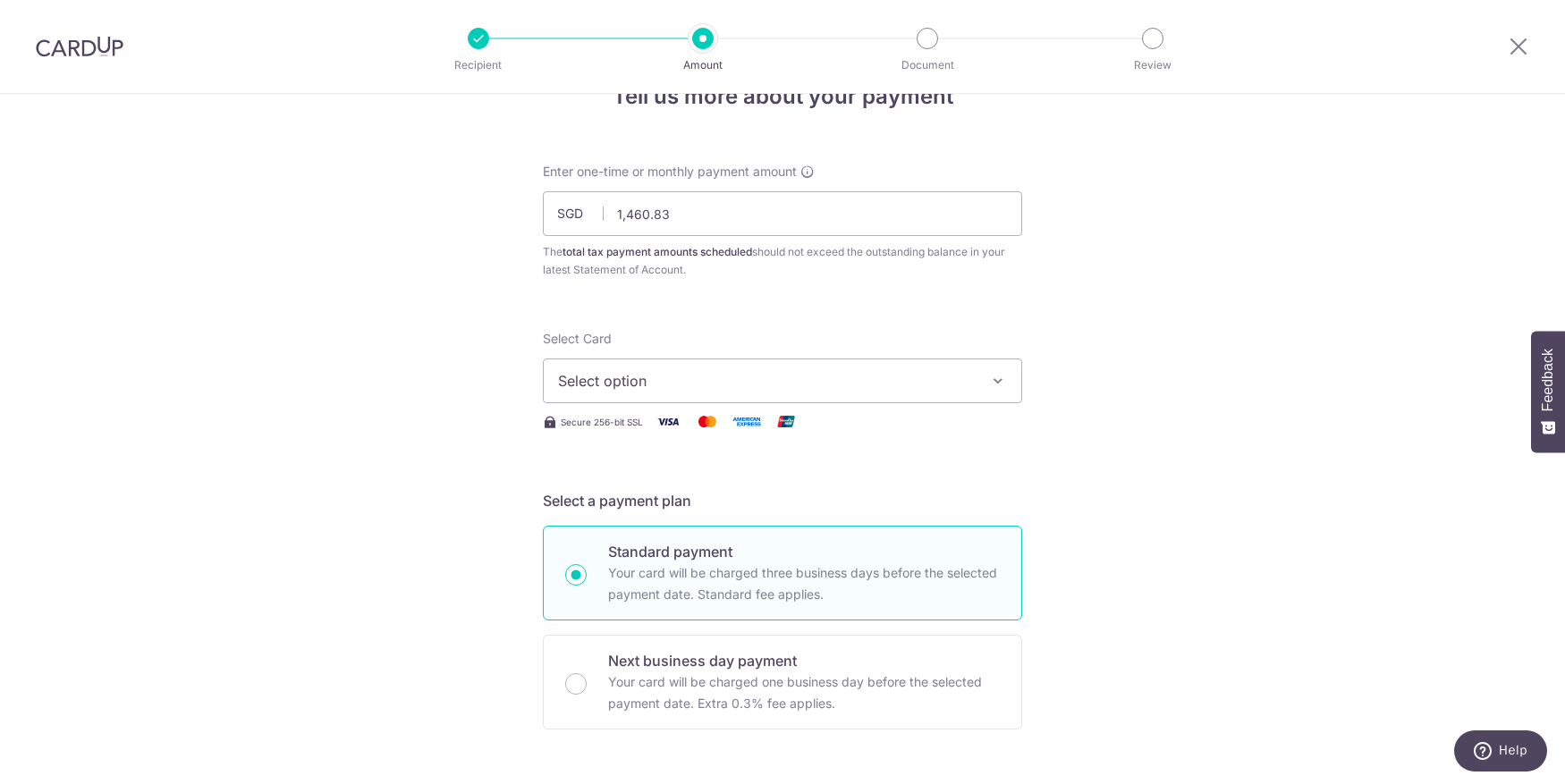 scroll, scrollTop: 58, scrollLeft: 0, axis: vertical 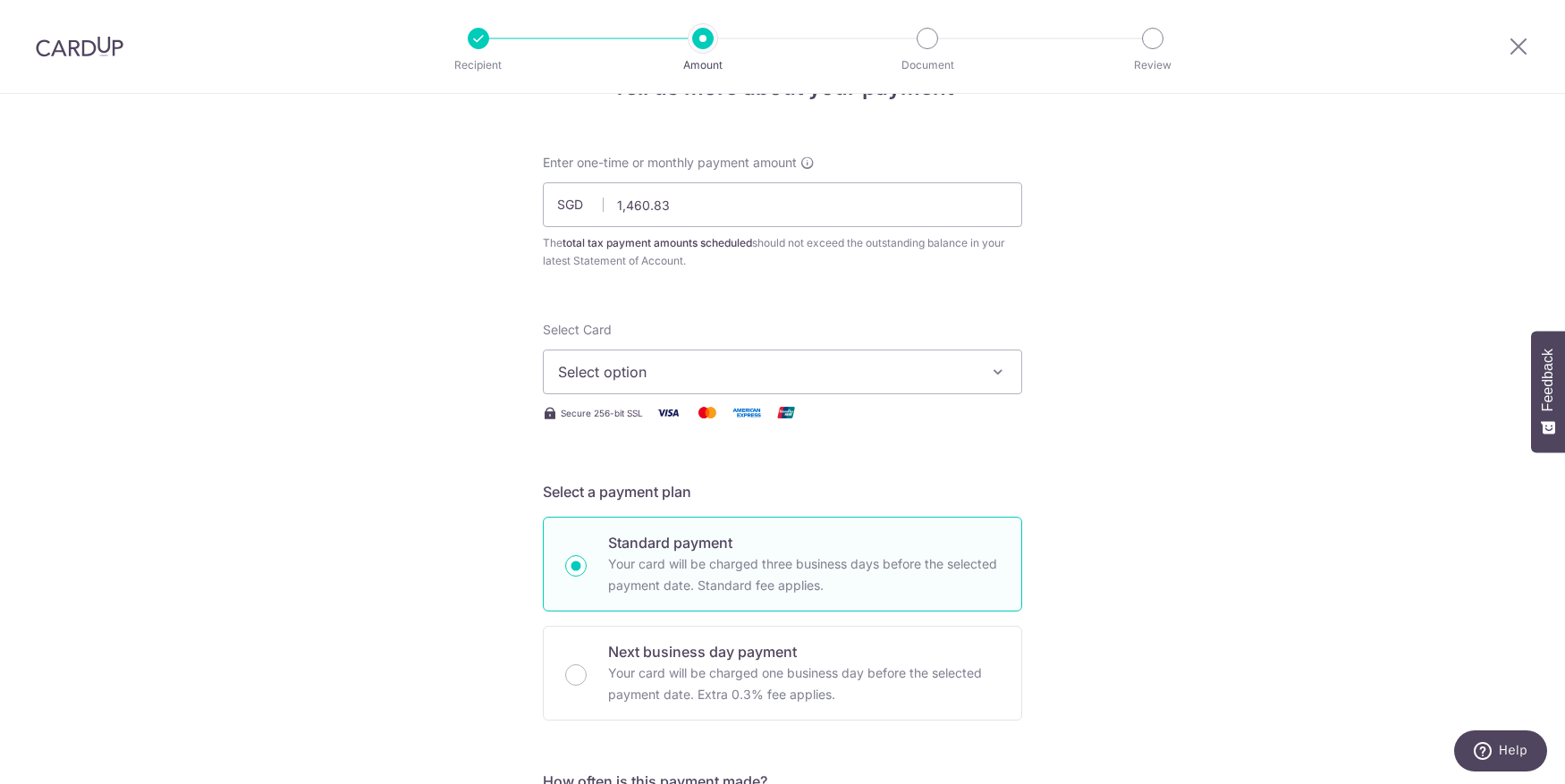 click on "Select Card
Select option
Add credit card
Your Cards
**** 9414
Secure 256-bit SSL" at bounding box center (782, 372) 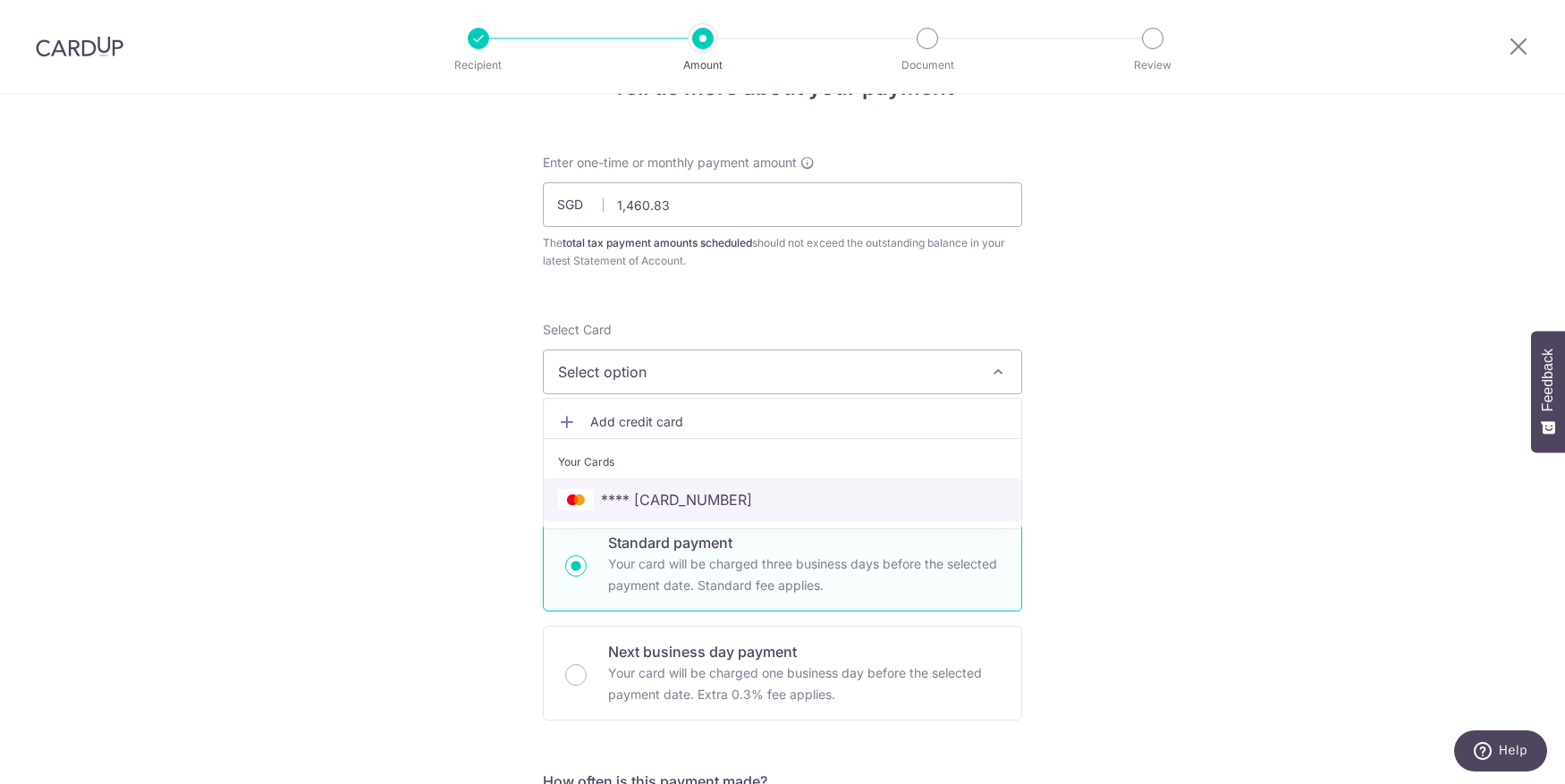 click on "**** 9414" at bounding box center (782, 500) 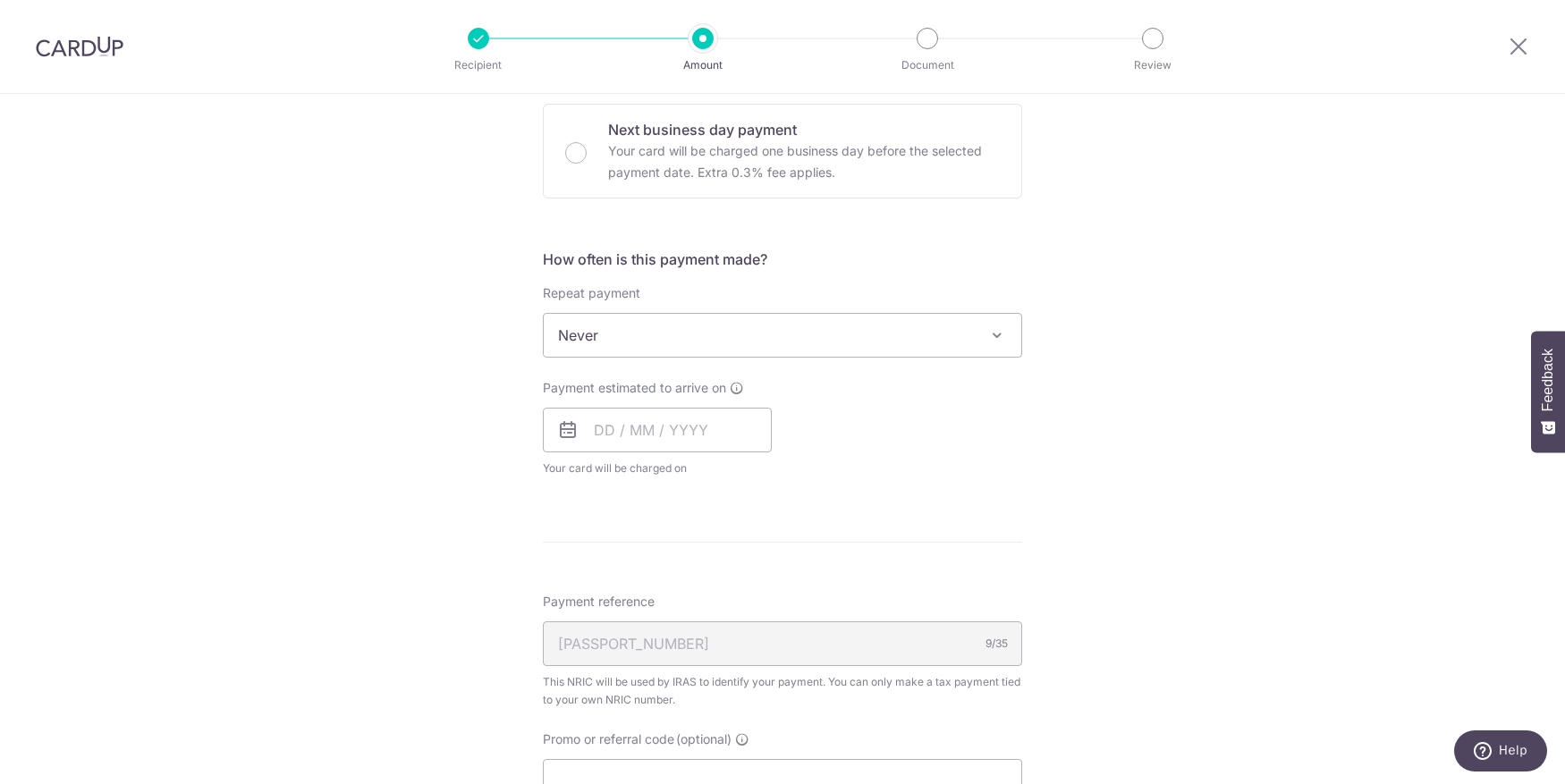 scroll, scrollTop: 596, scrollLeft: 0, axis: vertical 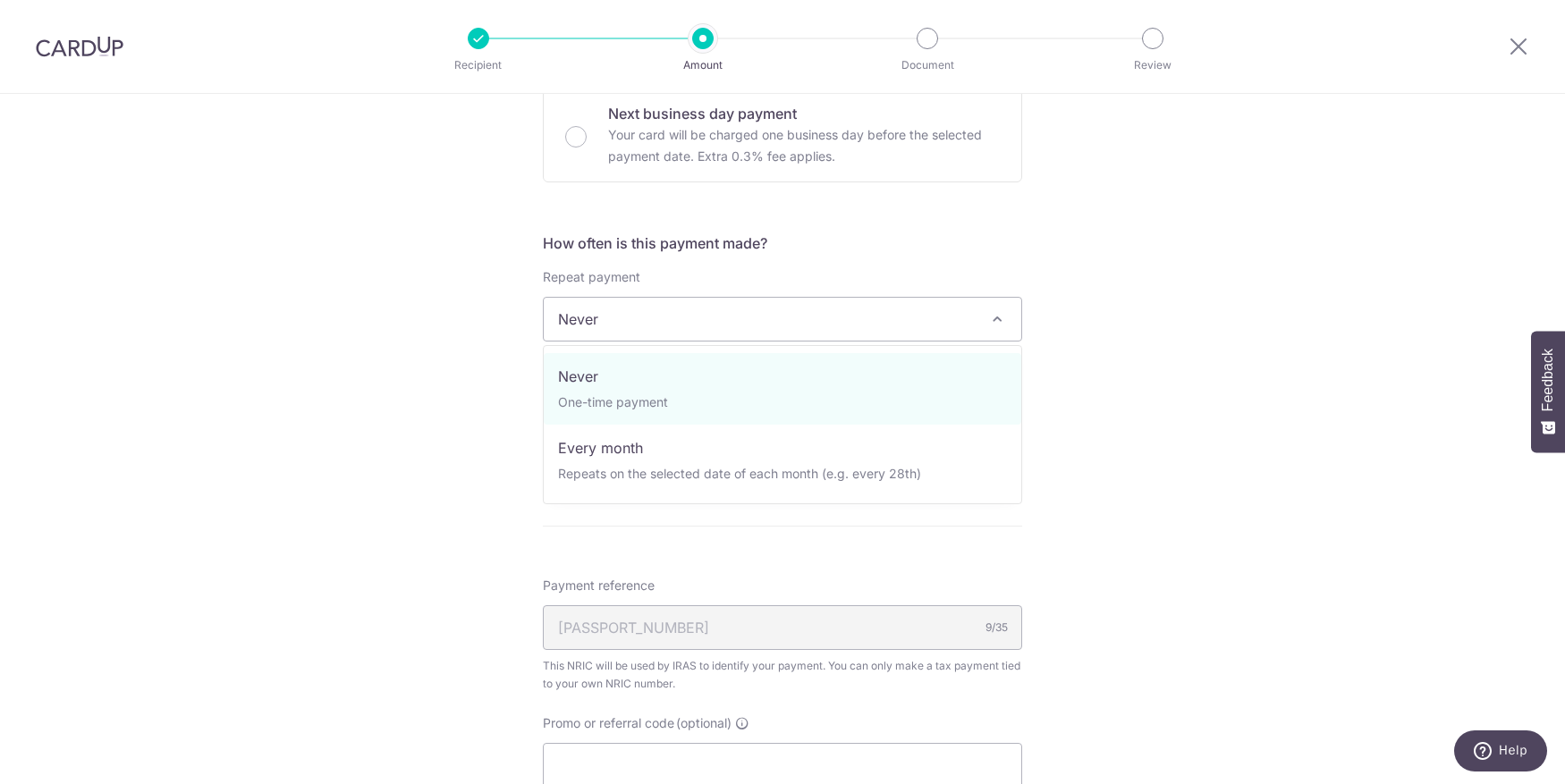 click on "Never" at bounding box center [782, 319] 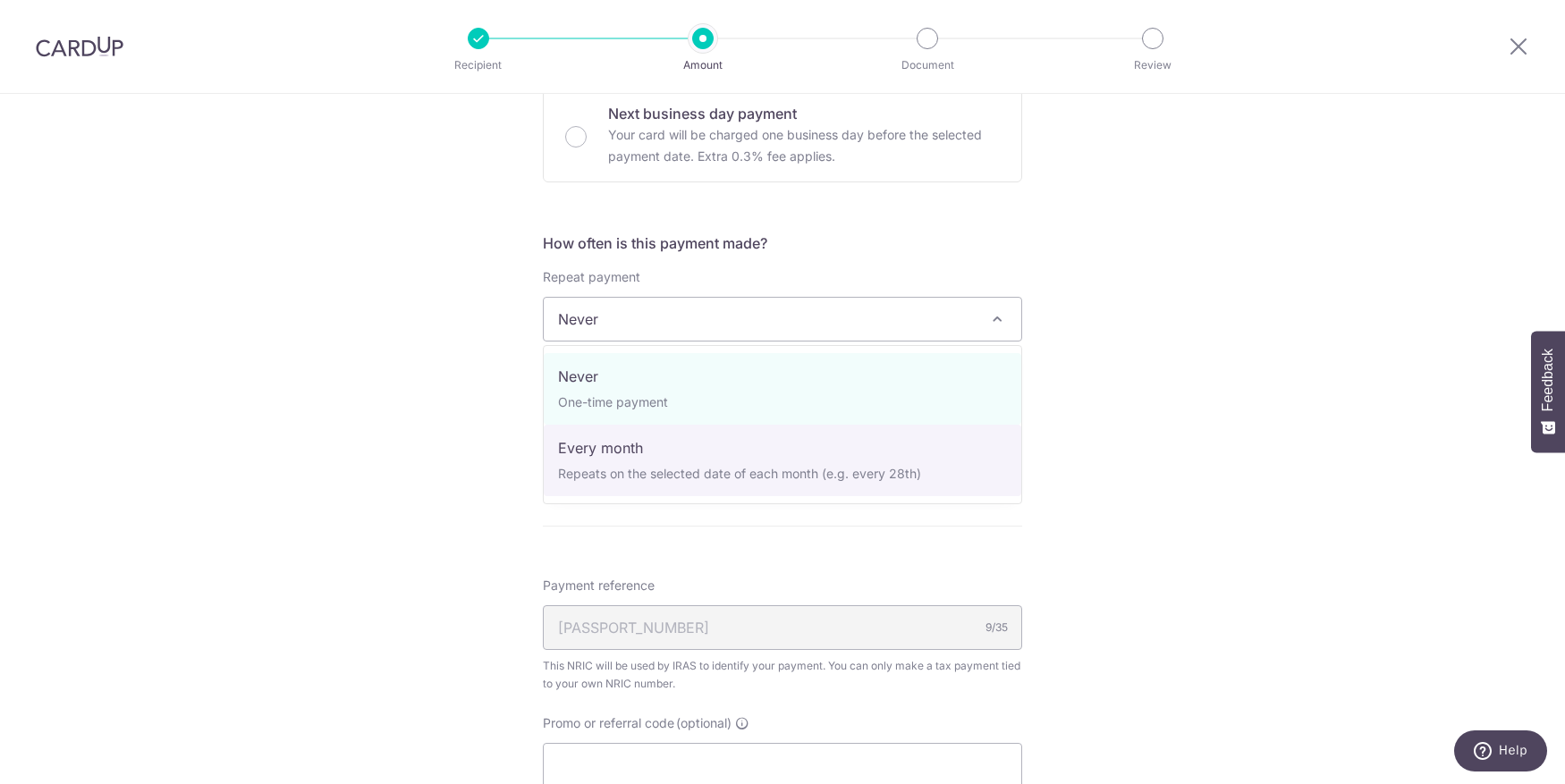 select on "3" 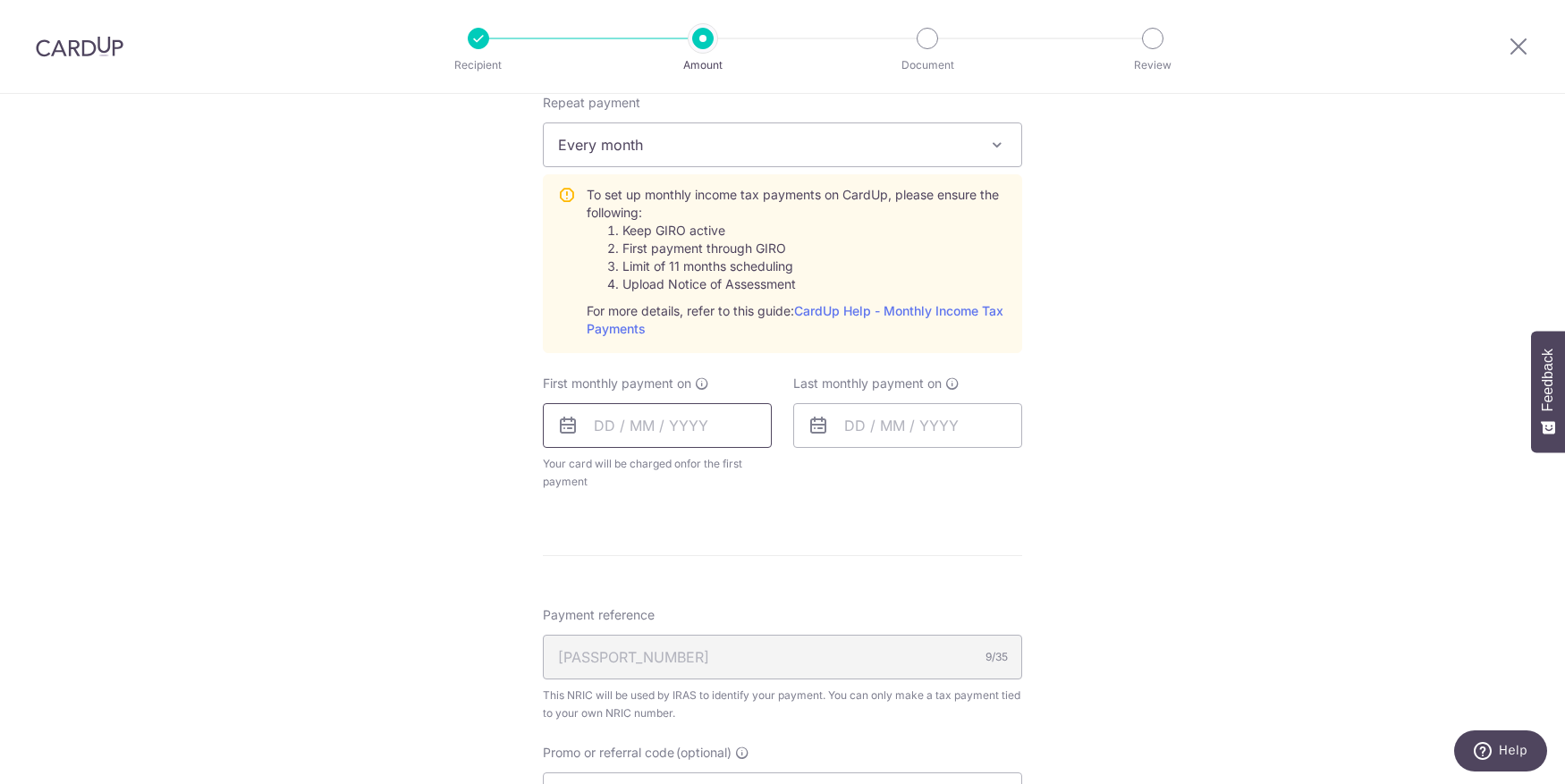 scroll, scrollTop: 734, scrollLeft: 0, axis: vertical 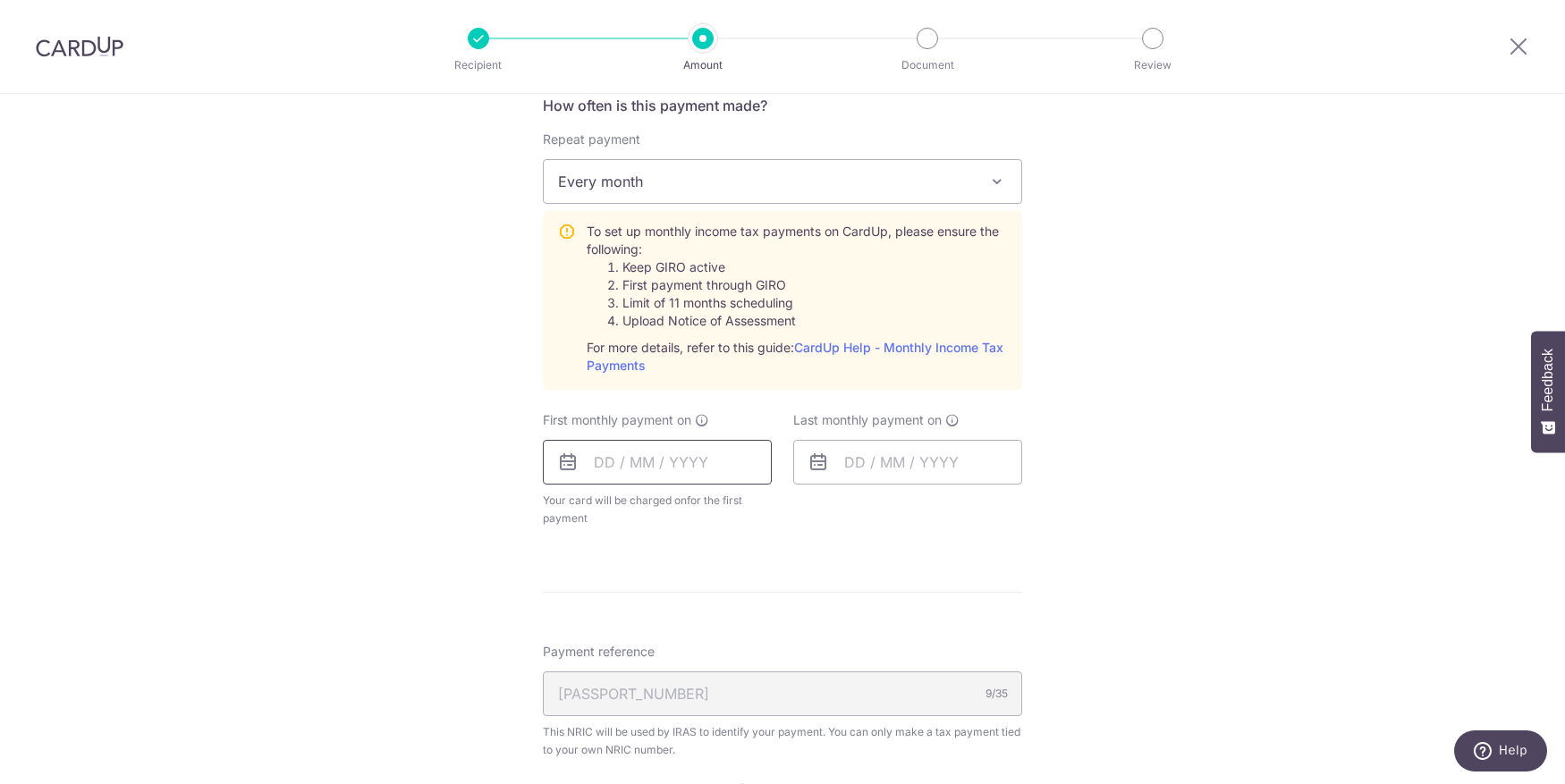 click at bounding box center (657, 462) 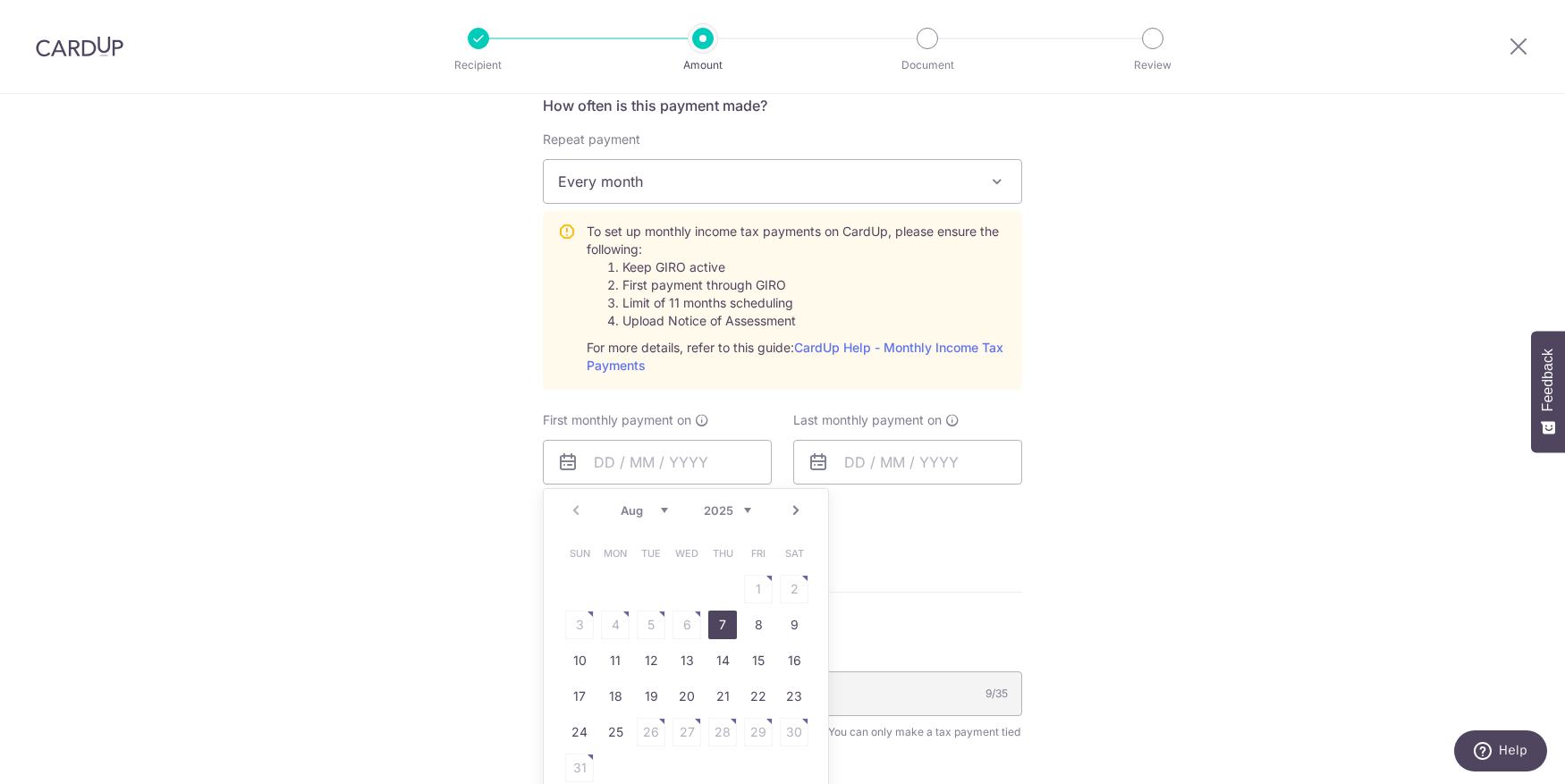 click on "7" at bounding box center [723, 625] 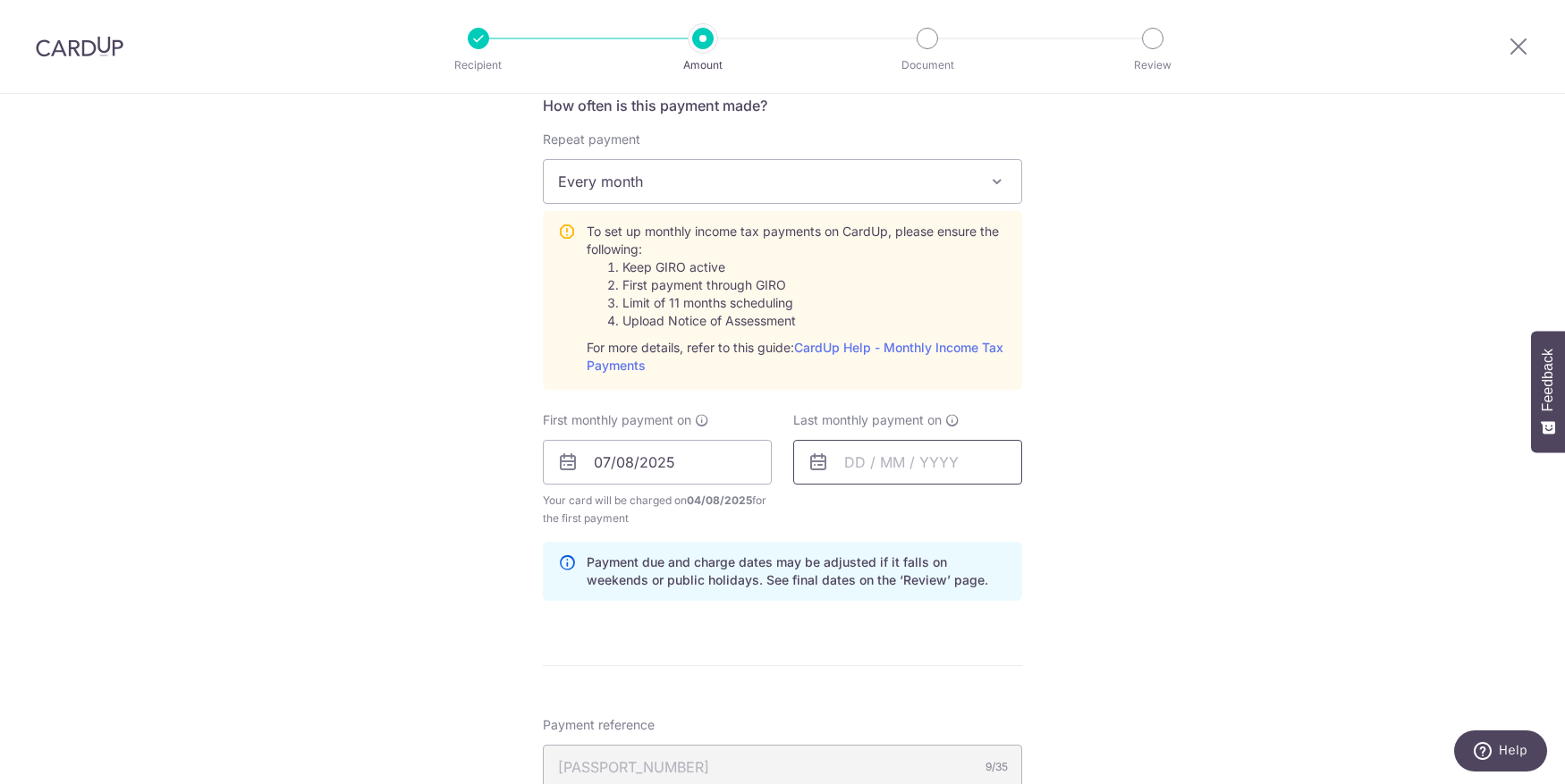 click at bounding box center [908, 462] 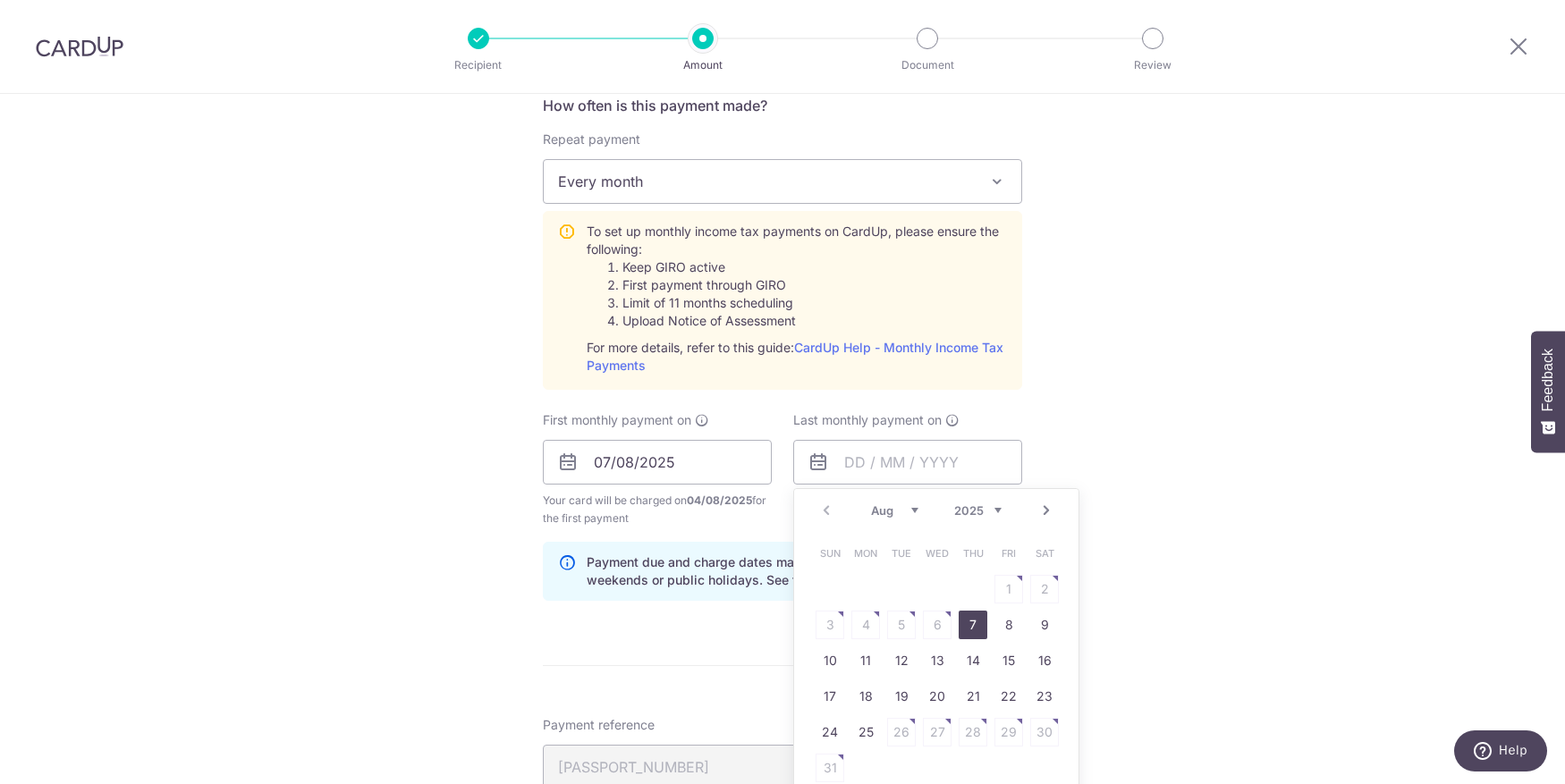 click on "Next" at bounding box center (1046, 510) 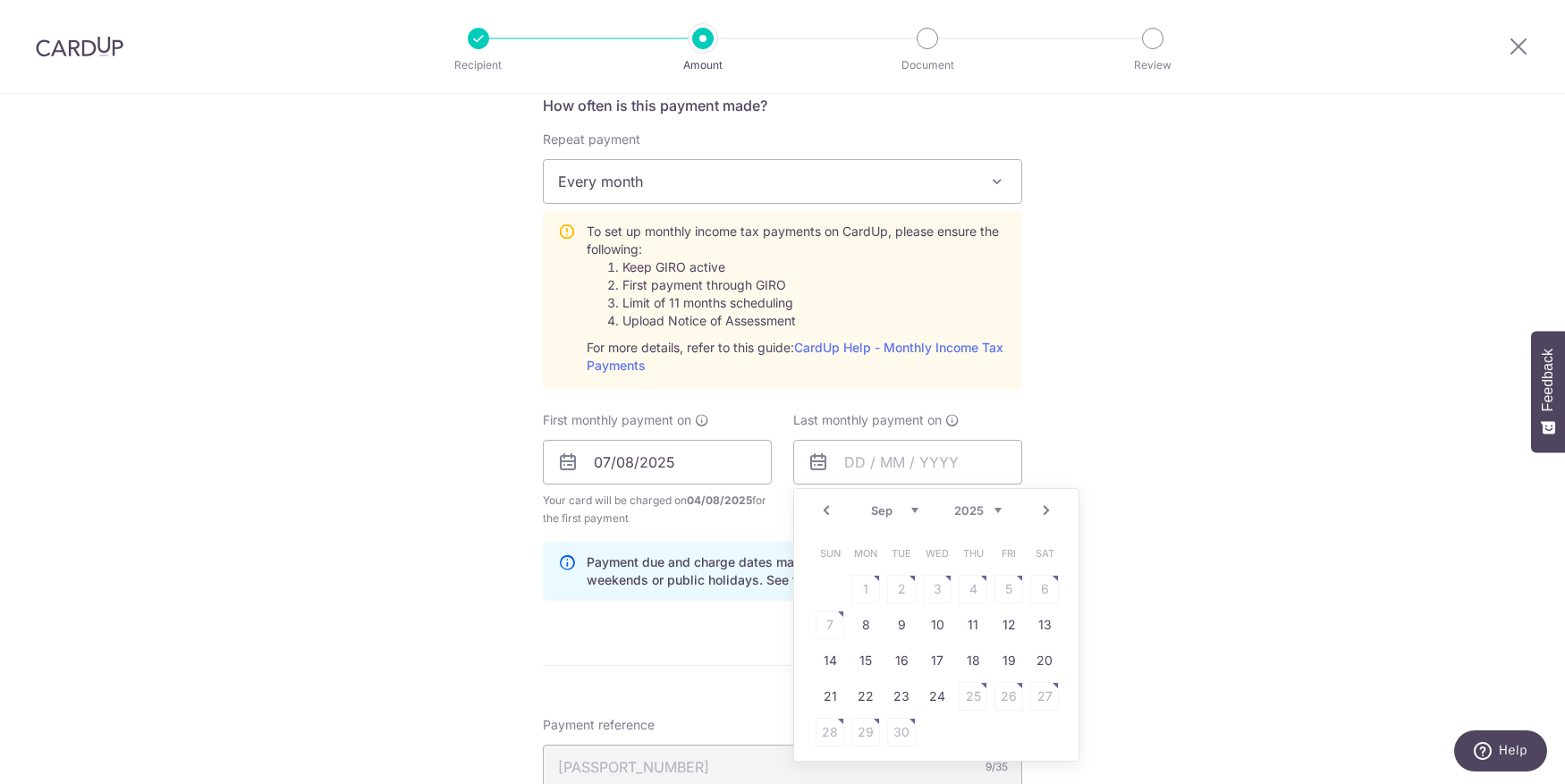 click on "Next" at bounding box center (1046, 510) 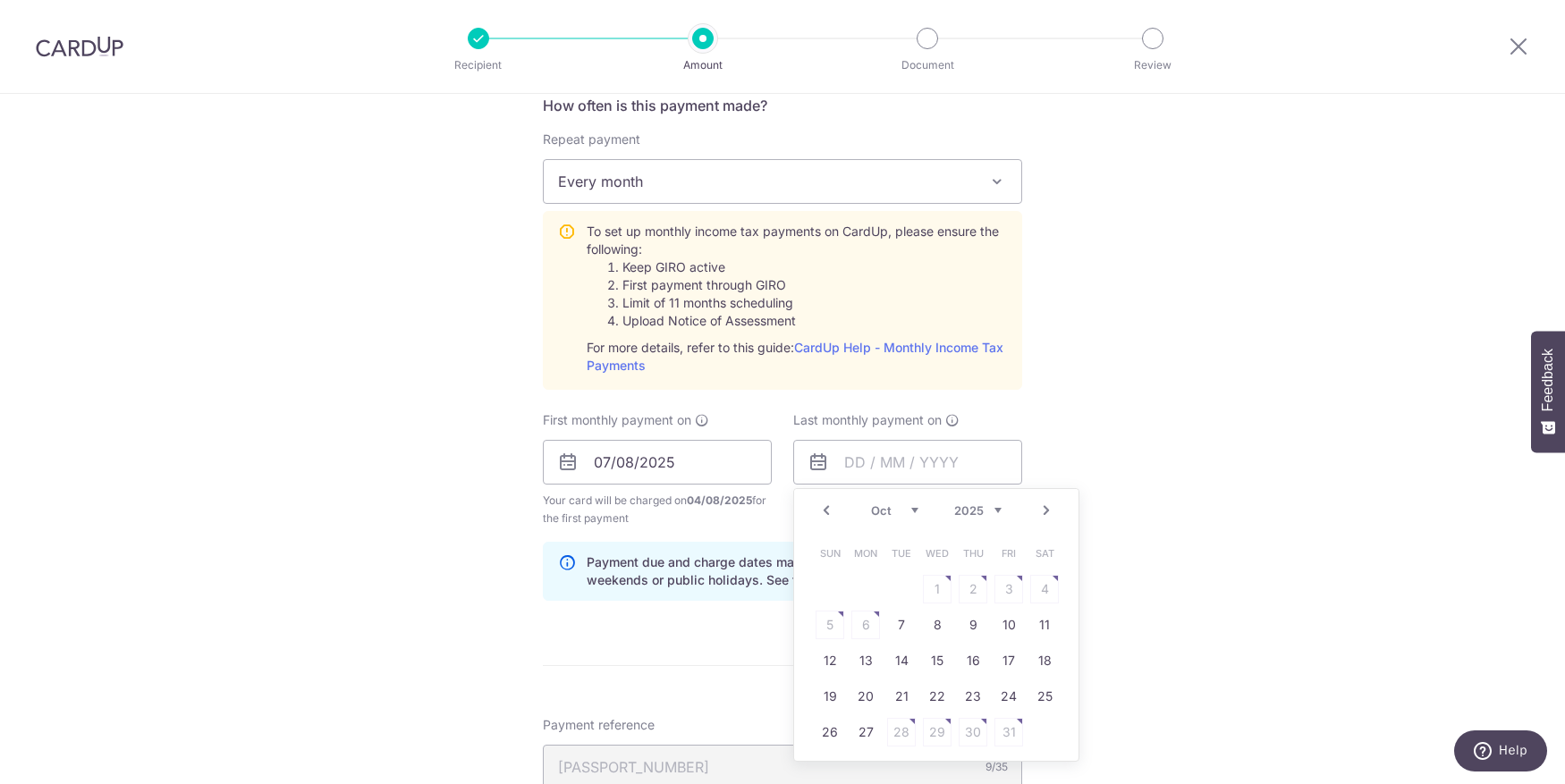 click on "Next" at bounding box center [1046, 510] 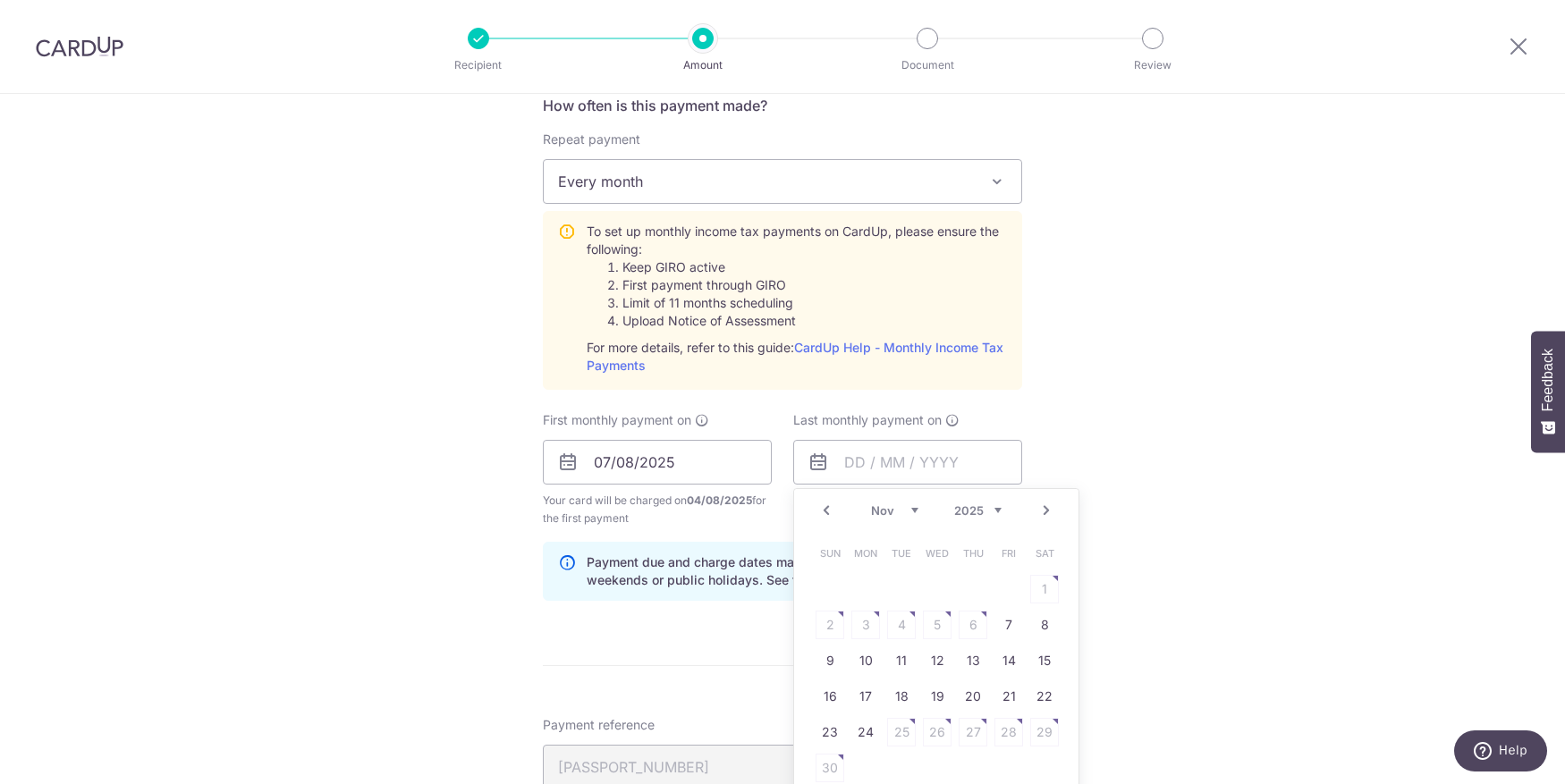 click on "Next" at bounding box center [1046, 510] 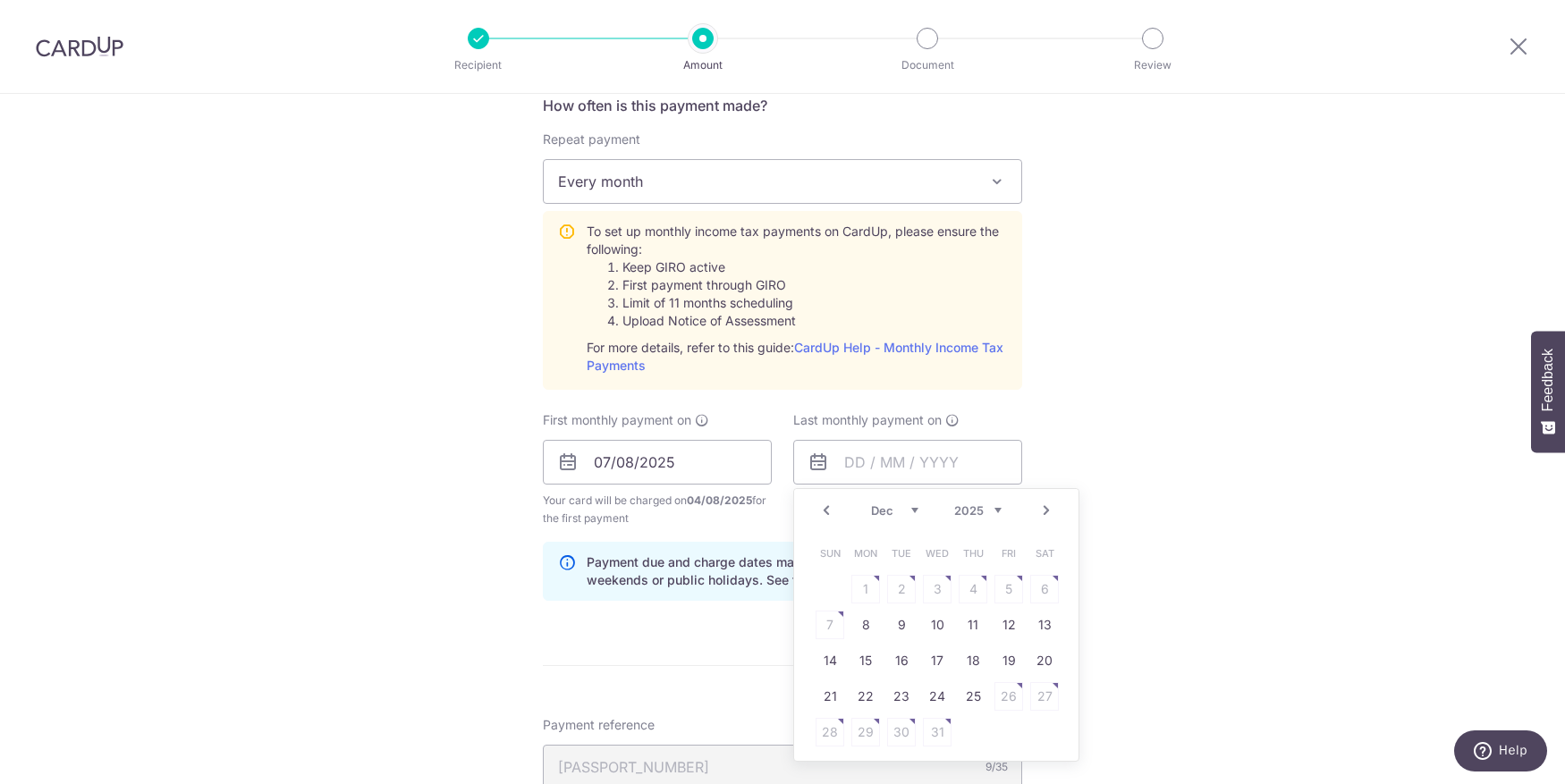 click on "Next" at bounding box center (1046, 510) 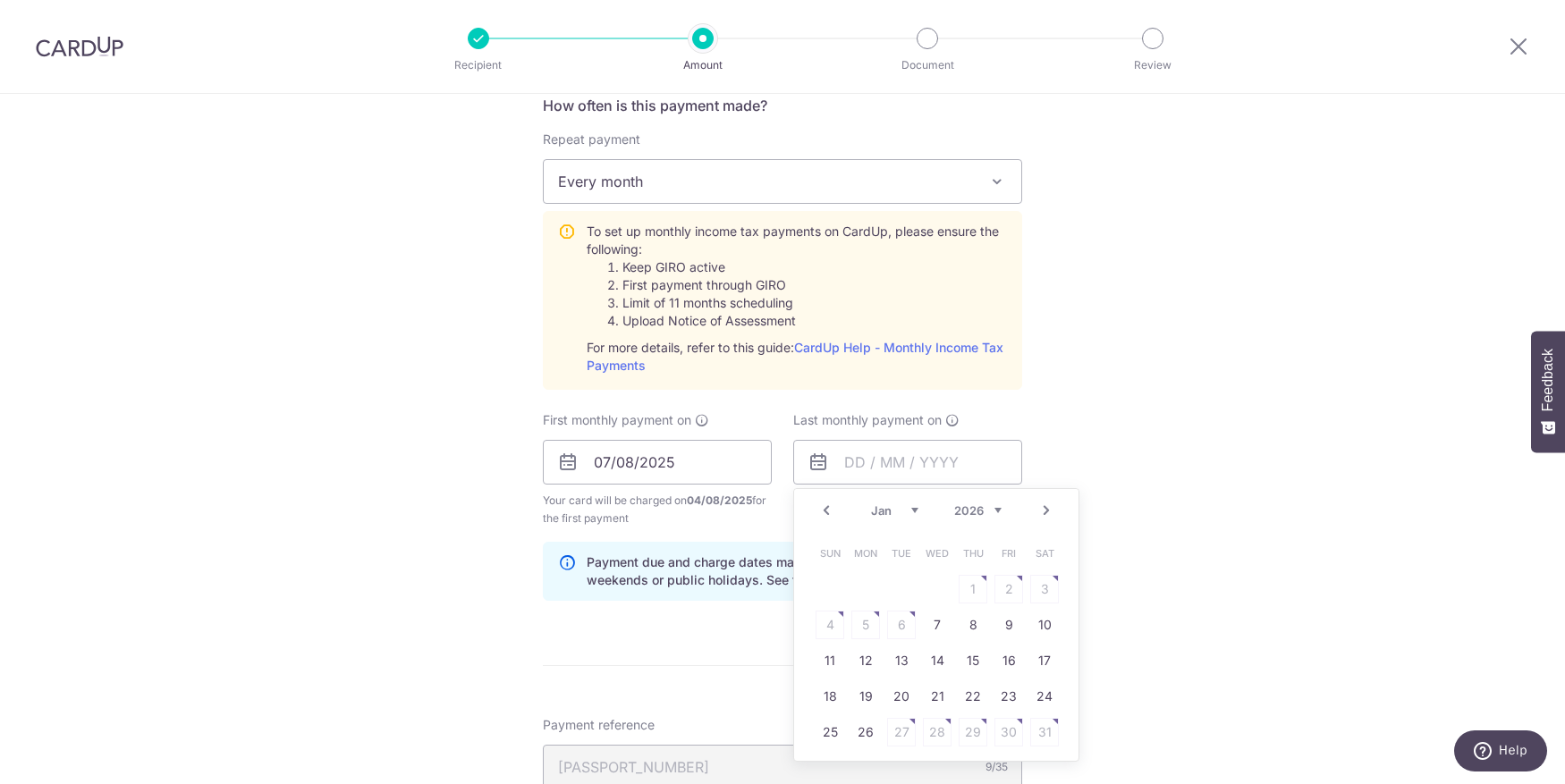 click on "Next" at bounding box center (1046, 510) 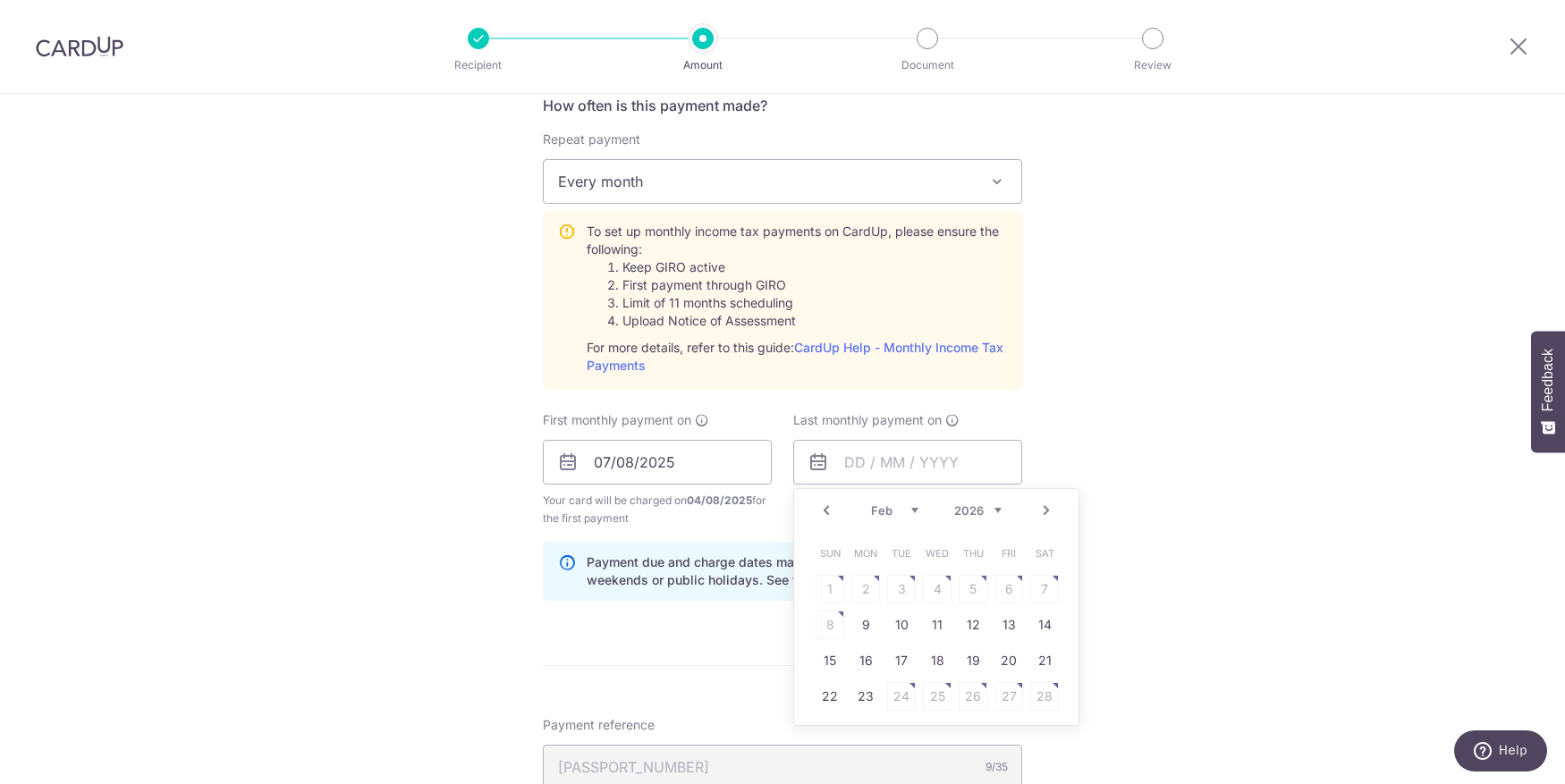 click on "Next" at bounding box center [1046, 510] 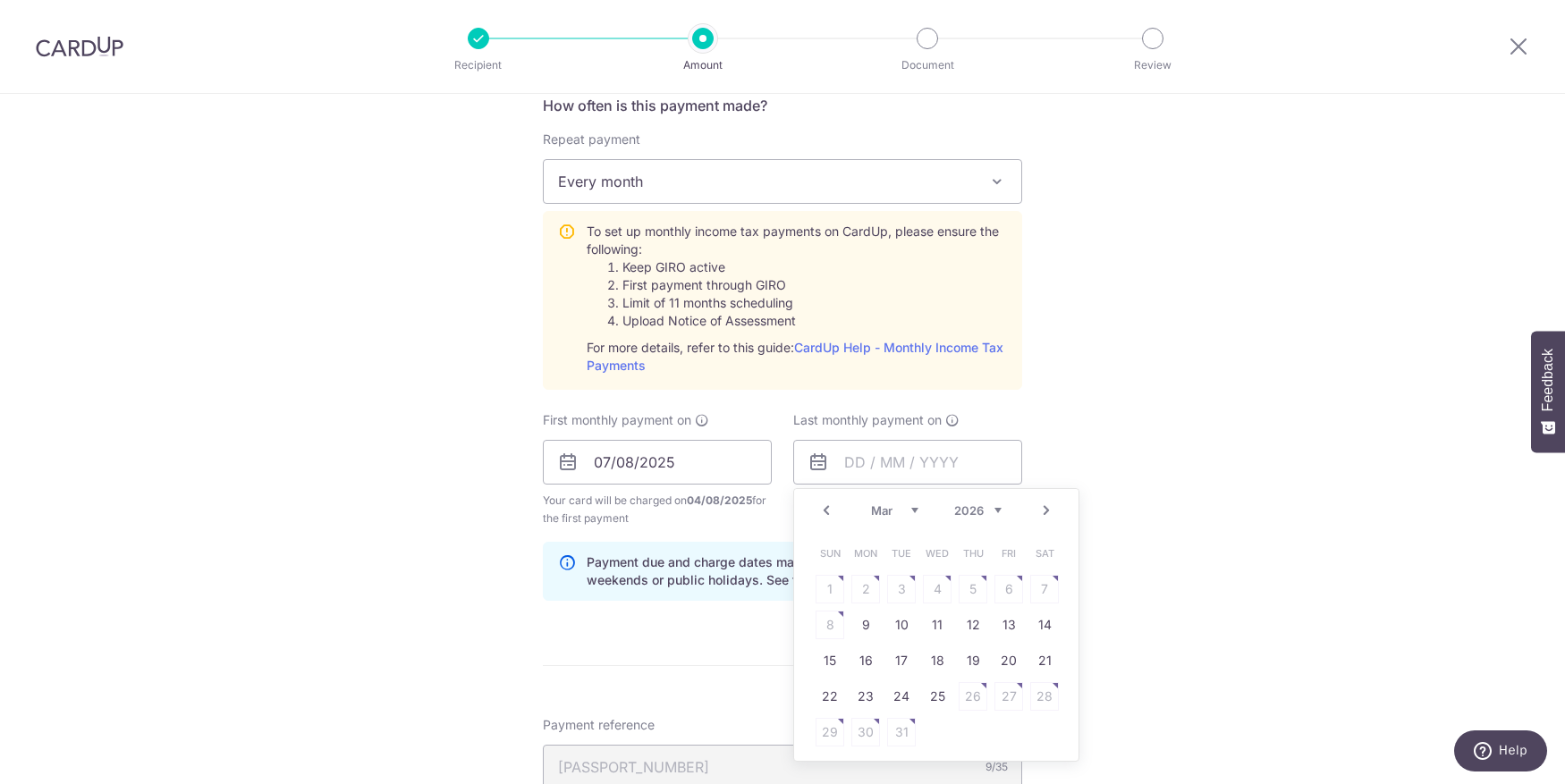 click on "Next" at bounding box center (1046, 510) 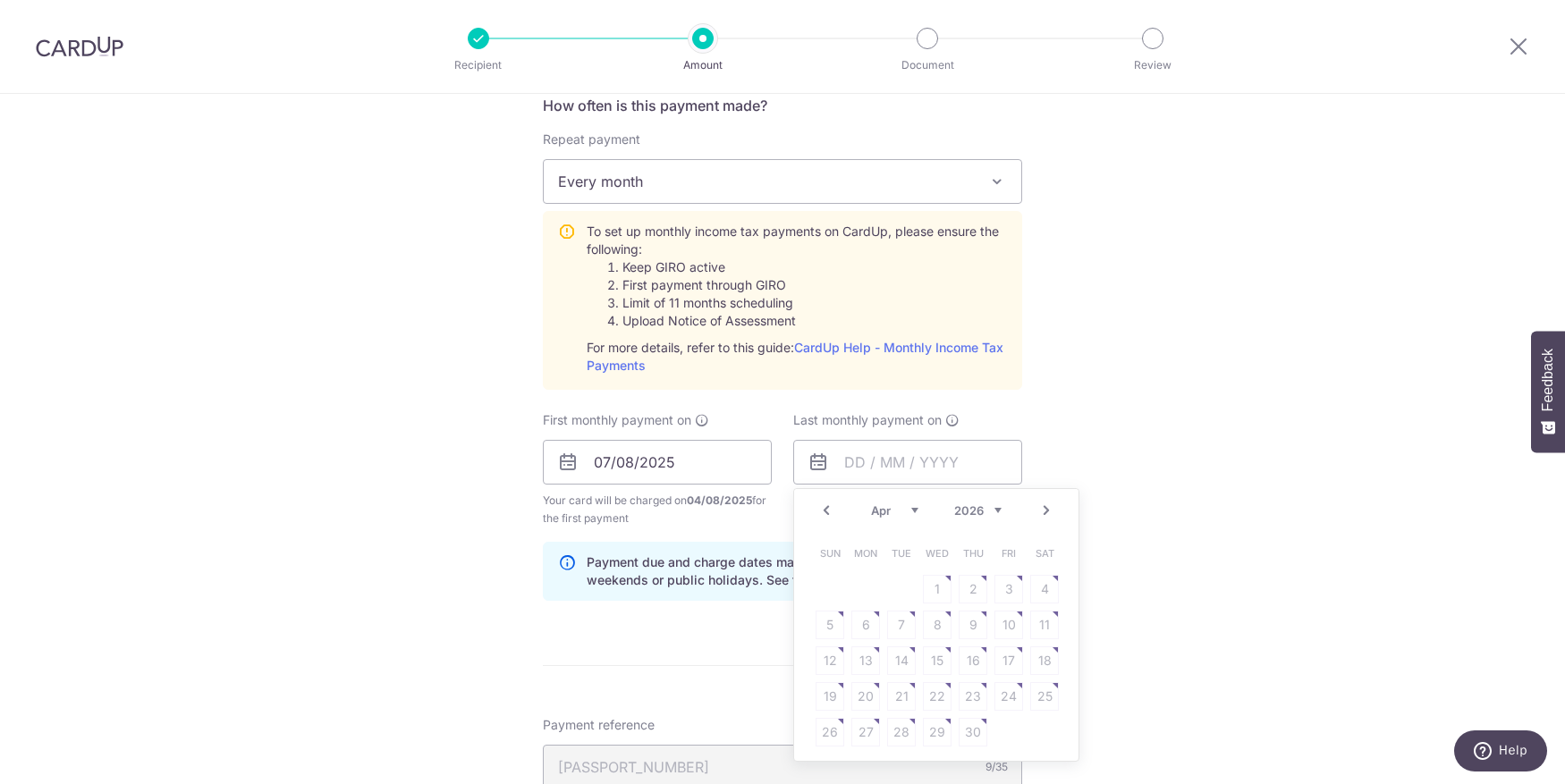 click on "Next" at bounding box center [1046, 510] 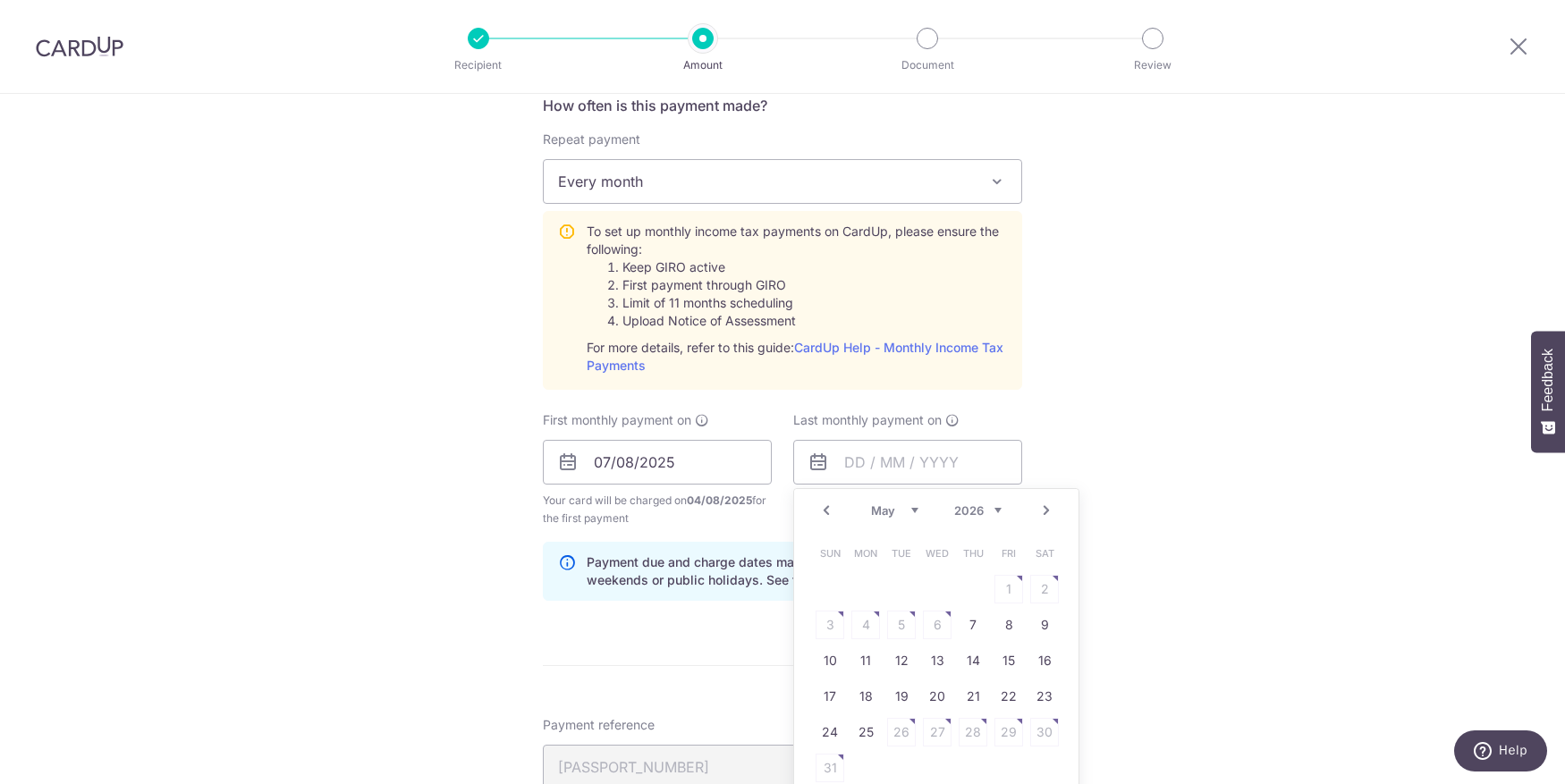 click on "Prev" at bounding box center [826, 510] 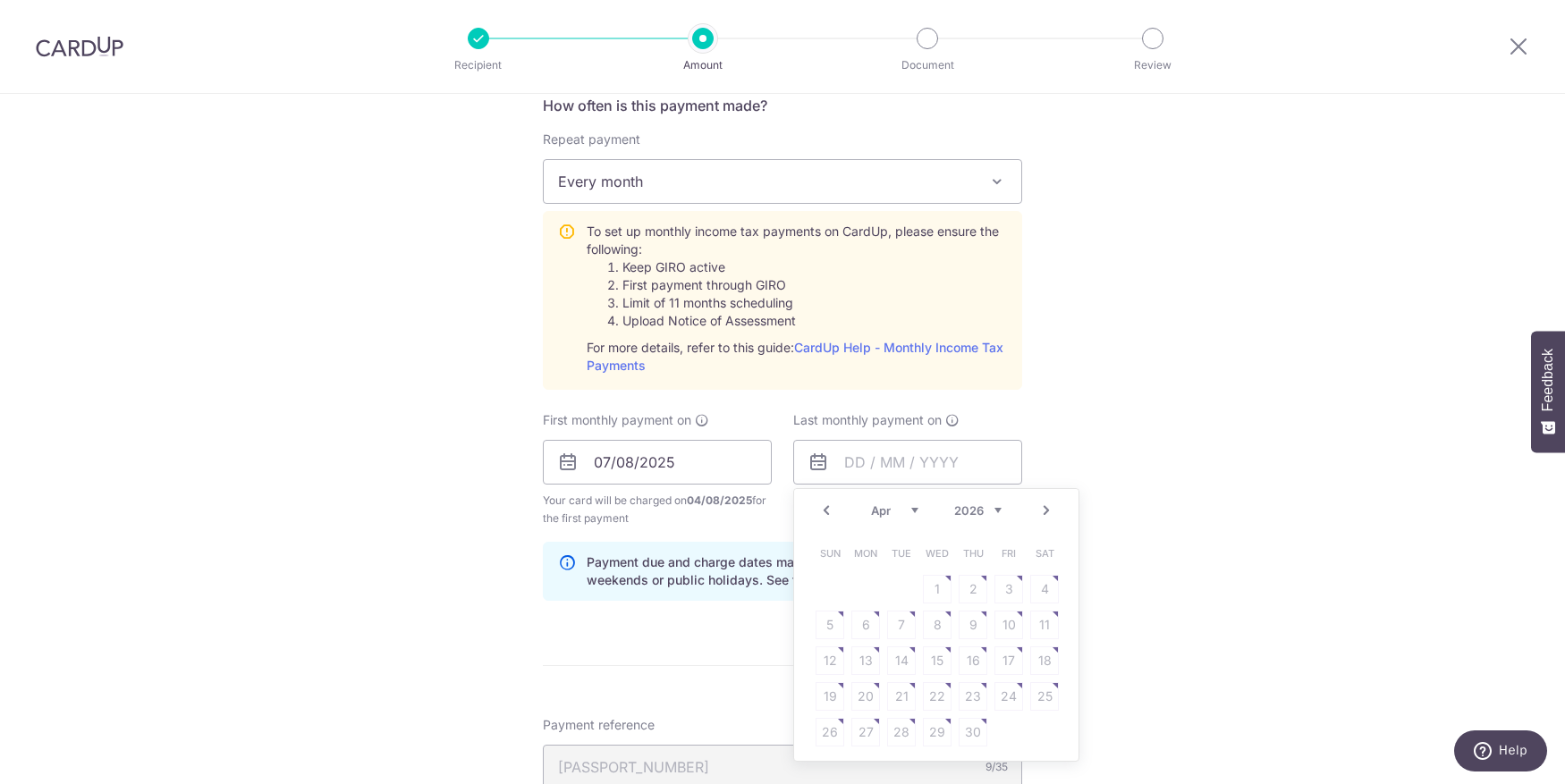 click on "Prev" at bounding box center (826, 510) 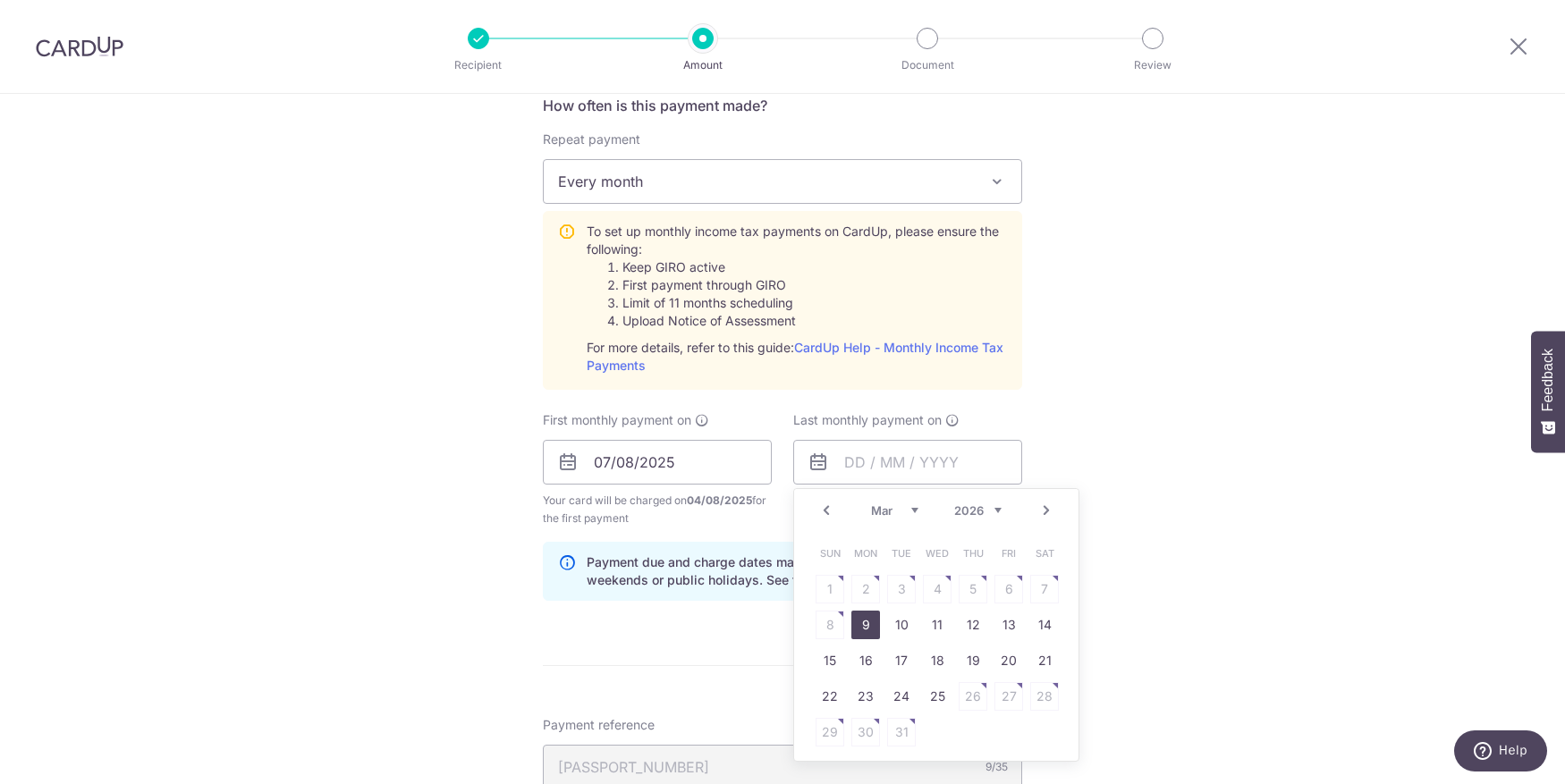 click on "9" at bounding box center (866, 625) 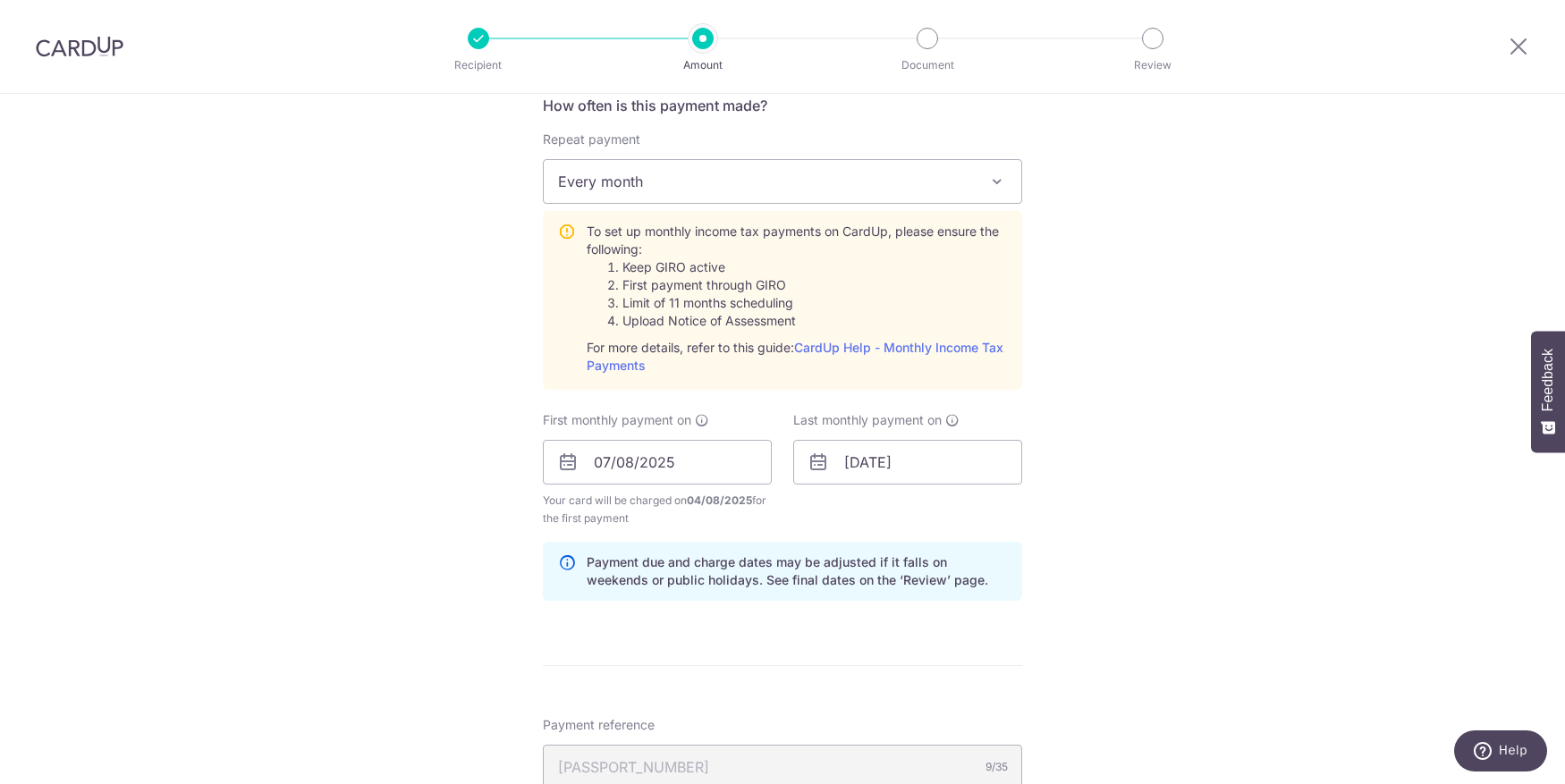 click on "Tell us more about your payment
Enter one-time or monthly payment amount
SGD
1,460.83
1460.83
The  total tax payment amounts scheduled  should not exceed the outstanding balance in your latest Statement of Account.
Select Card
**** 9414
Add credit card
Your Cards
**** 9414
Secure 256-bit SSL
Text
New card details" at bounding box center [782, 328] 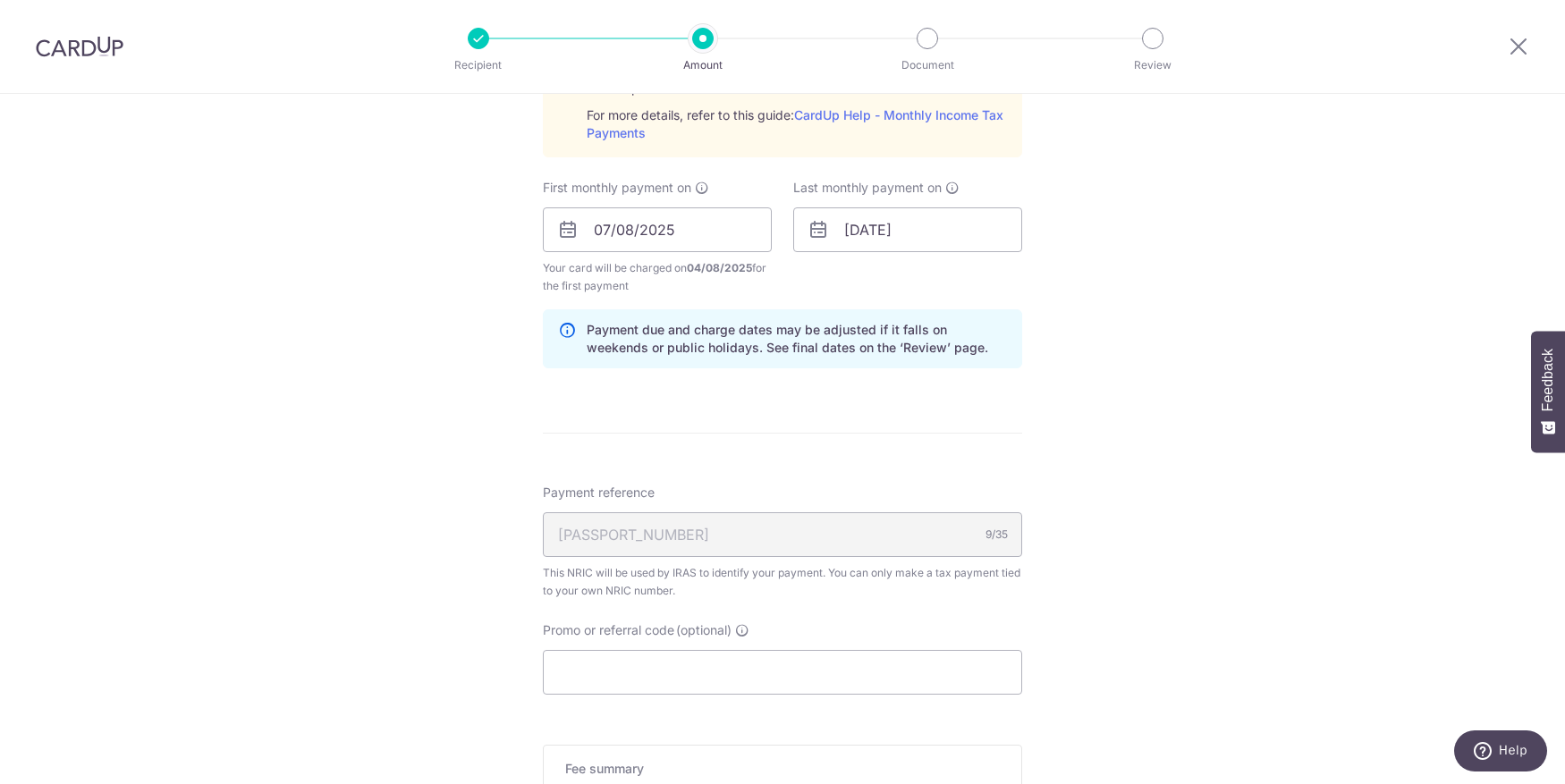 scroll, scrollTop: 978, scrollLeft: 0, axis: vertical 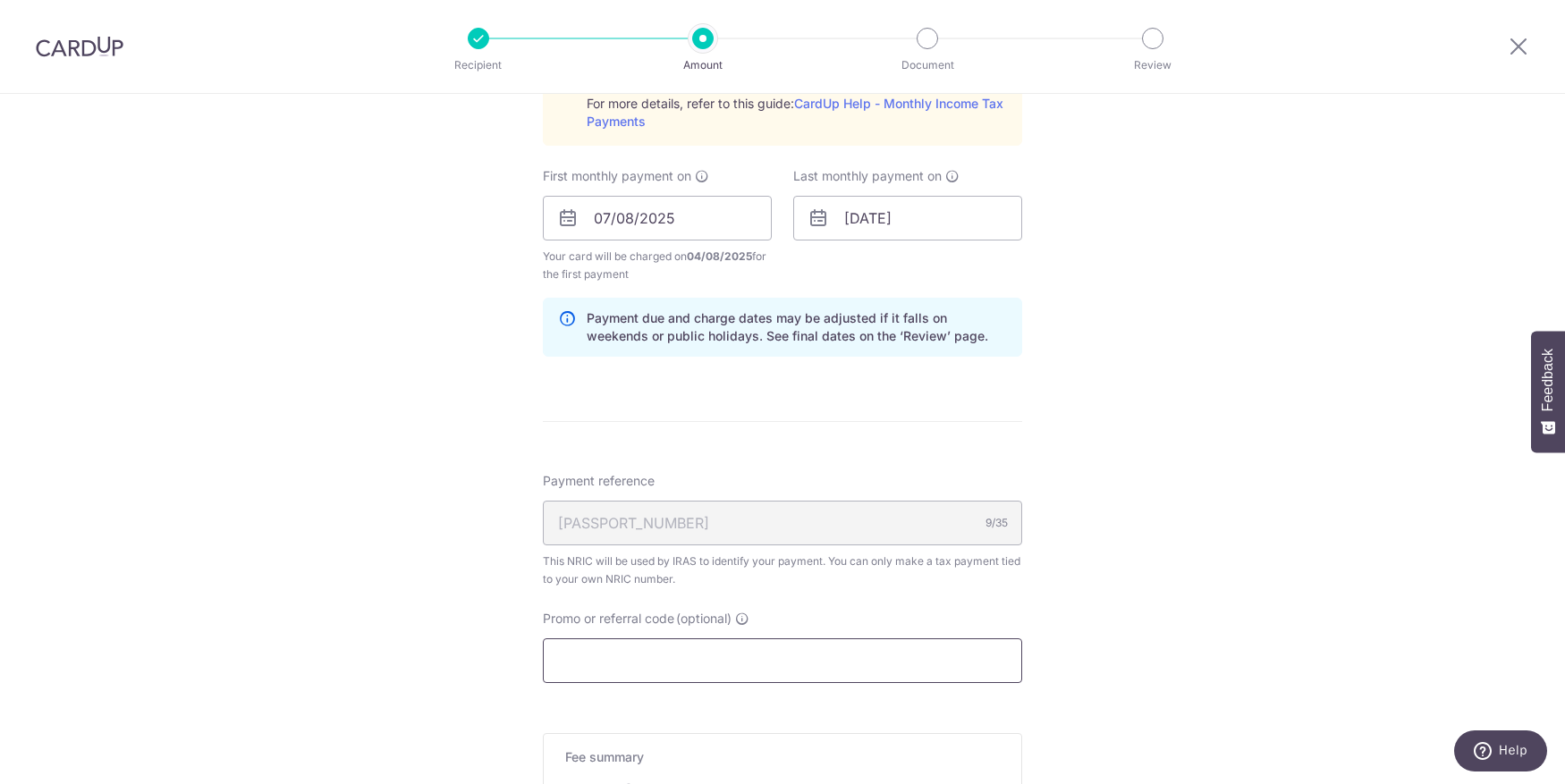 click on "Promo or referral code
(optional)" at bounding box center (782, 661) 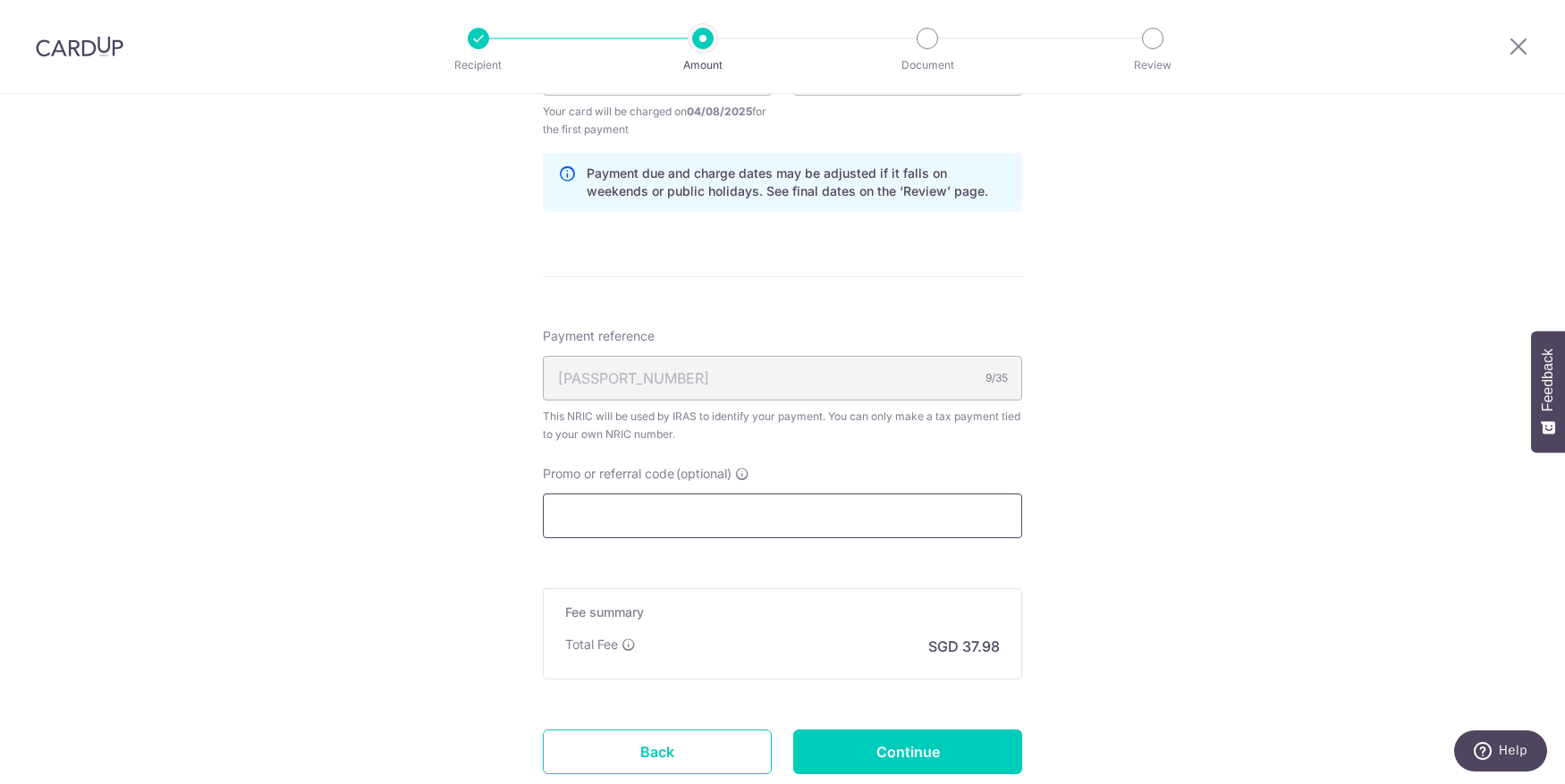 scroll, scrollTop: 1124, scrollLeft: 0, axis: vertical 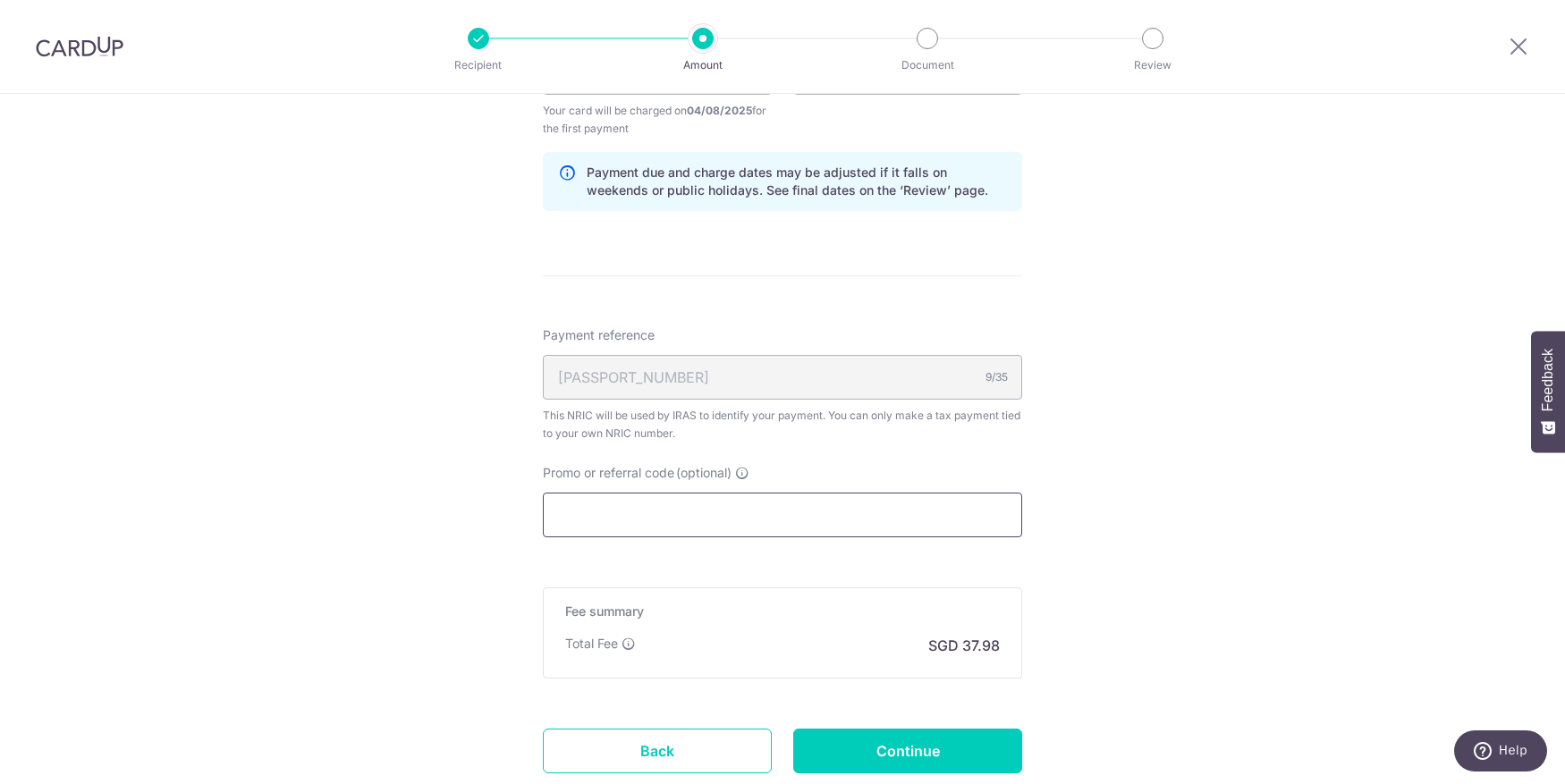 paste on "VTAX25ONE" 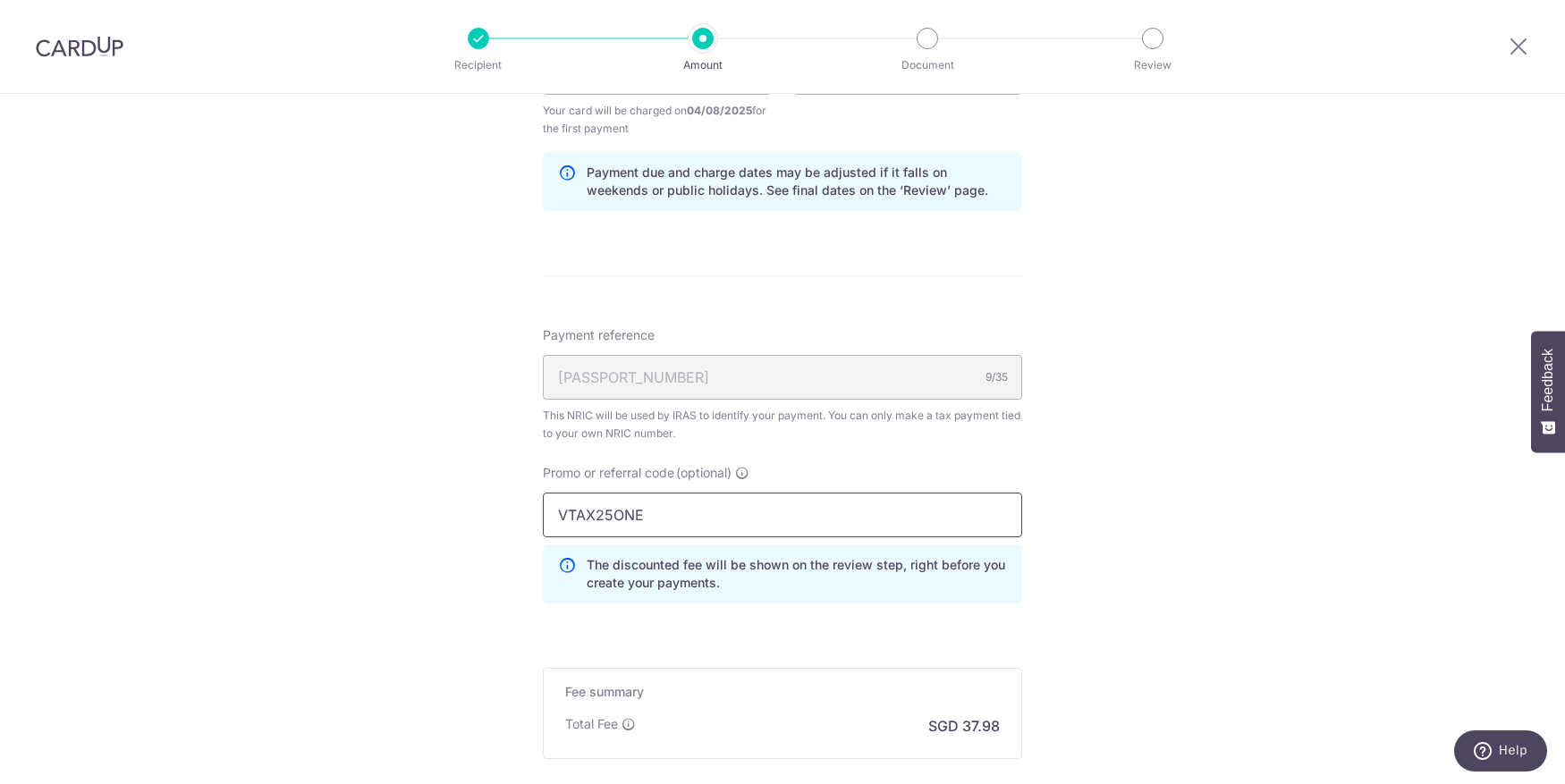 type on "VTAX25ONE" 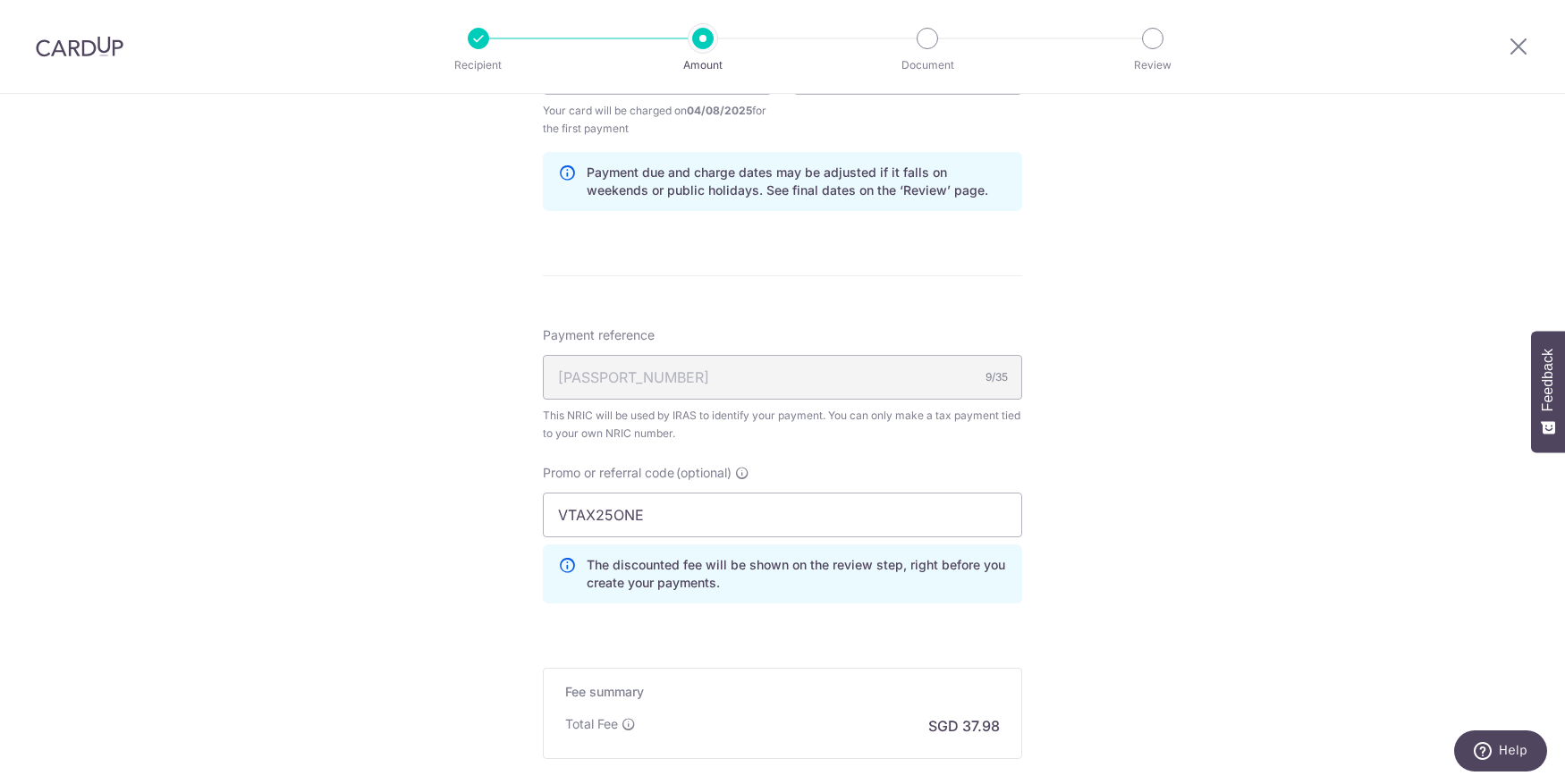 click on "Tell us more about your payment
Enter one-time or monthly payment amount
SGD
1,460.83
1460.83
The  total tax payment amounts scheduled  should not exceed the outstanding balance in your latest Statement of Account.
Select Card
**** 9414
Add credit card
Your Cards
**** 9414
Secure 256-bit SSL
Text
New card details" at bounding box center (782, -21) 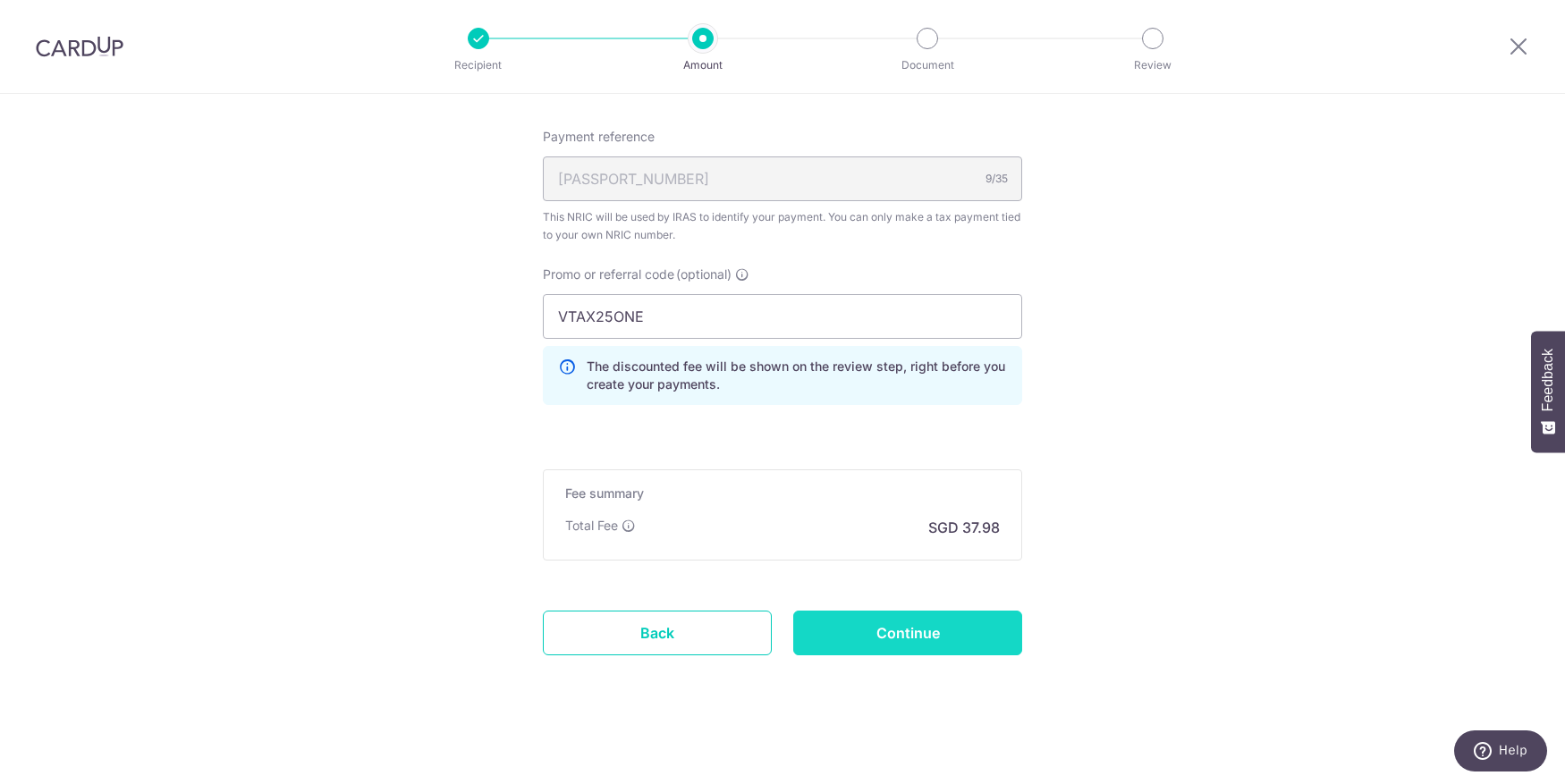 scroll, scrollTop: 1328, scrollLeft: 0, axis: vertical 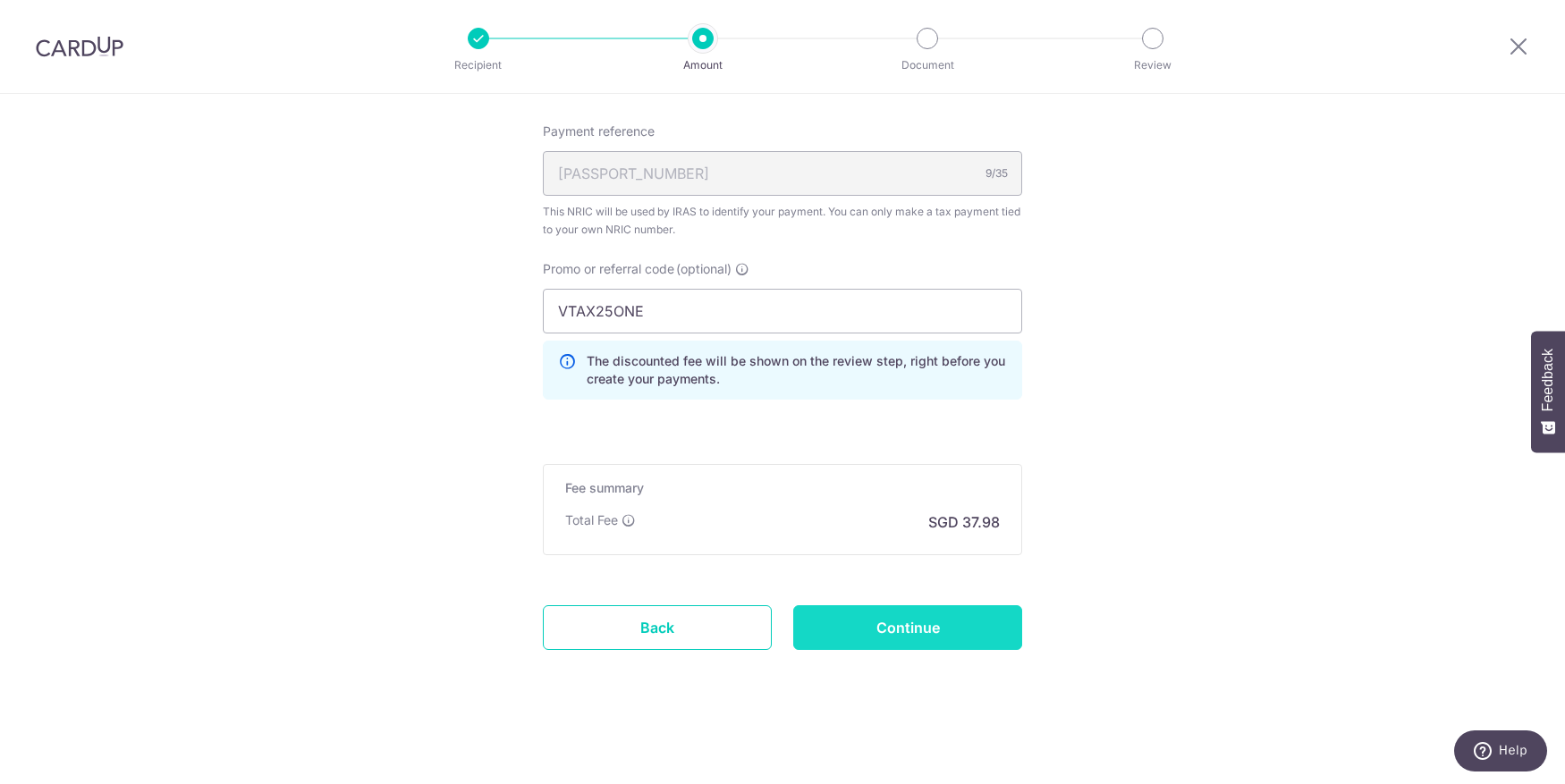 click on "Continue" at bounding box center [908, 628] 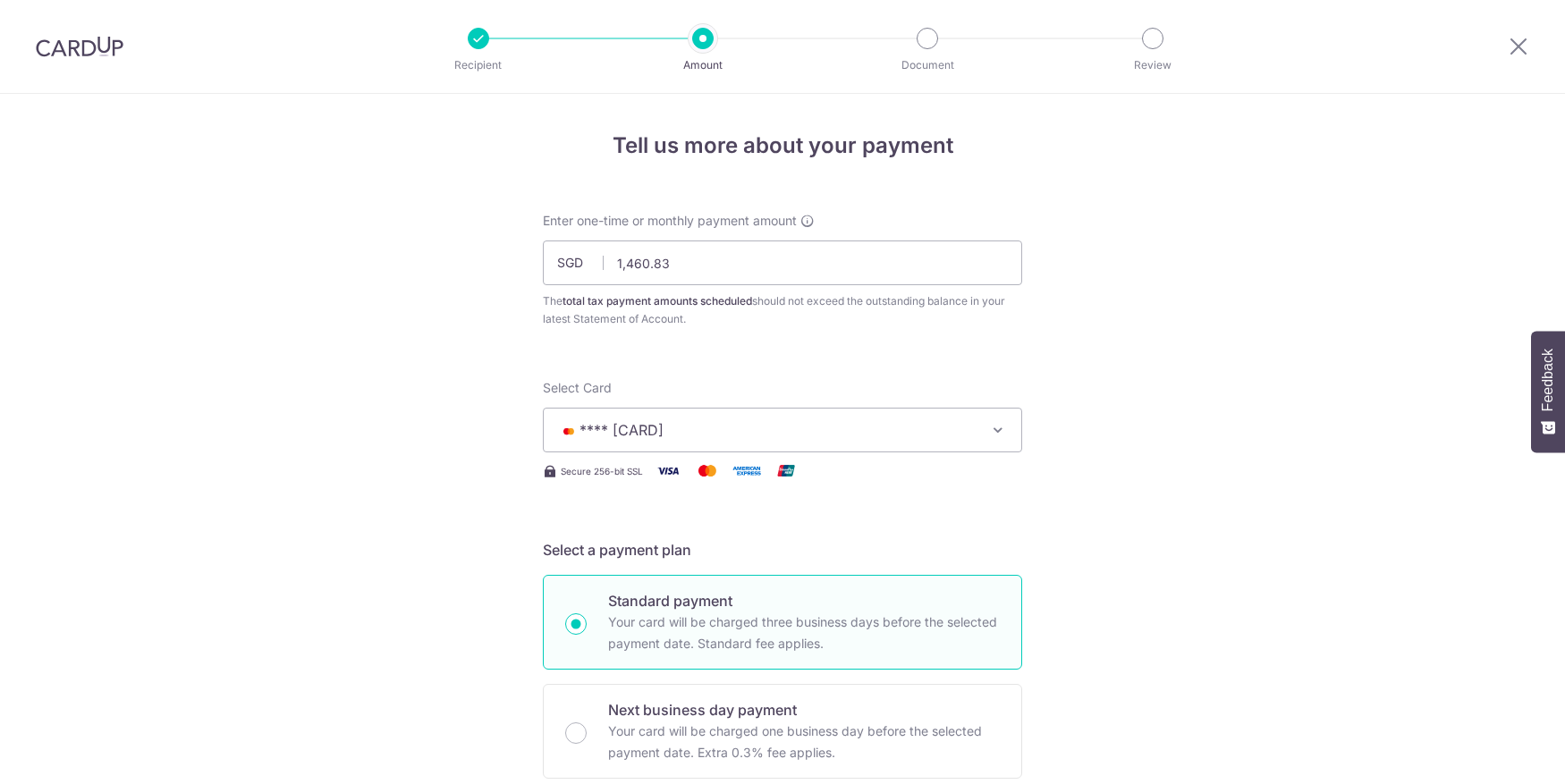 scroll, scrollTop: 0, scrollLeft: 0, axis: both 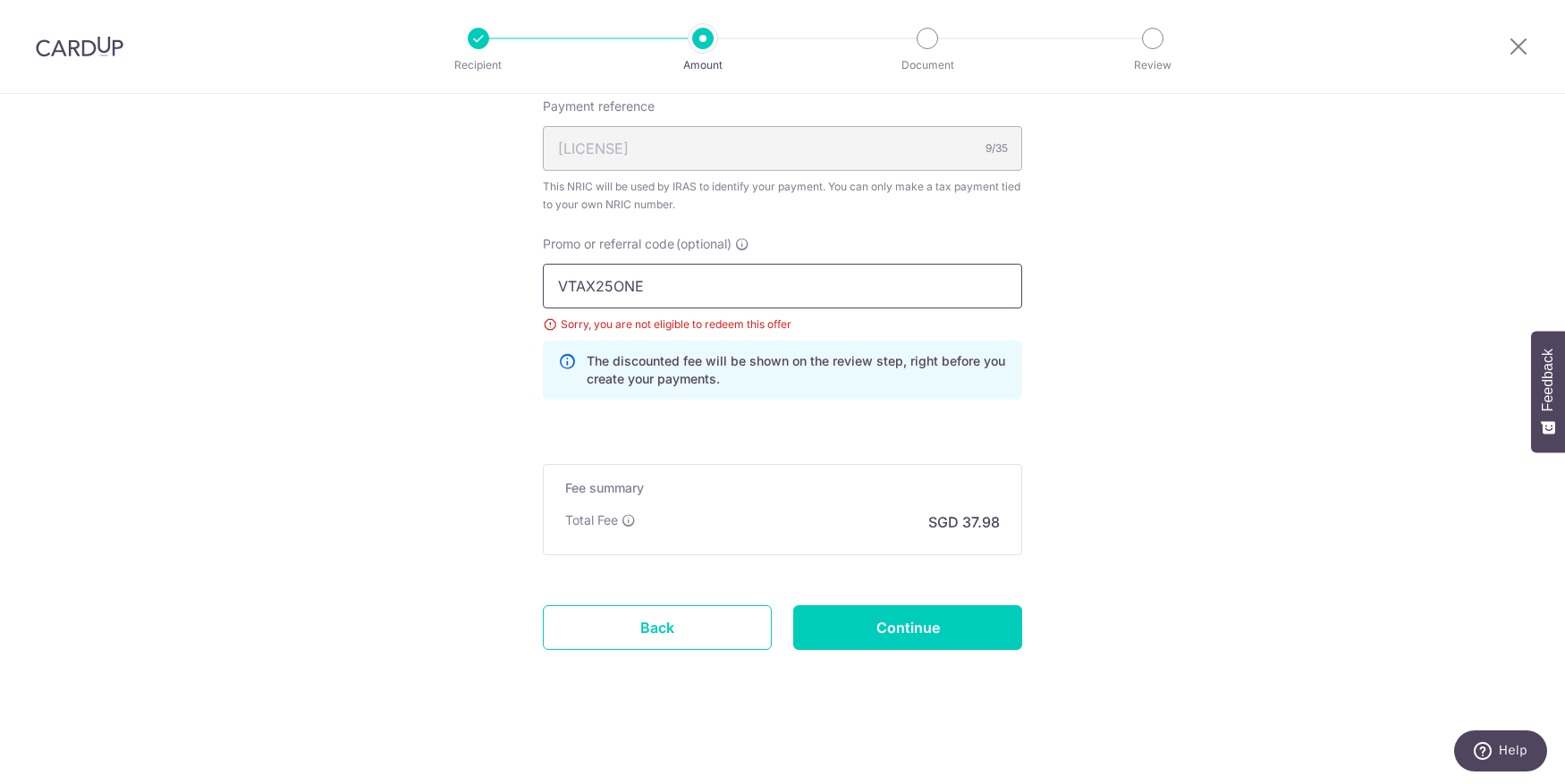 click on "VTAX25ONE" at bounding box center [782, 286] 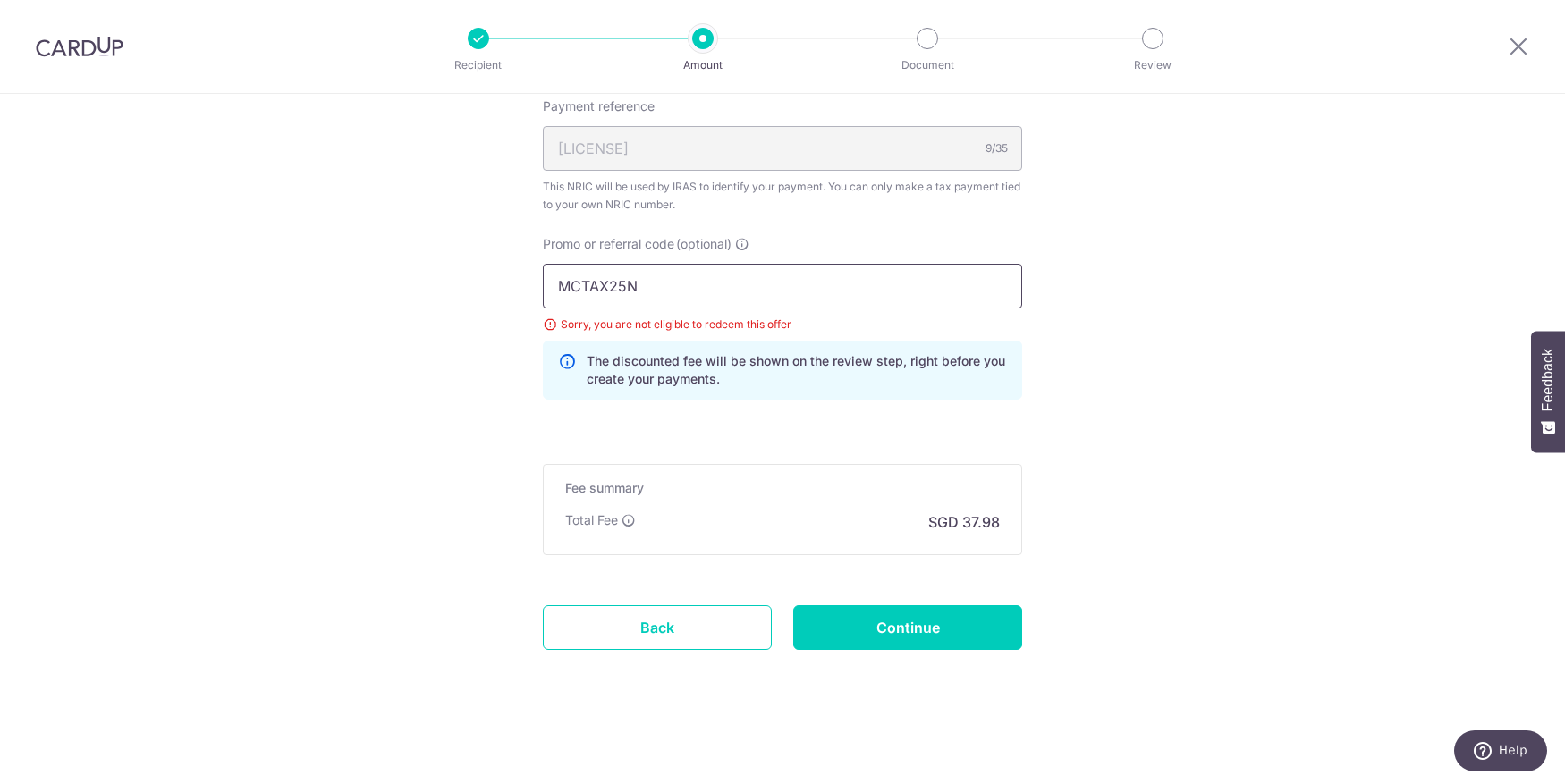 type on "MCTAX25N" 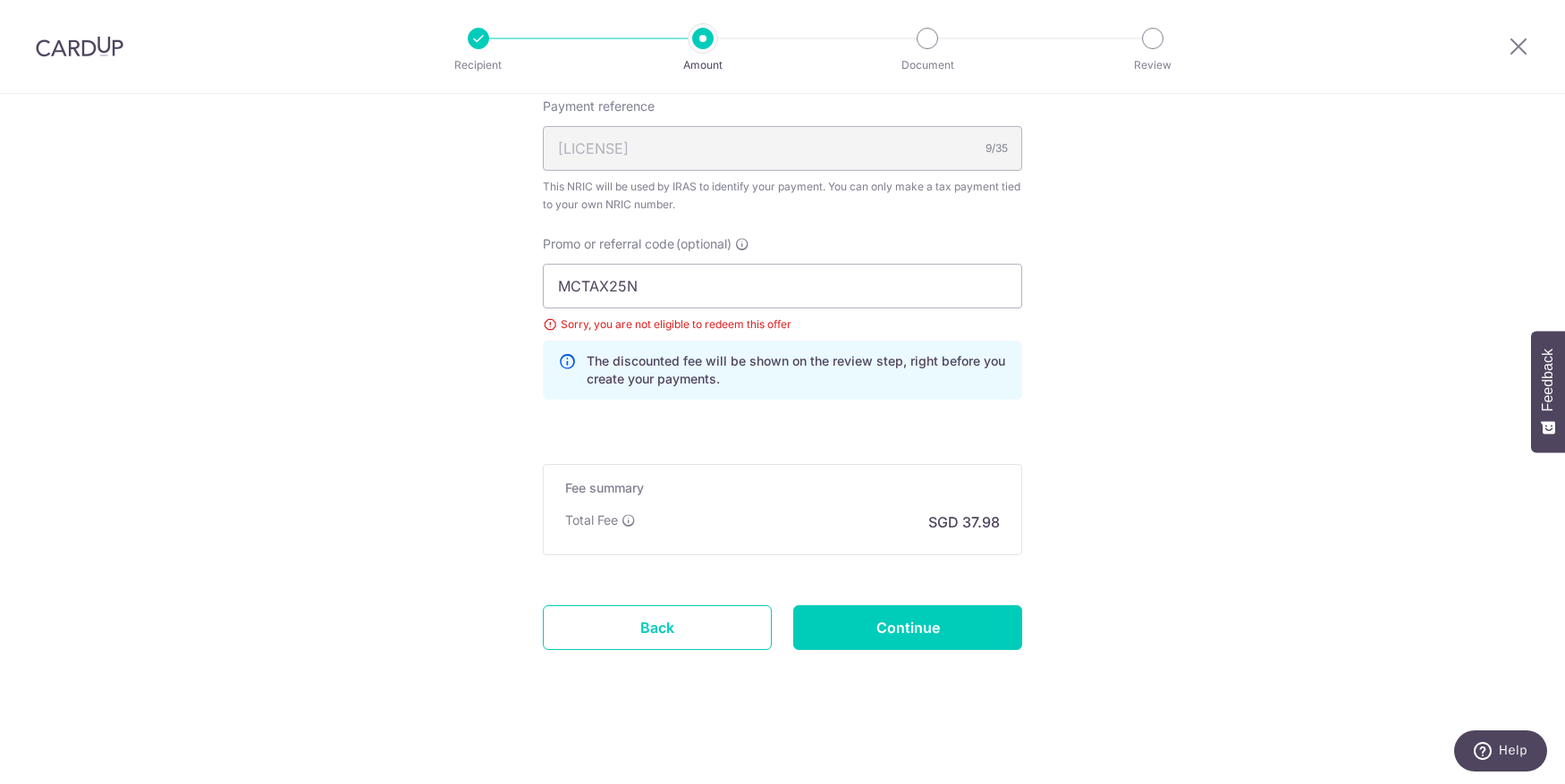 click on "Tell us more about your payment
Enter one-time or monthly payment amount
SGD
1,460.83
1460.83
The  total tax payment amounts scheduled  should not exceed the outstanding balance in your latest Statement of Account.
Select Card
**** [CARD_LAST_FOUR]
Add credit card
Your Cards
**** [CARD_LAST_FOUR]
Secure 256-bit SSL
Text
New card details" at bounding box center (782, -99) 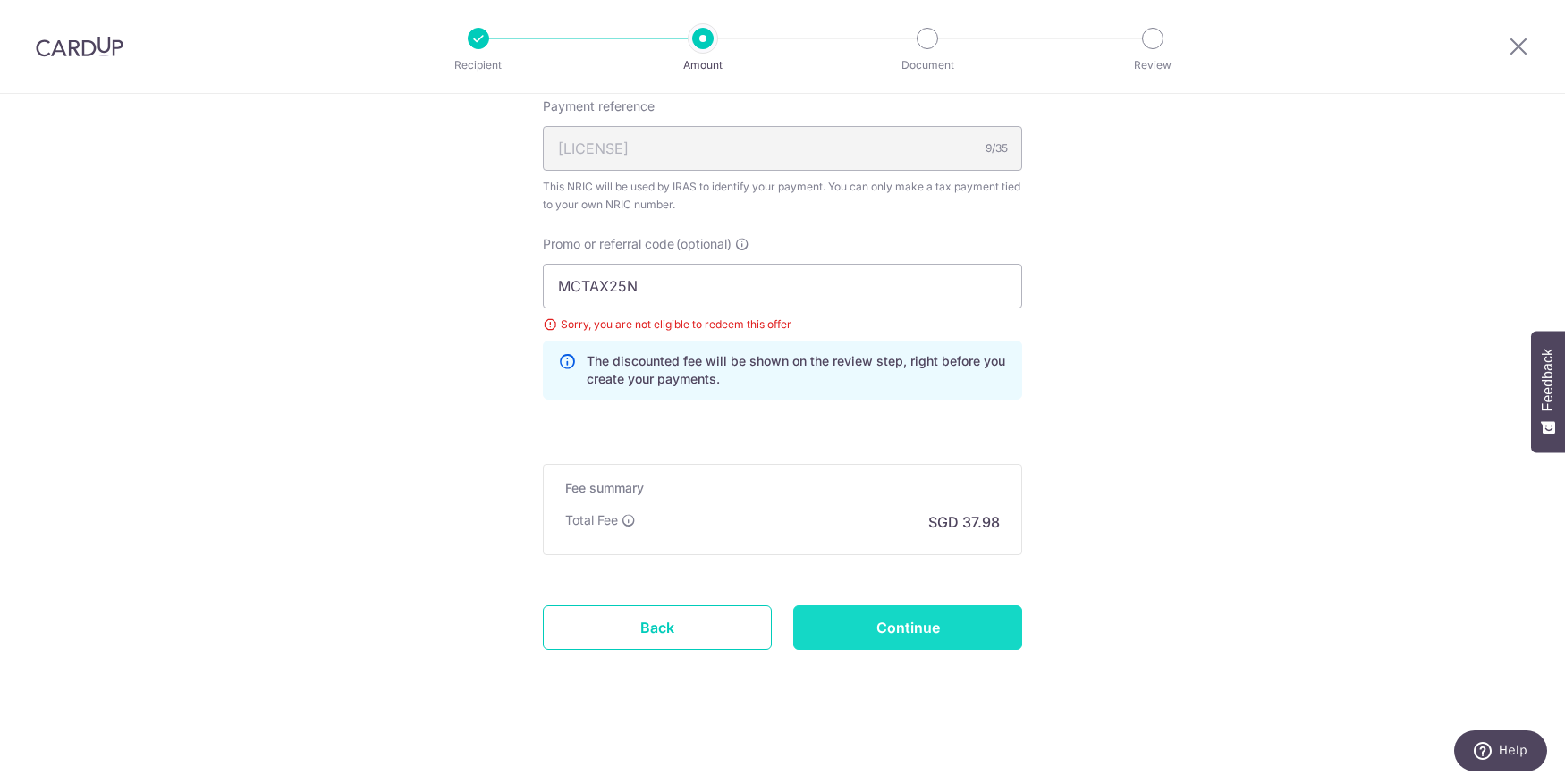 click on "Continue" at bounding box center [908, 628] 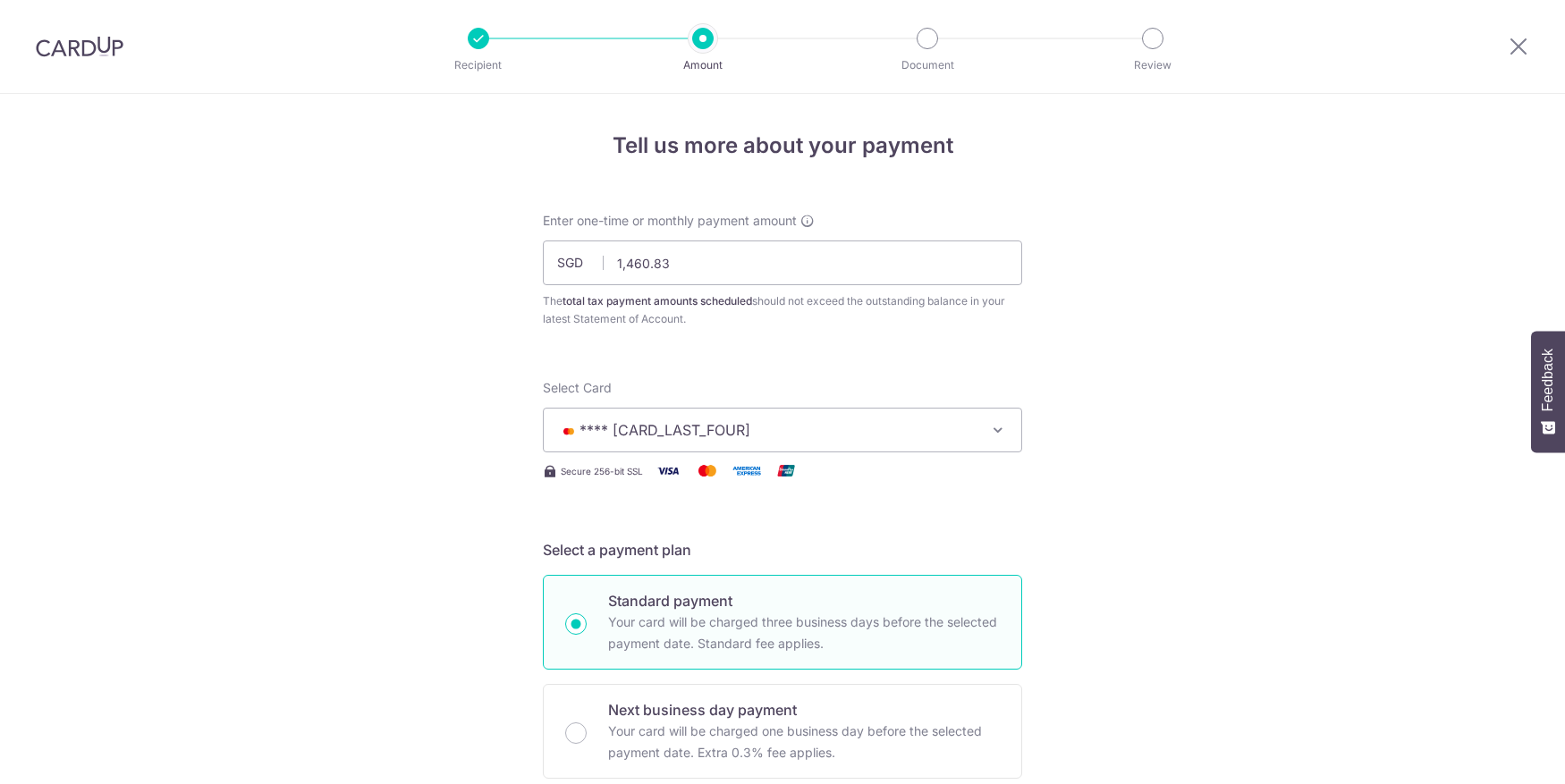 scroll, scrollTop: 0, scrollLeft: 0, axis: both 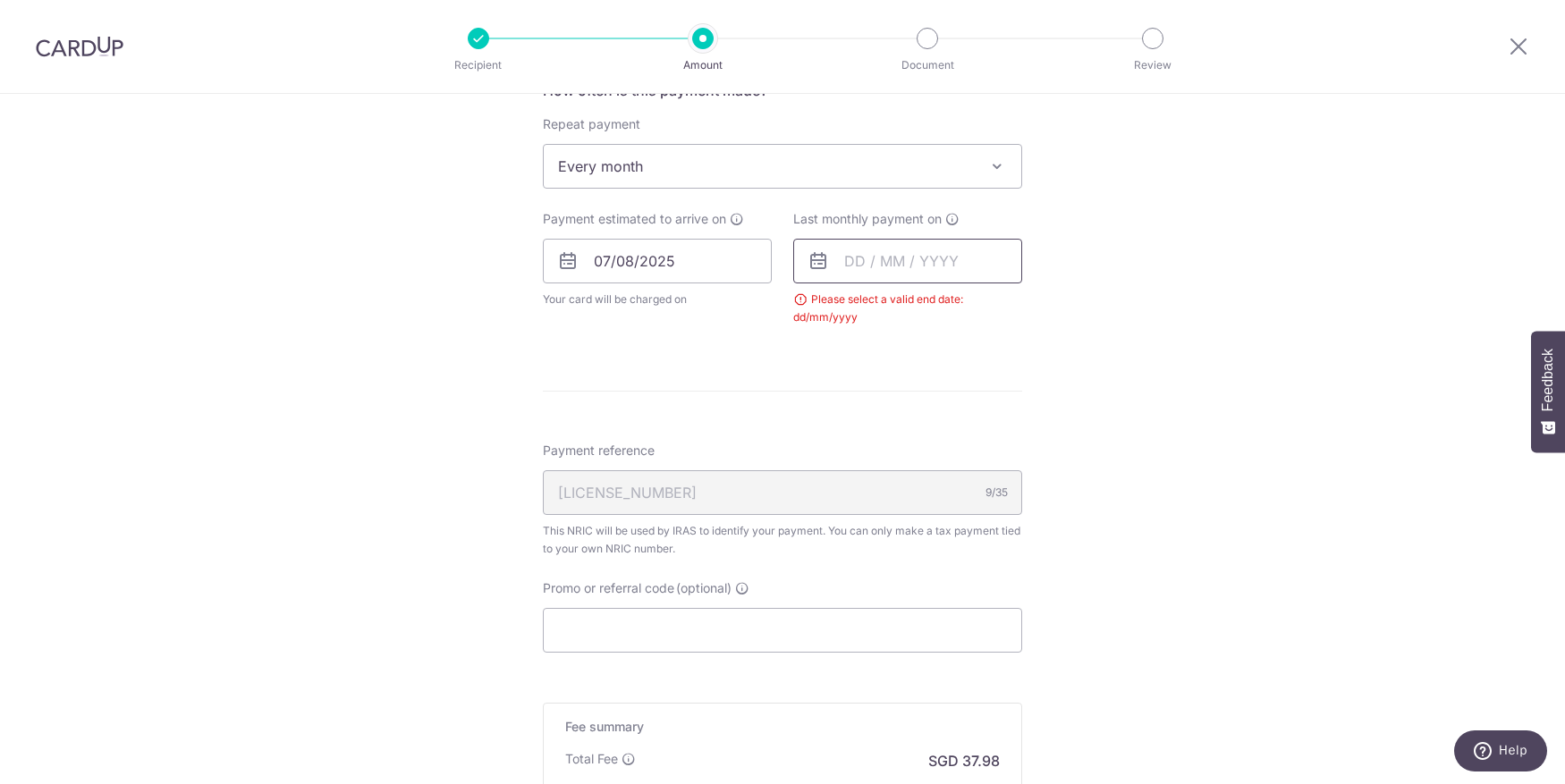 click at bounding box center (908, 261) 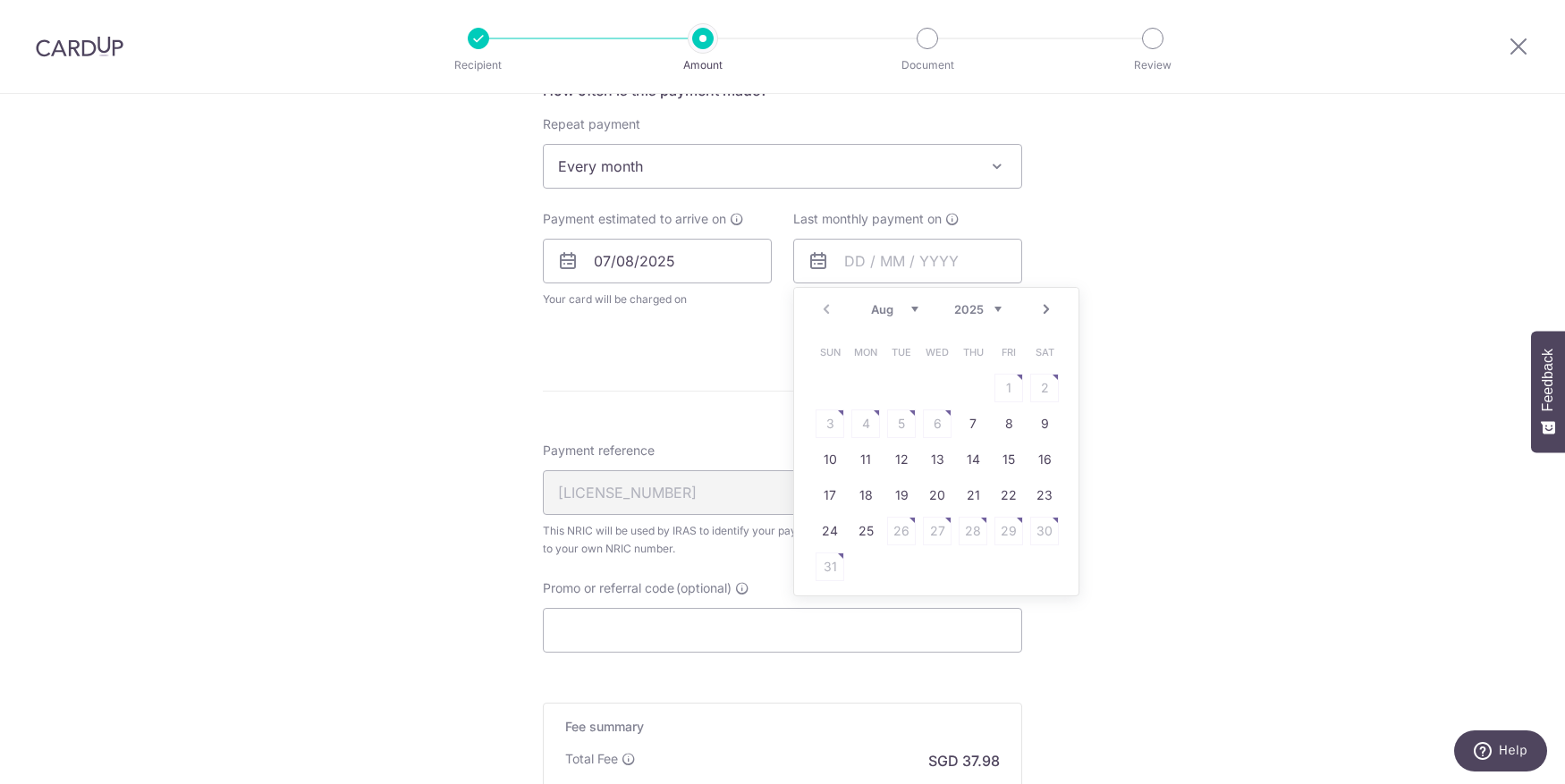 click on "Next" at bounding box center (1046, 309) 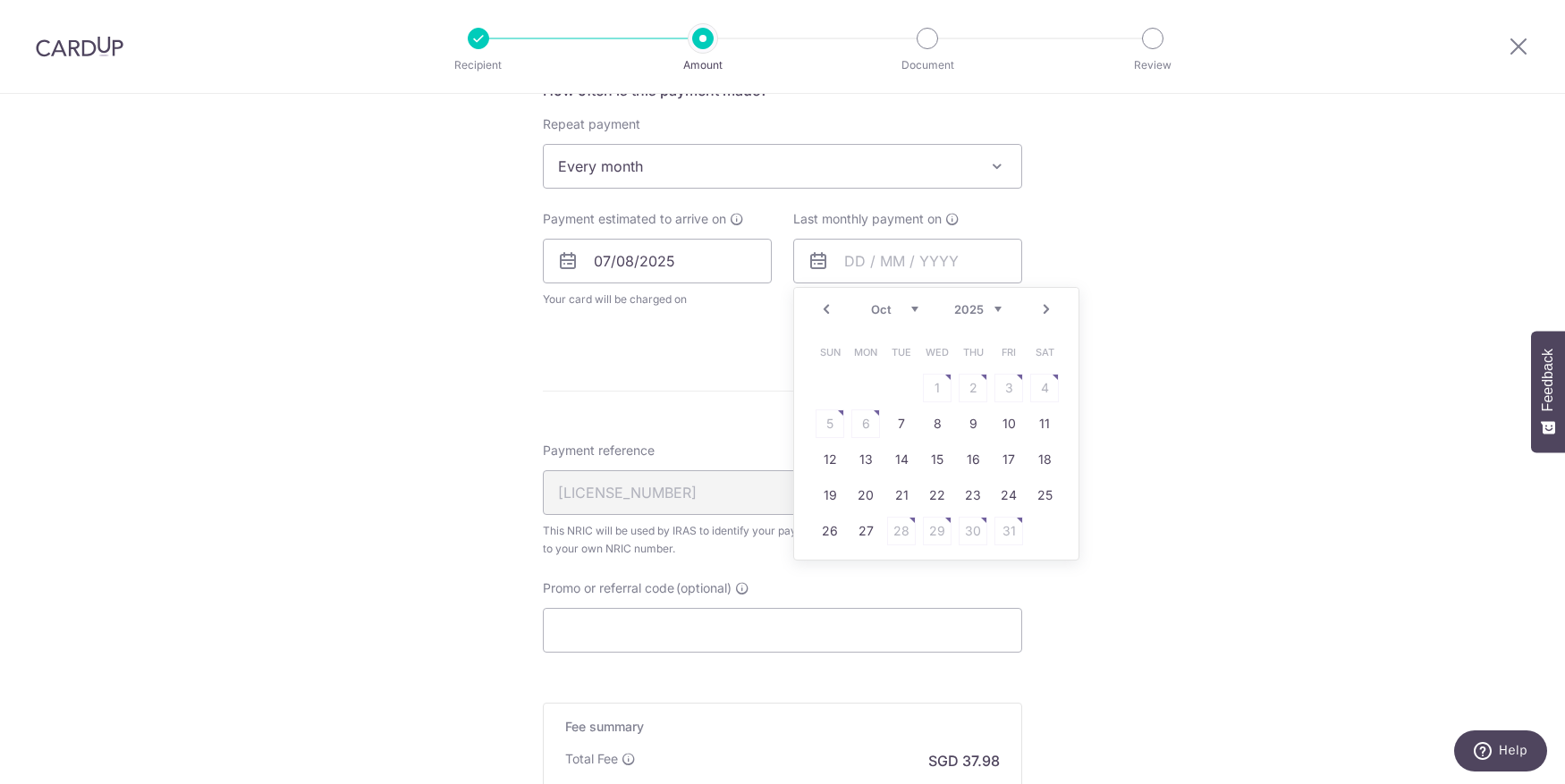 click on "Next" at bounding box center (1046, 309) 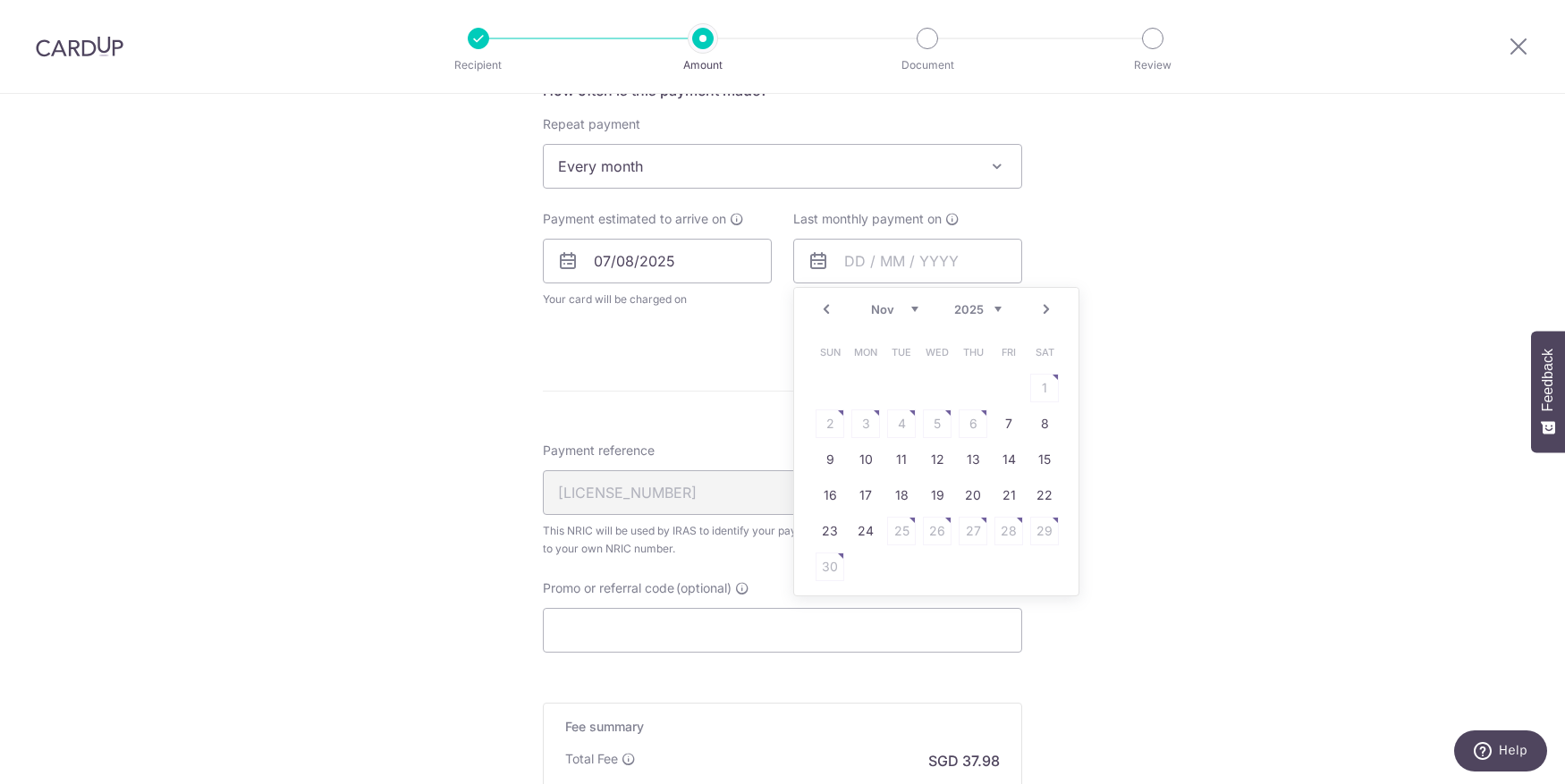 click on "Next" at bounding box center [1046, 309] 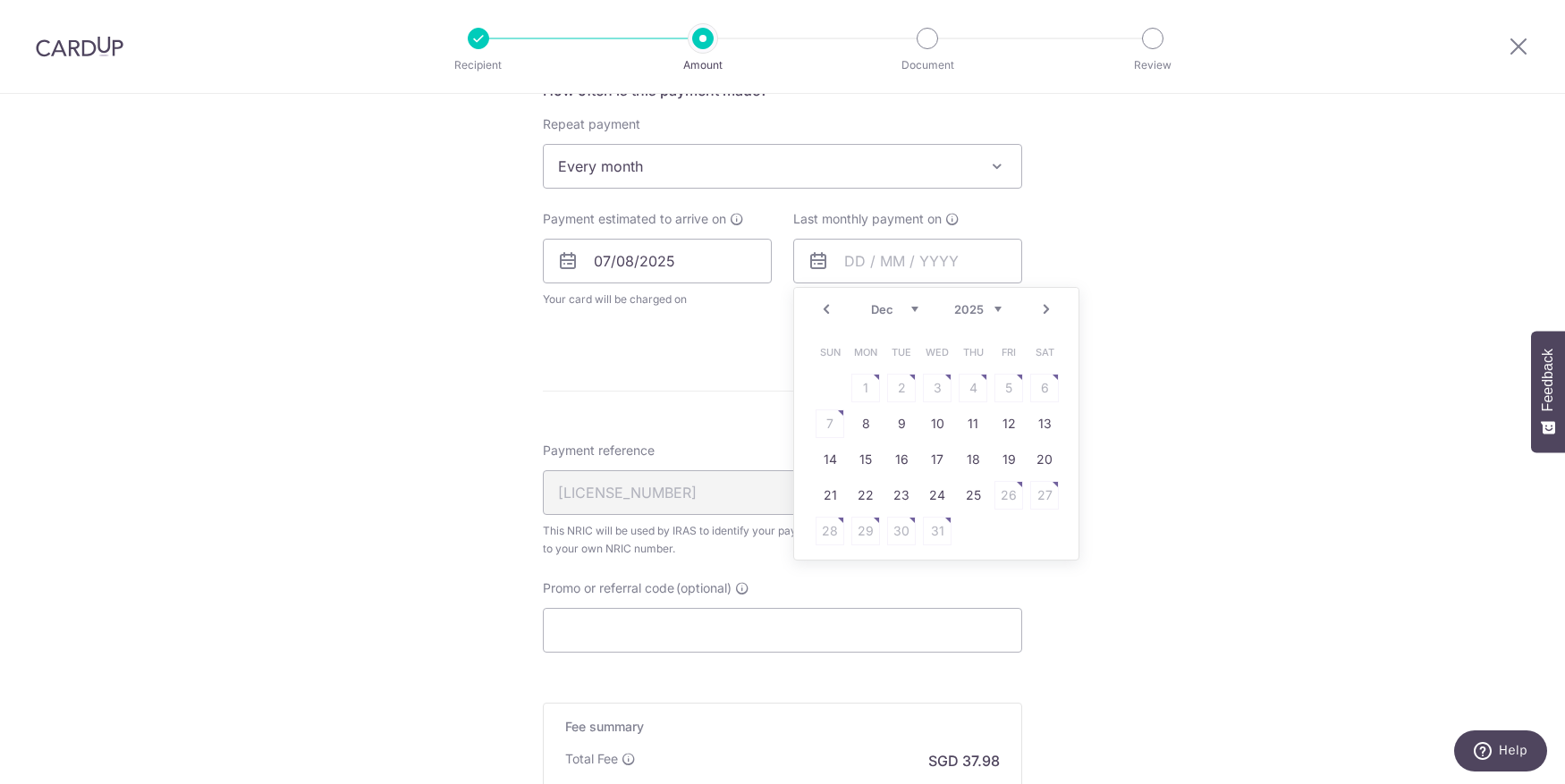 click on "Next" at bounding box center (1046, 309) 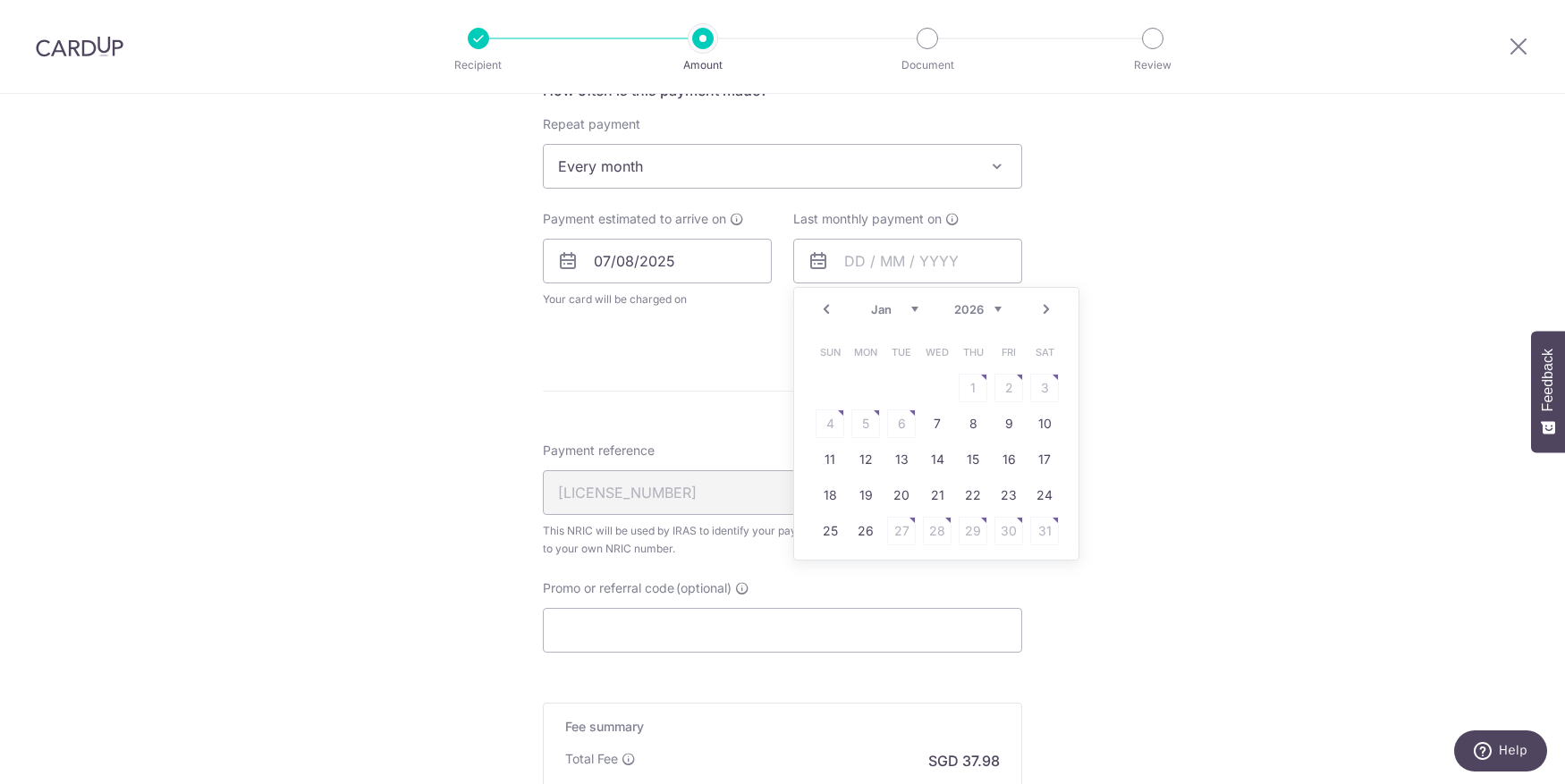 click on "Next" at bounding box center [1046, 309] 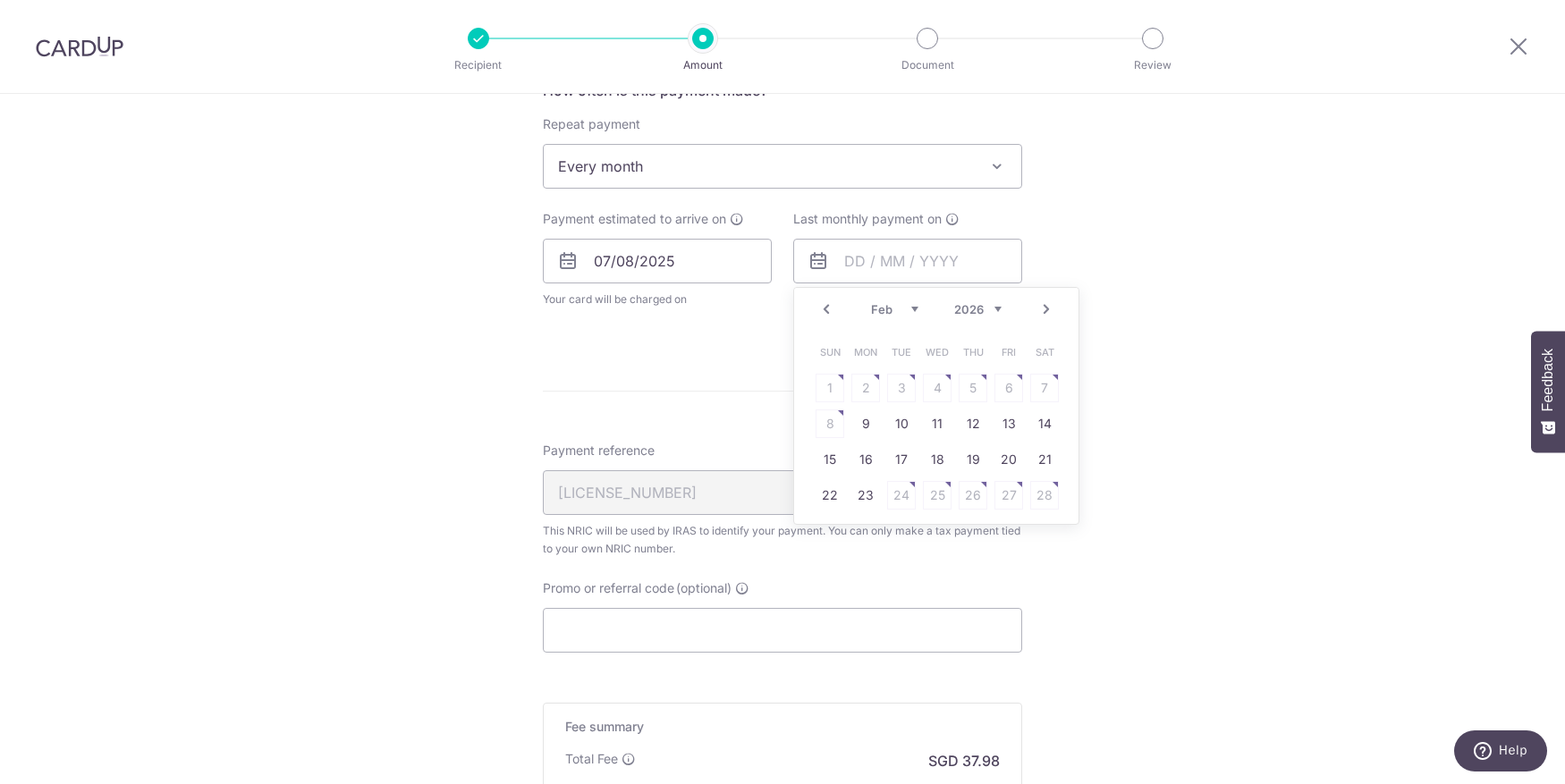 click on "Next" at bounding box center (1046, 309) 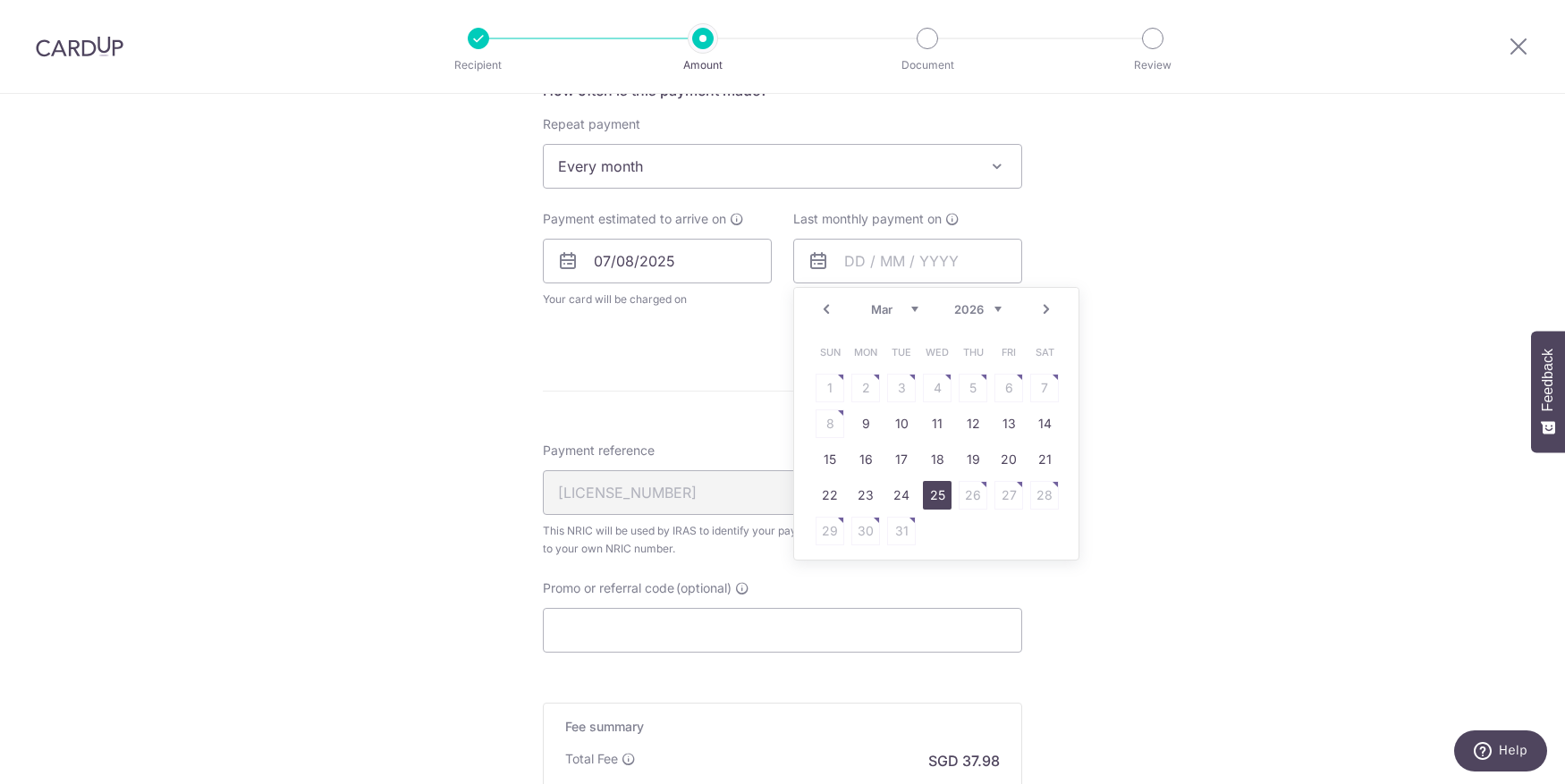 click on "25" at bounding box center [937, 495] 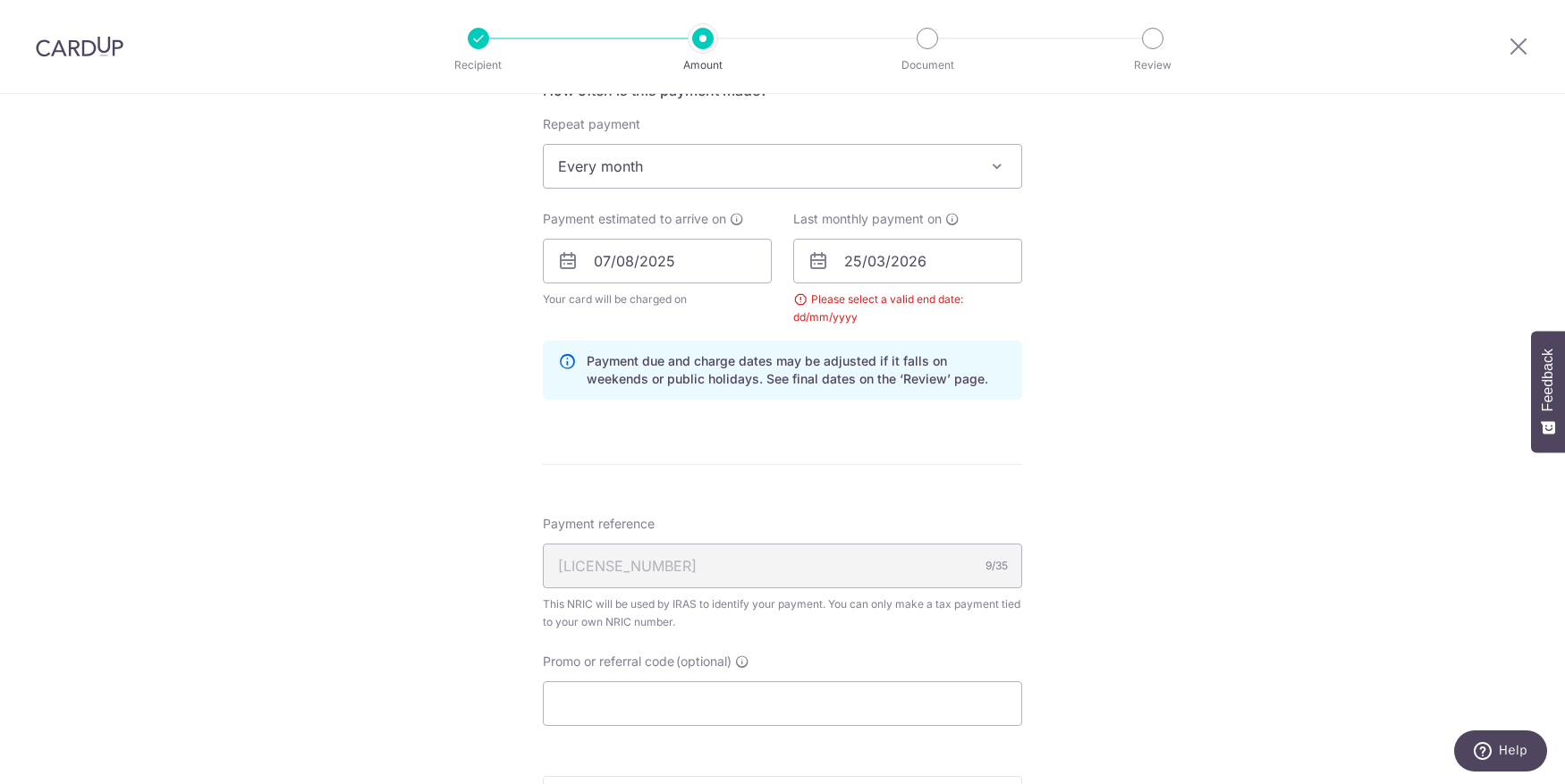 click on "Tell us more about your payment
SGD
1,460.83
1460.83
The  total tax payment amounts scheduled  should not exceed the outstanding balance in your latest Statement of Account.
Select Card
**** [CARD_LAST_4]
Add credit card
Your Cards
**** [CARD_LAST_4]
Secure 256-bit SSL
Text
New card details" at bounding box center [782, 220] 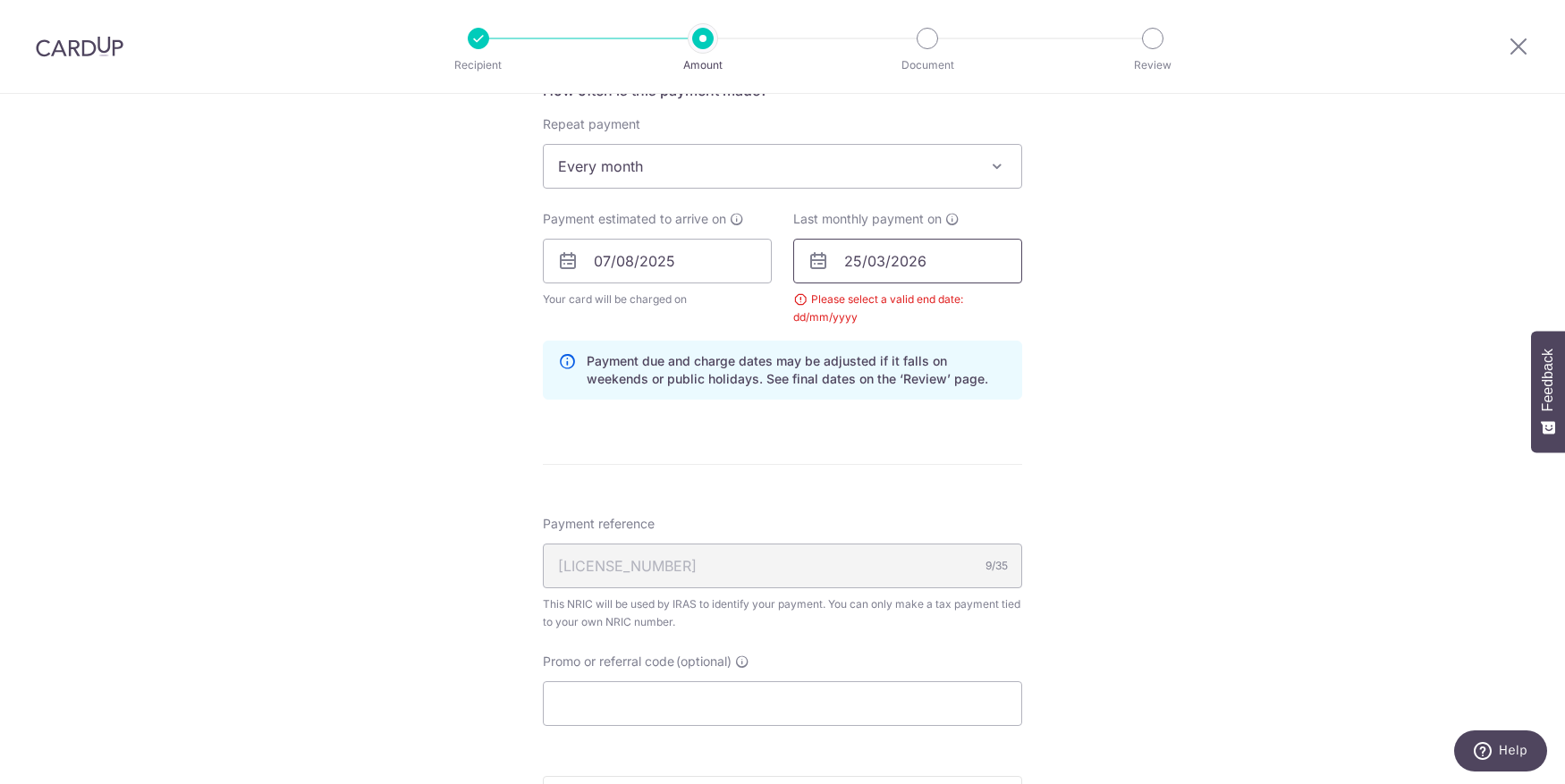 click on "25/03/2026" at bounding box center (908, 261) 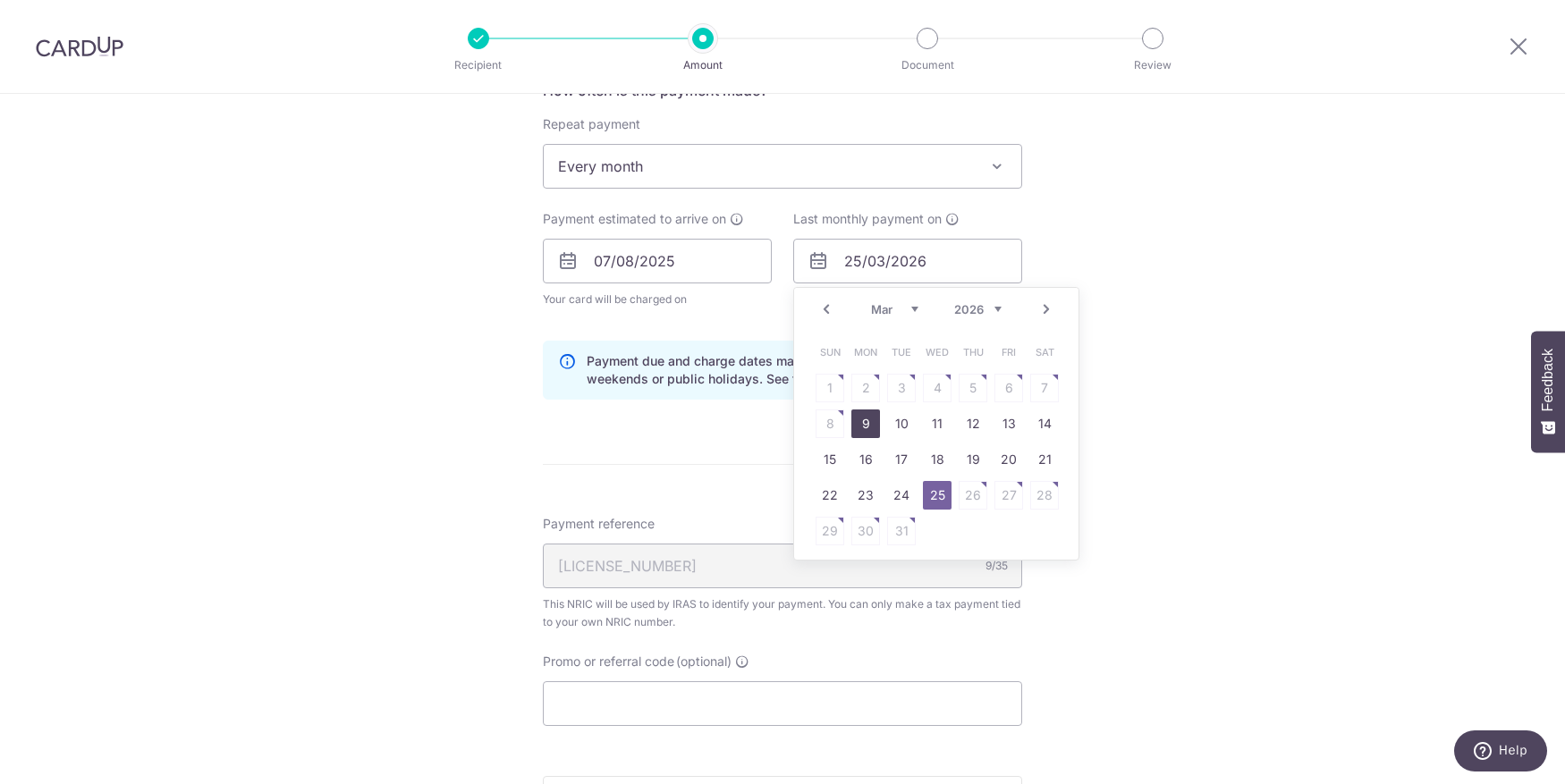 click on "9" at bounding box center (866, 424) 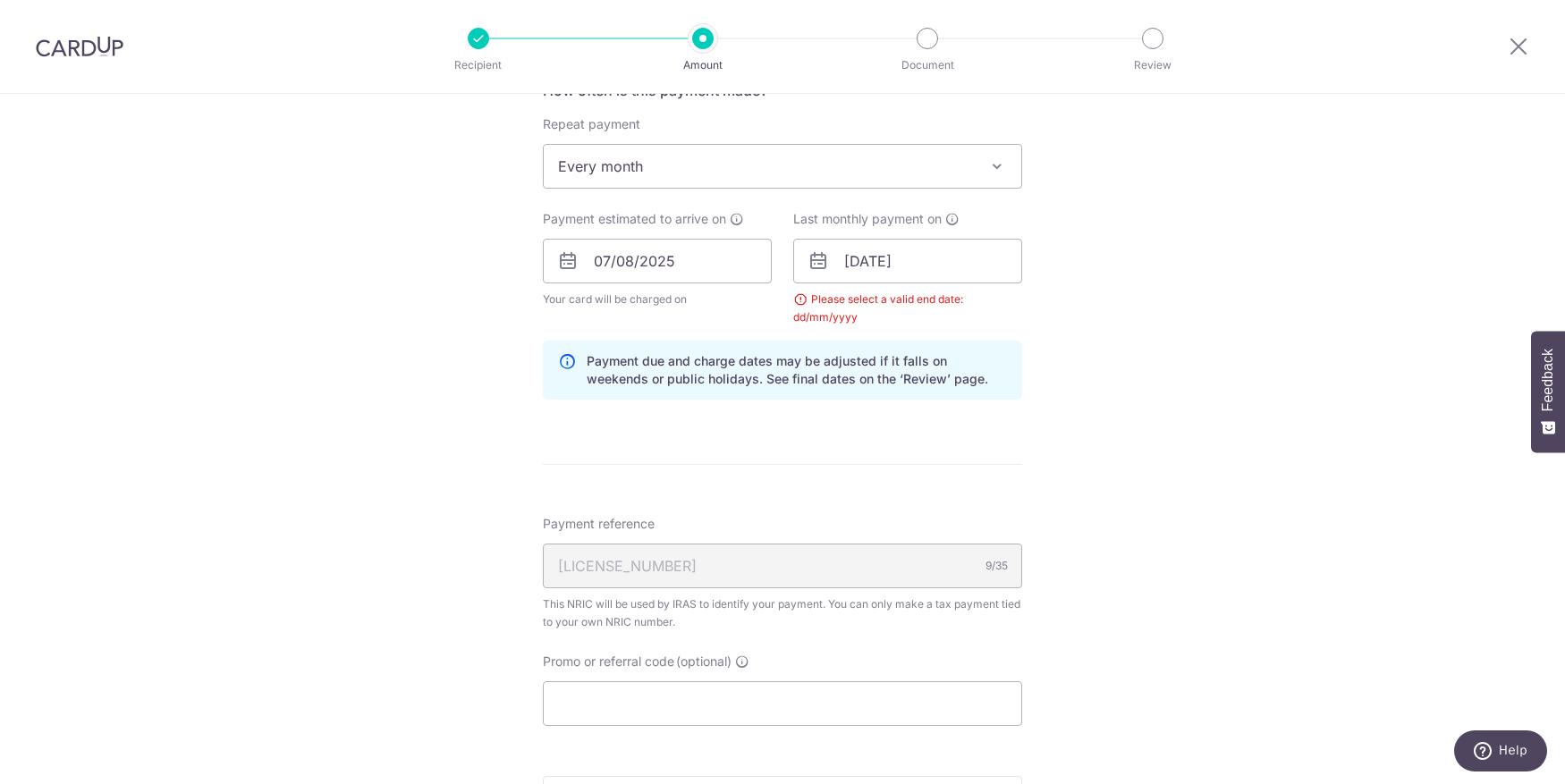 click on "Tell us more about your payment
SGD
1,460.83
1460.83
The  total tax payment amounts scheduled  should not exceed the outstanding balance in your latest Statement of Account.
Select Card
**** [CARD_LAST_4]
Add credit card
Your Cards
**** [CARD_LAST_4]
Secure 256-bit SSL
Text
New card details" at bounding box center [782, 220] 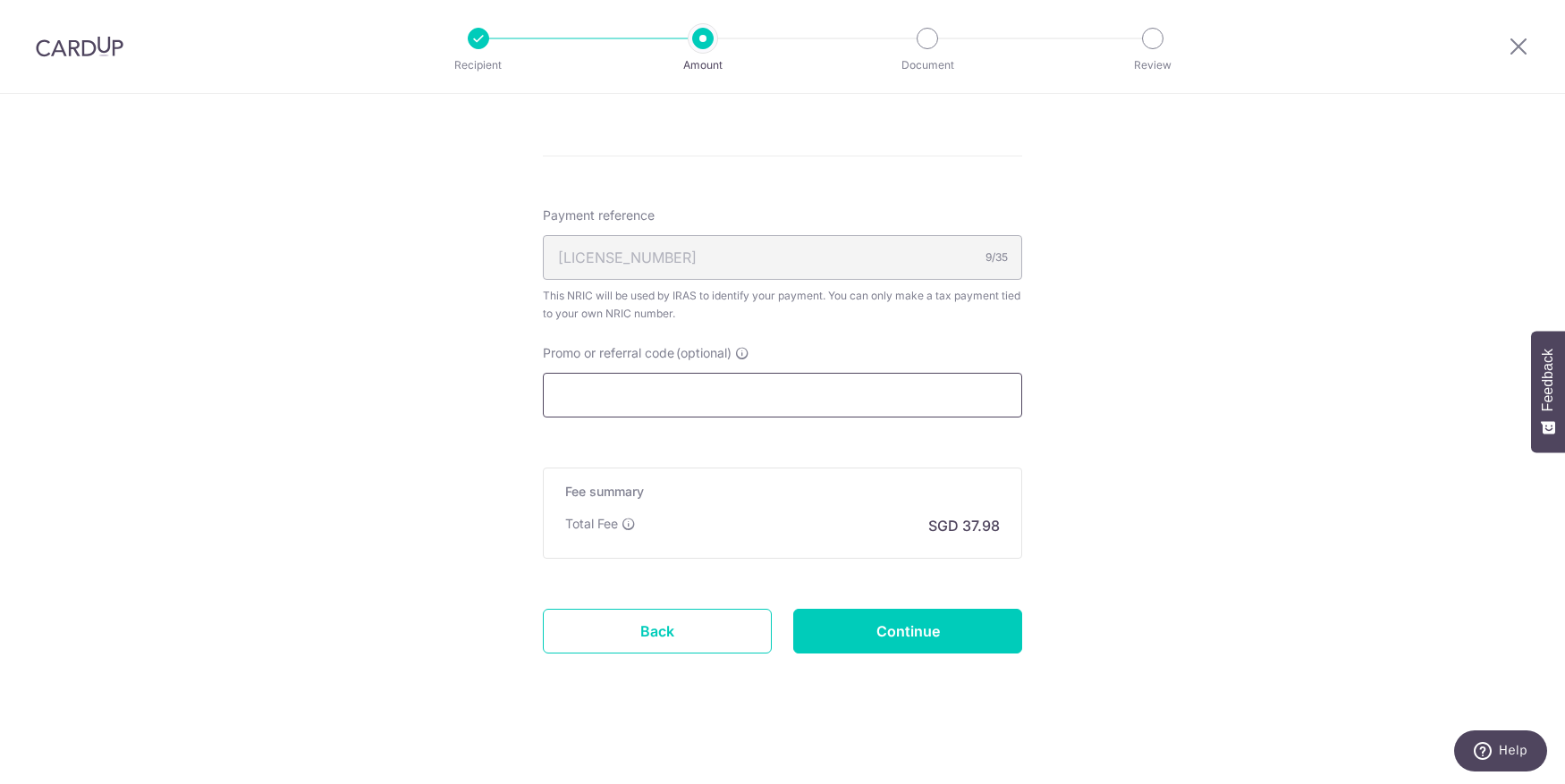 scroll, scrollTop: 1061, scrollLeft: 0, axis: vertical 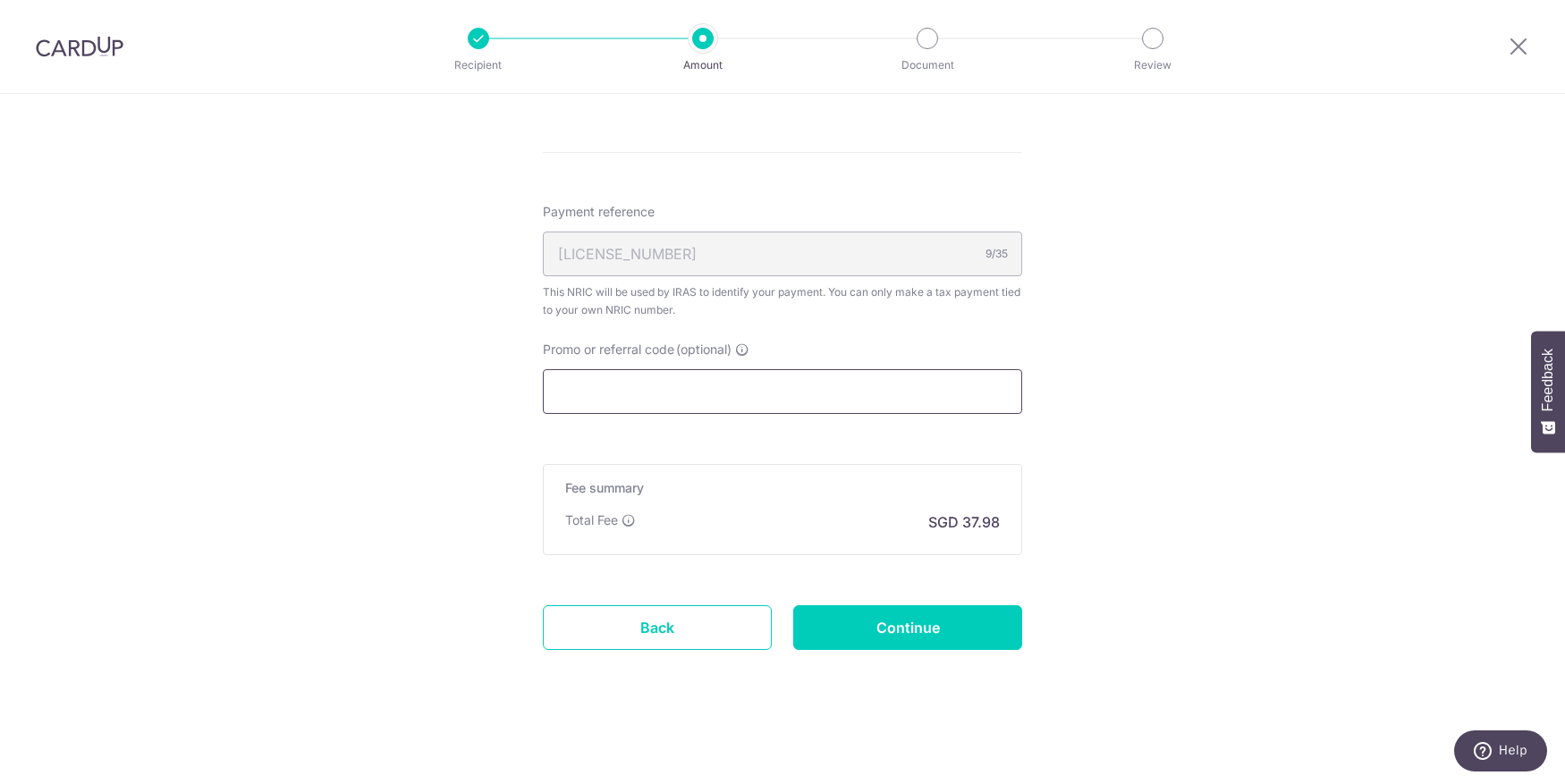 click on "Promo or referral code
(optional)" at bounding box center (782, 392) 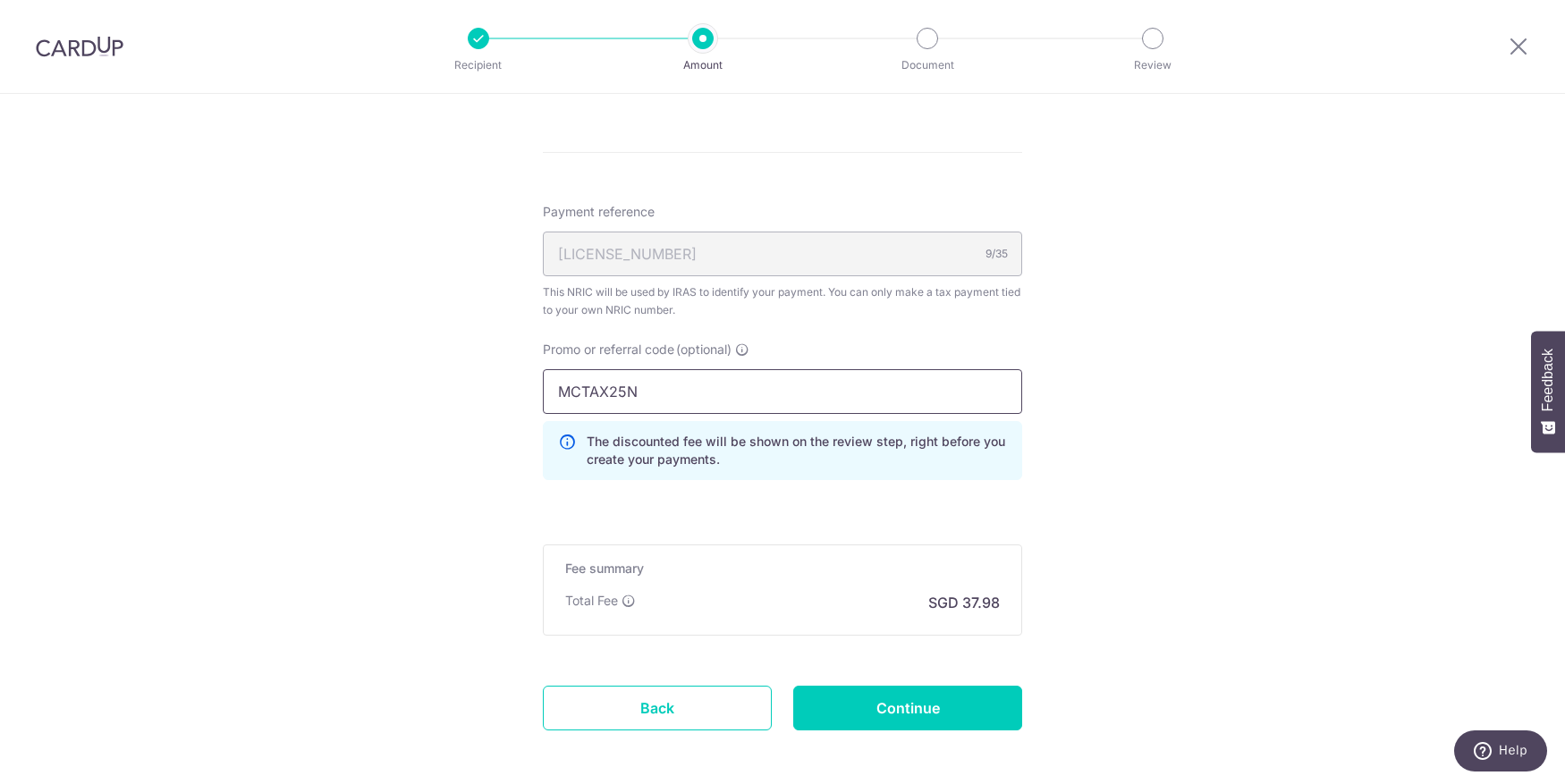 type on "MCTAX25N" 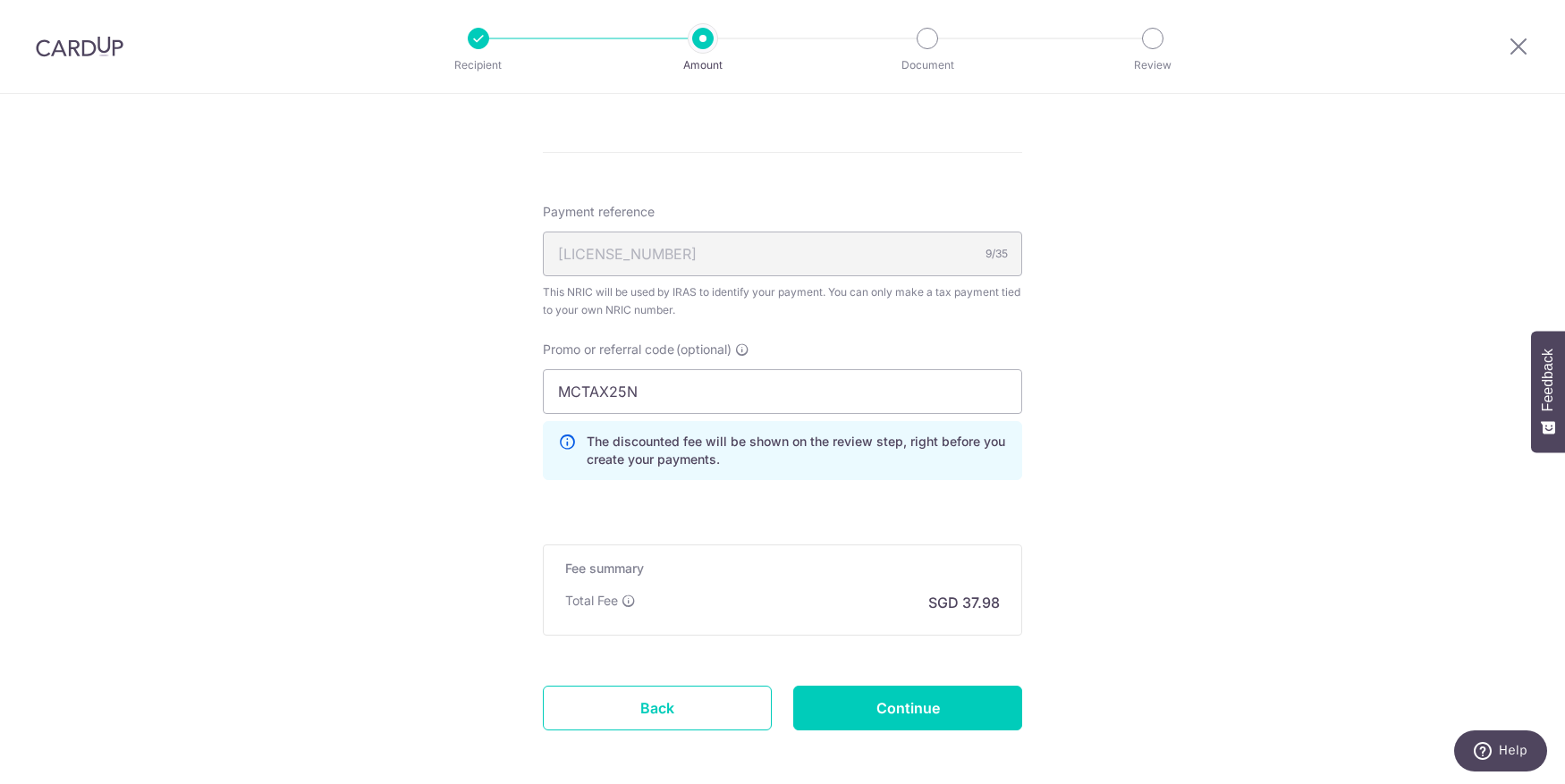click on "Tell us more about your payment
SGD
1,460.83
1460.83
The  total tax payment amounts scheduled  should not exceed the outstanding balance in your latest Statement of Account.
Select Card
**** [CARD_LAST_4]
Add credit card
Your Cards
**** [CARD_LAST_4]
Secure 256-bit SSL
Text
New card details" at bounding box center (782, -52) 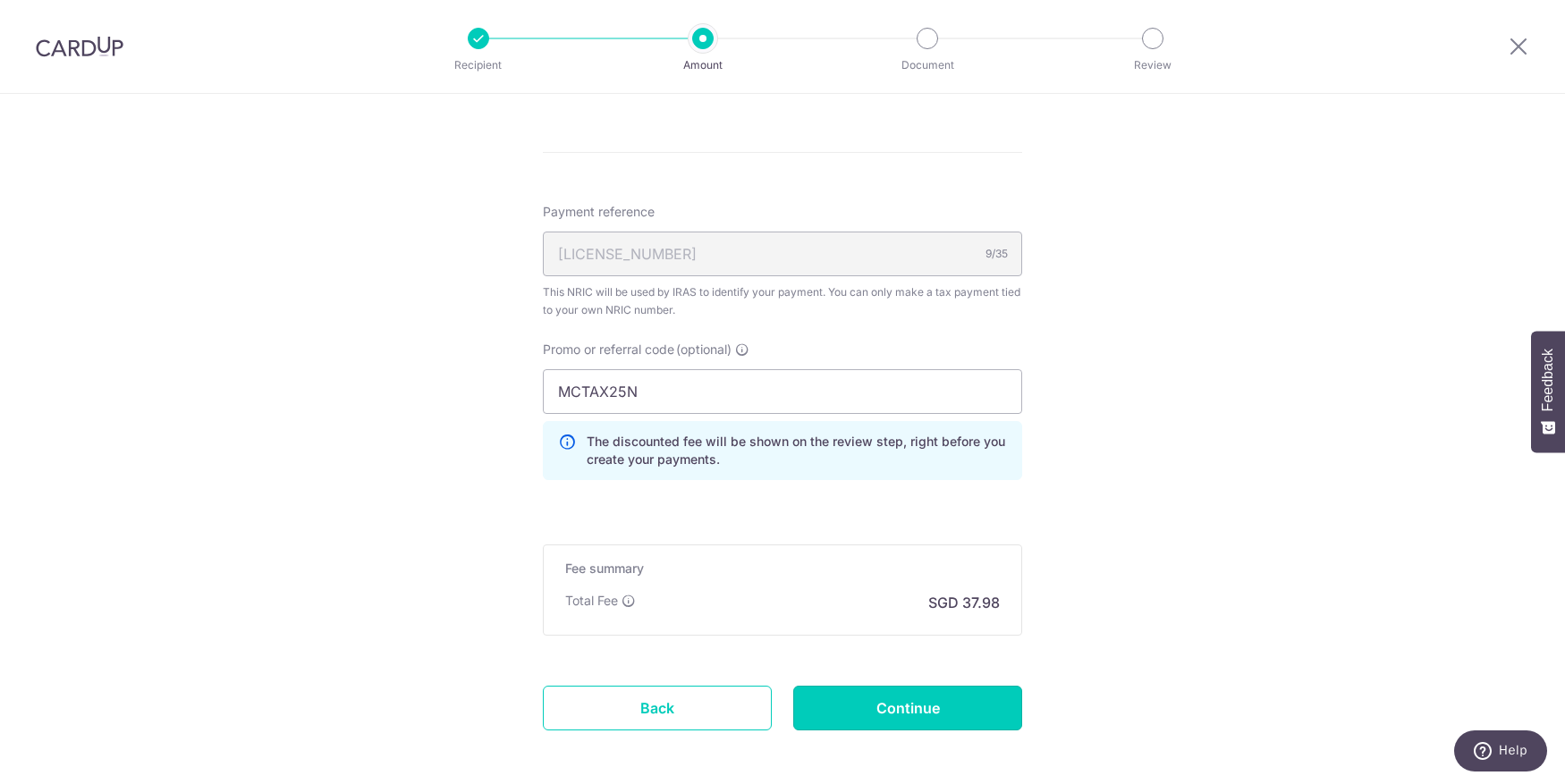 click on "Continue" at bounding box center [908, 708] 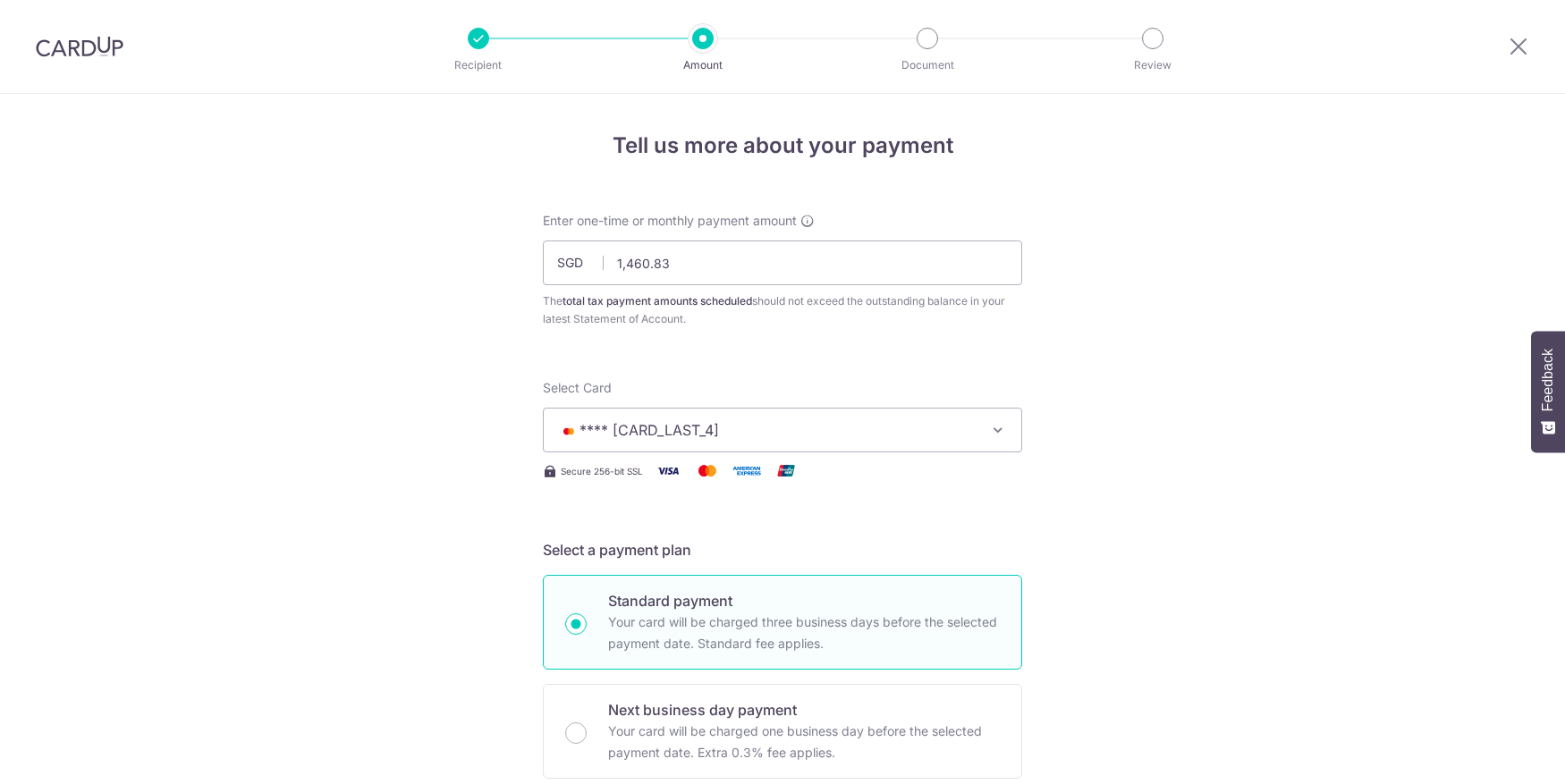scroll, scrollTop: 0, scrollLeft: 0, axis: both 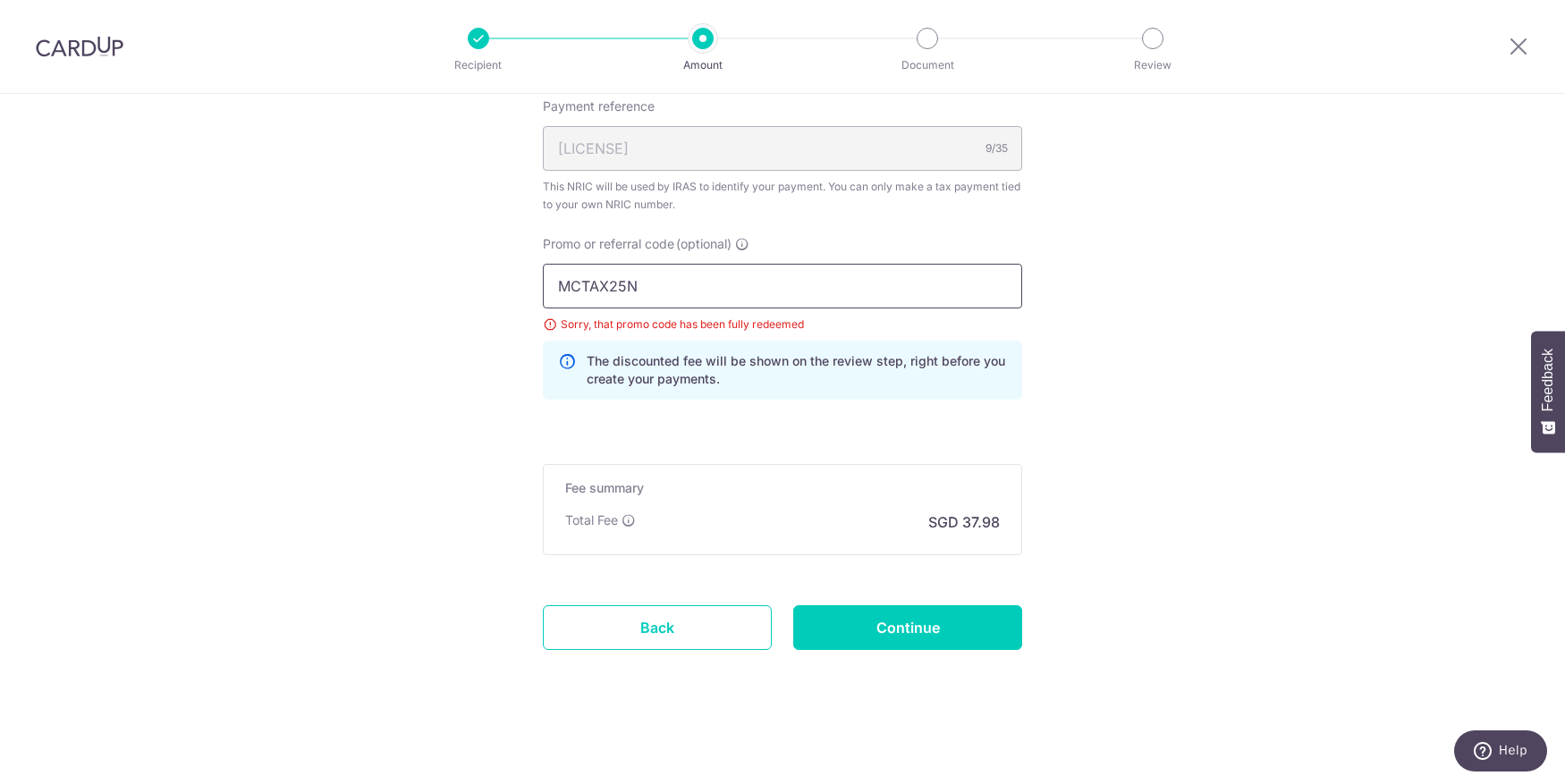 click on "MCTAX25N" at bounding box center [782, 286] 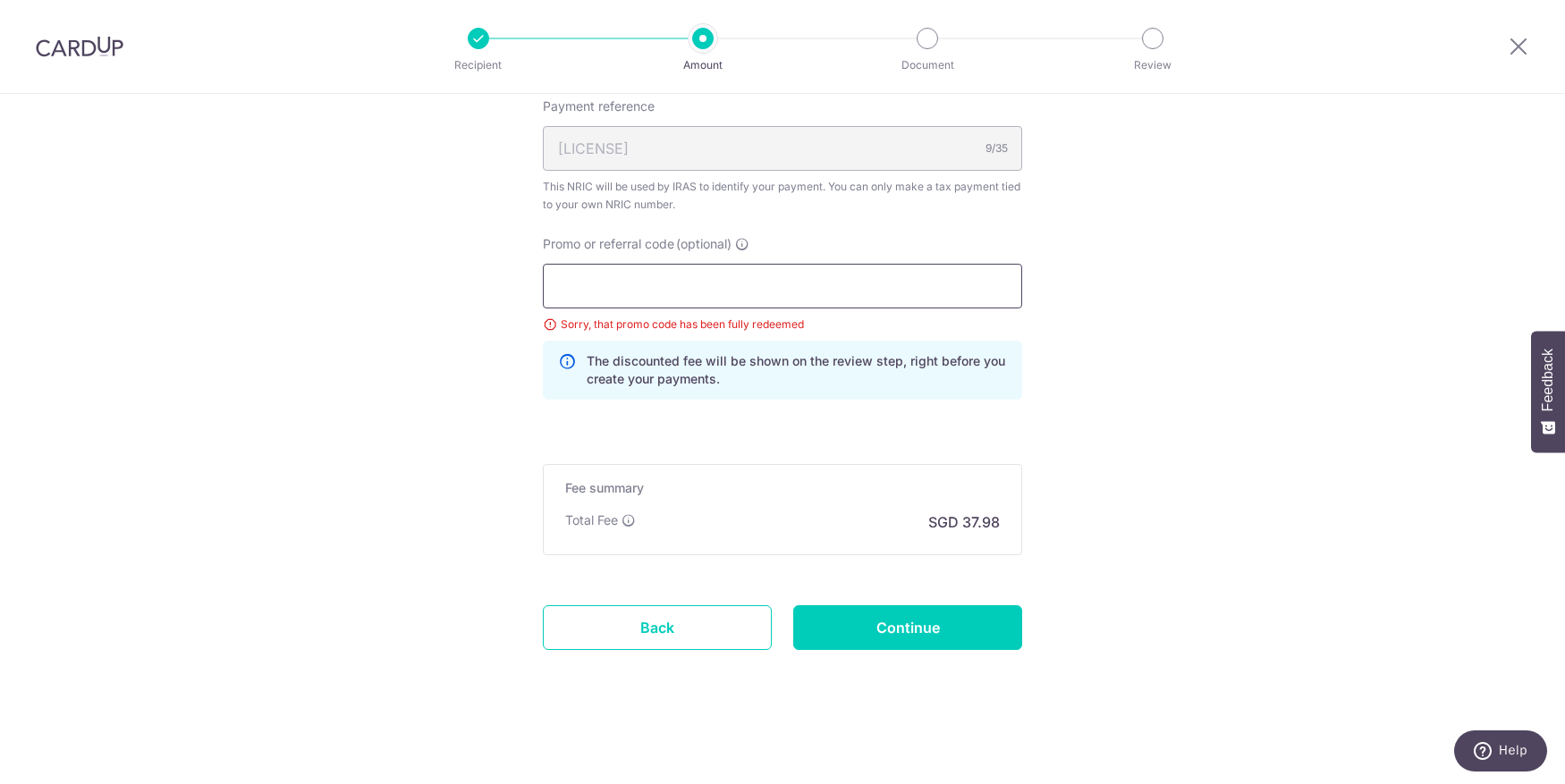 scroll, scrollTop: 995, scrollLeft: 0, axis: vertical 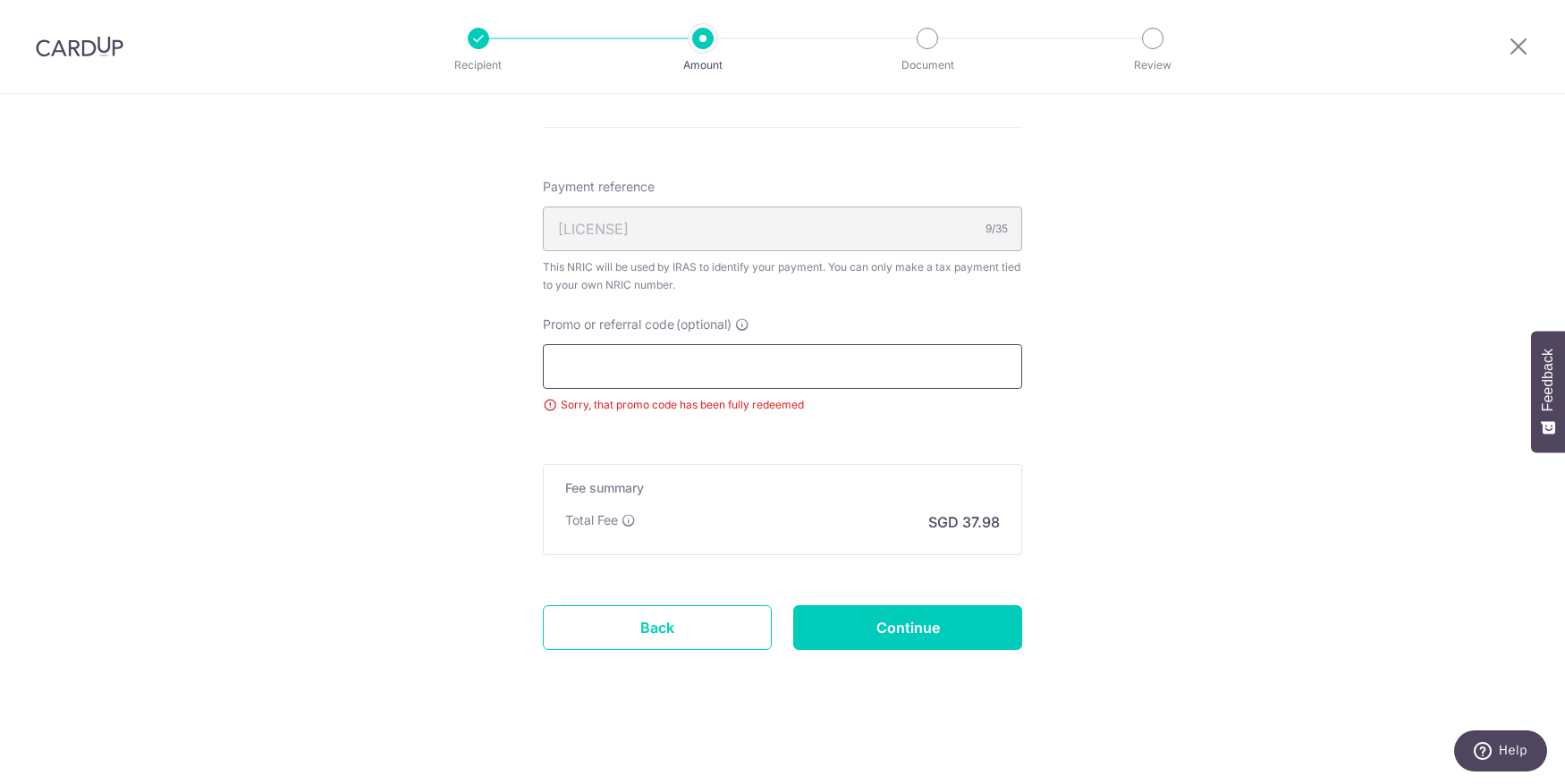 type 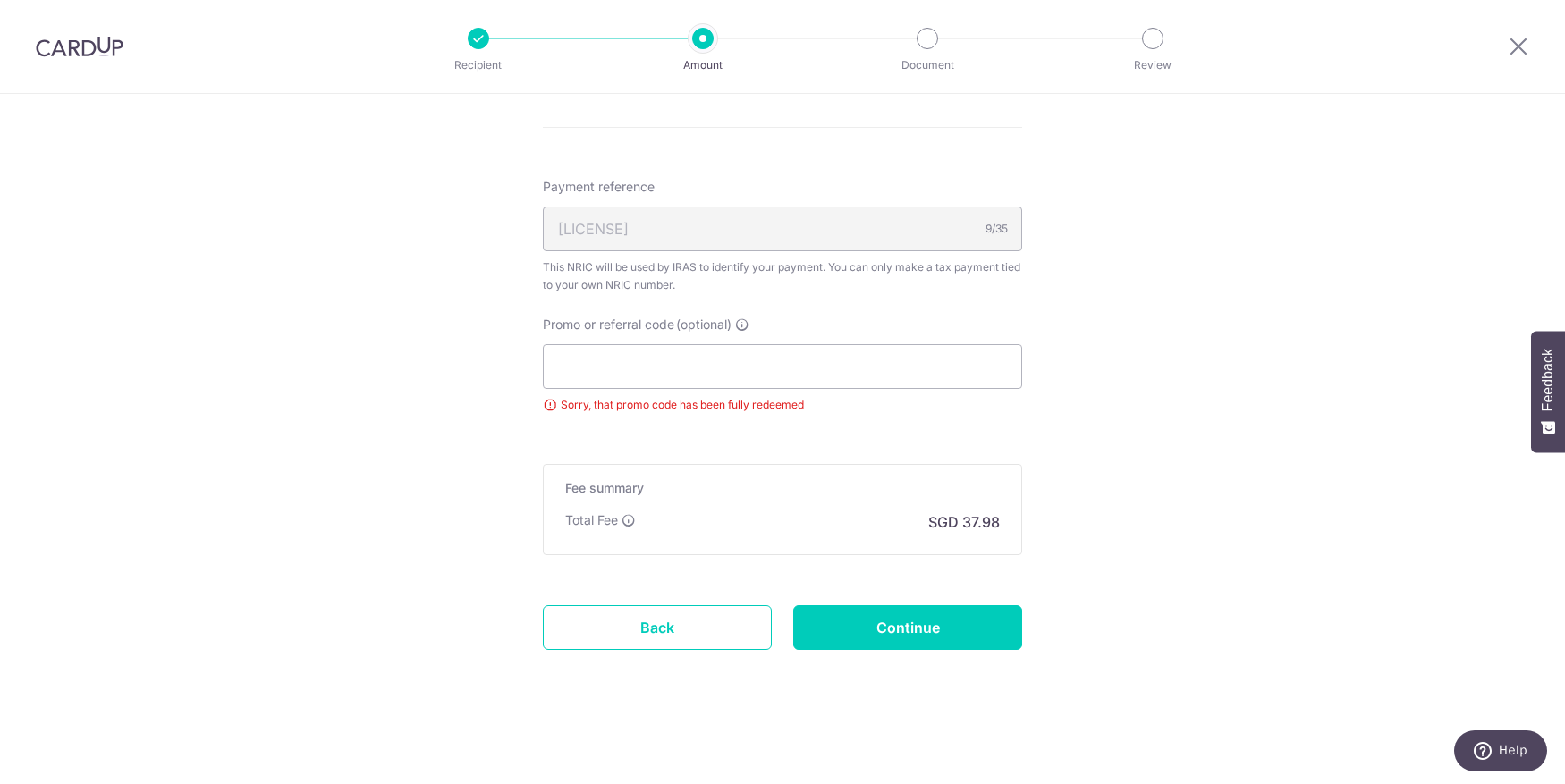 click on "Tell us more about your payment
SGD
1,460.83
1460.83
The  total tax payment amounts scheduled  should not exceed the outstanding balance in your latest Statement of Account.
Select Card
**** [CARD_LAST_4]
Add credit card
Your Cards
**** [CARD_LAST_4]
Secure 256-bit SSL
Text
New card details" at bounding box center [782, -59] 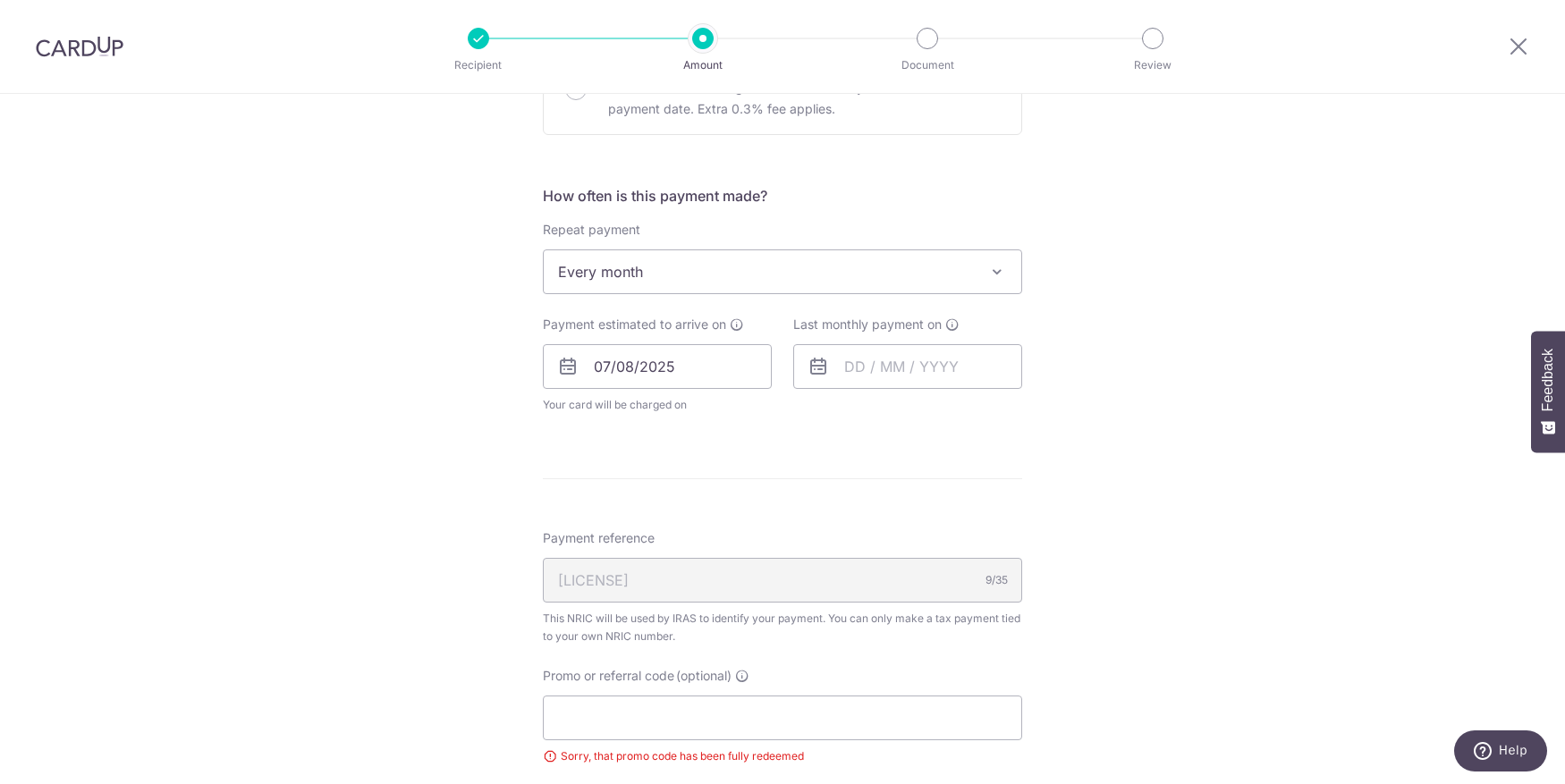 scroll, scrollTop: 652, scrollLeft: 0, axis: vertical 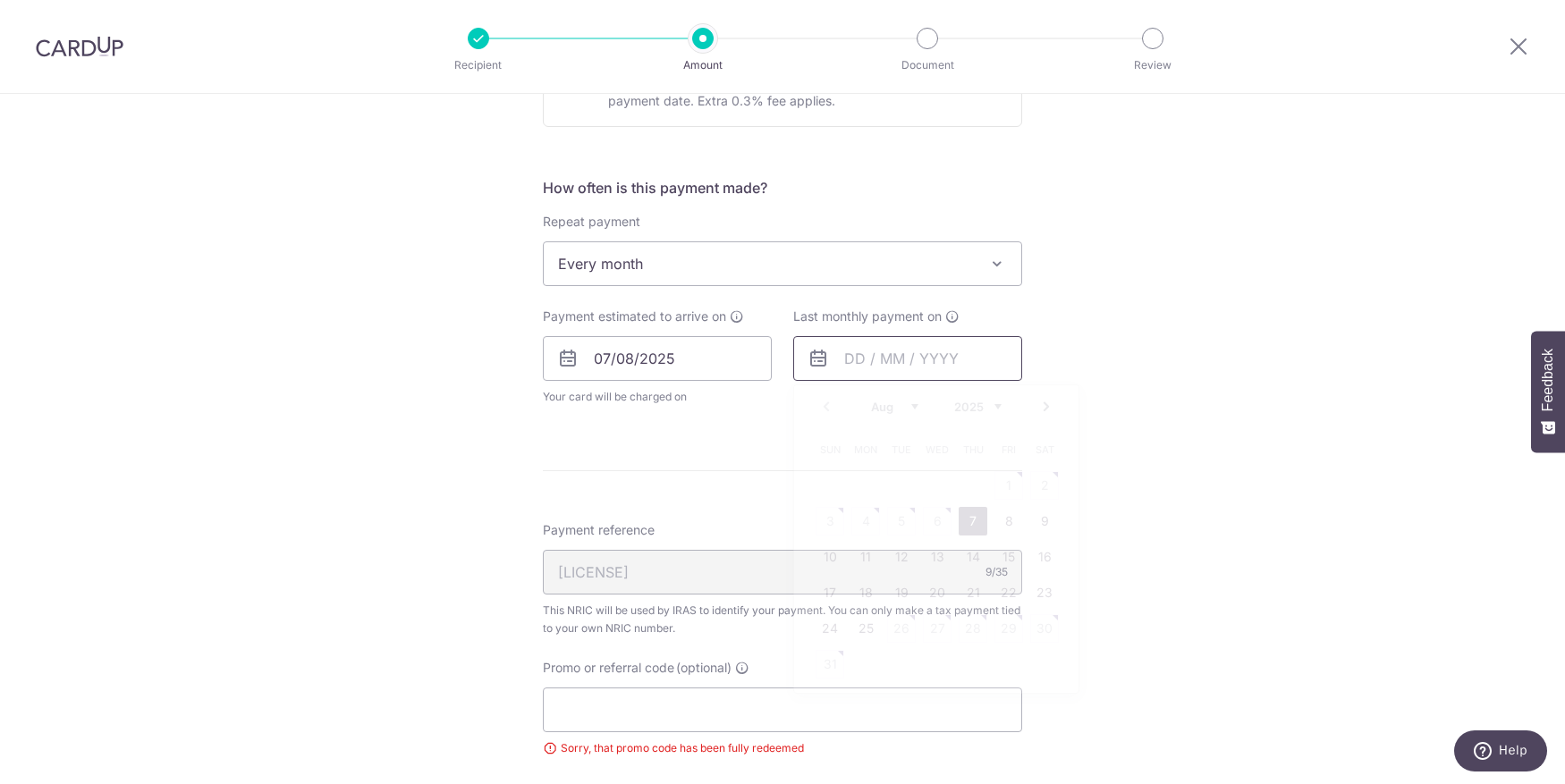click at bounding box center (908, 358) 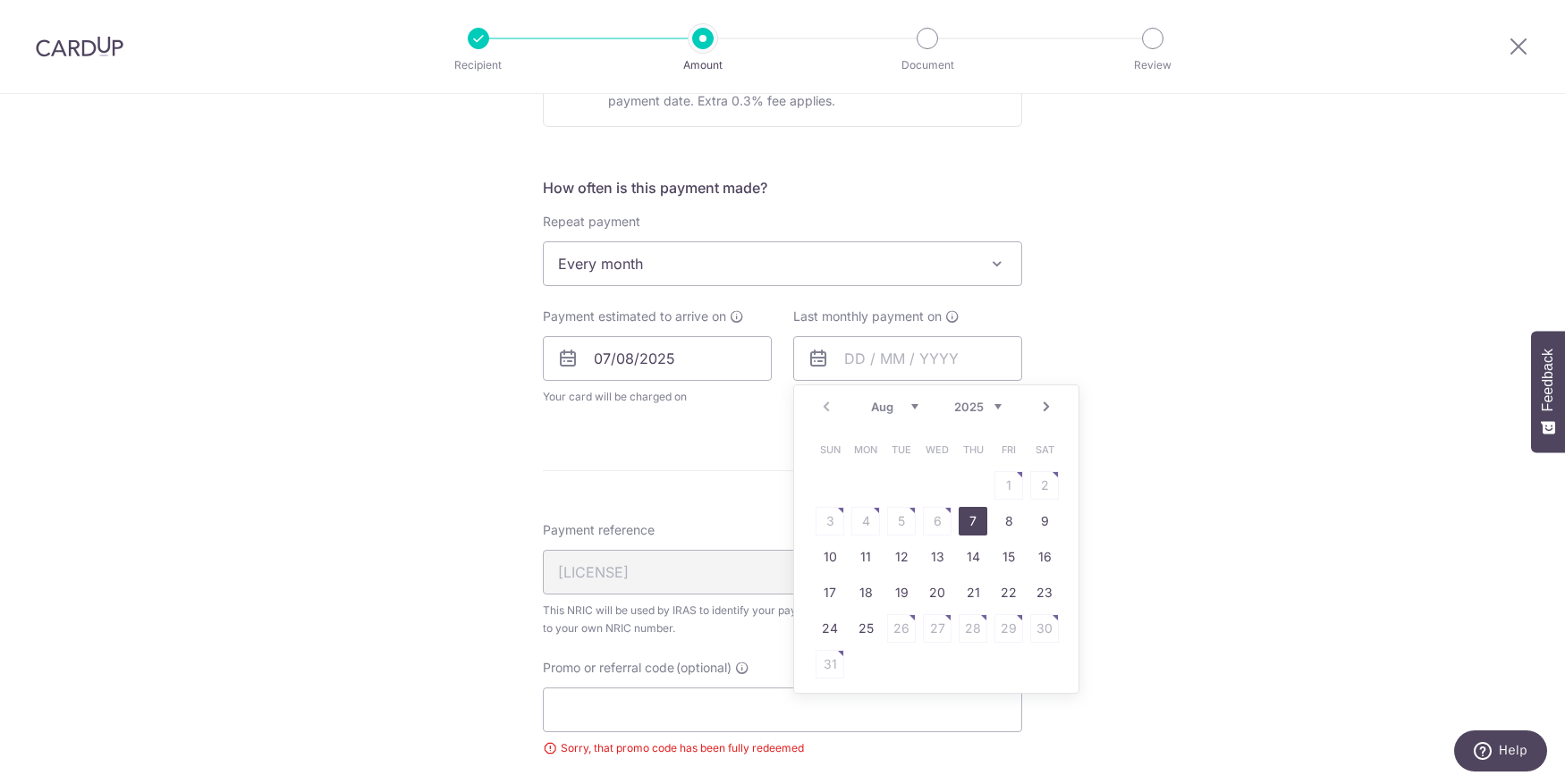click on "7" at bounding box center [973, 521] 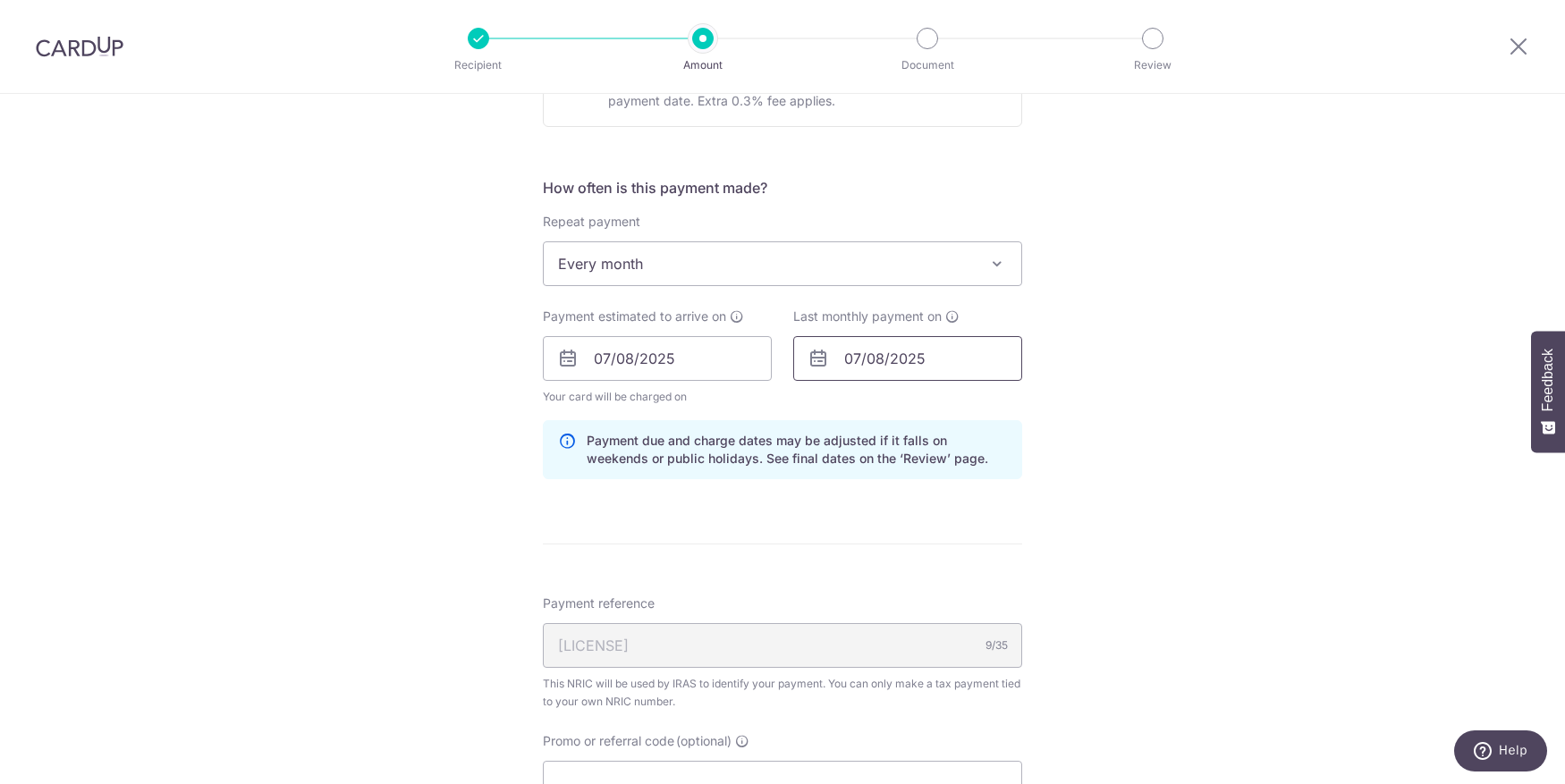 click on "07/08/2025" at bounding box center (908, 358) 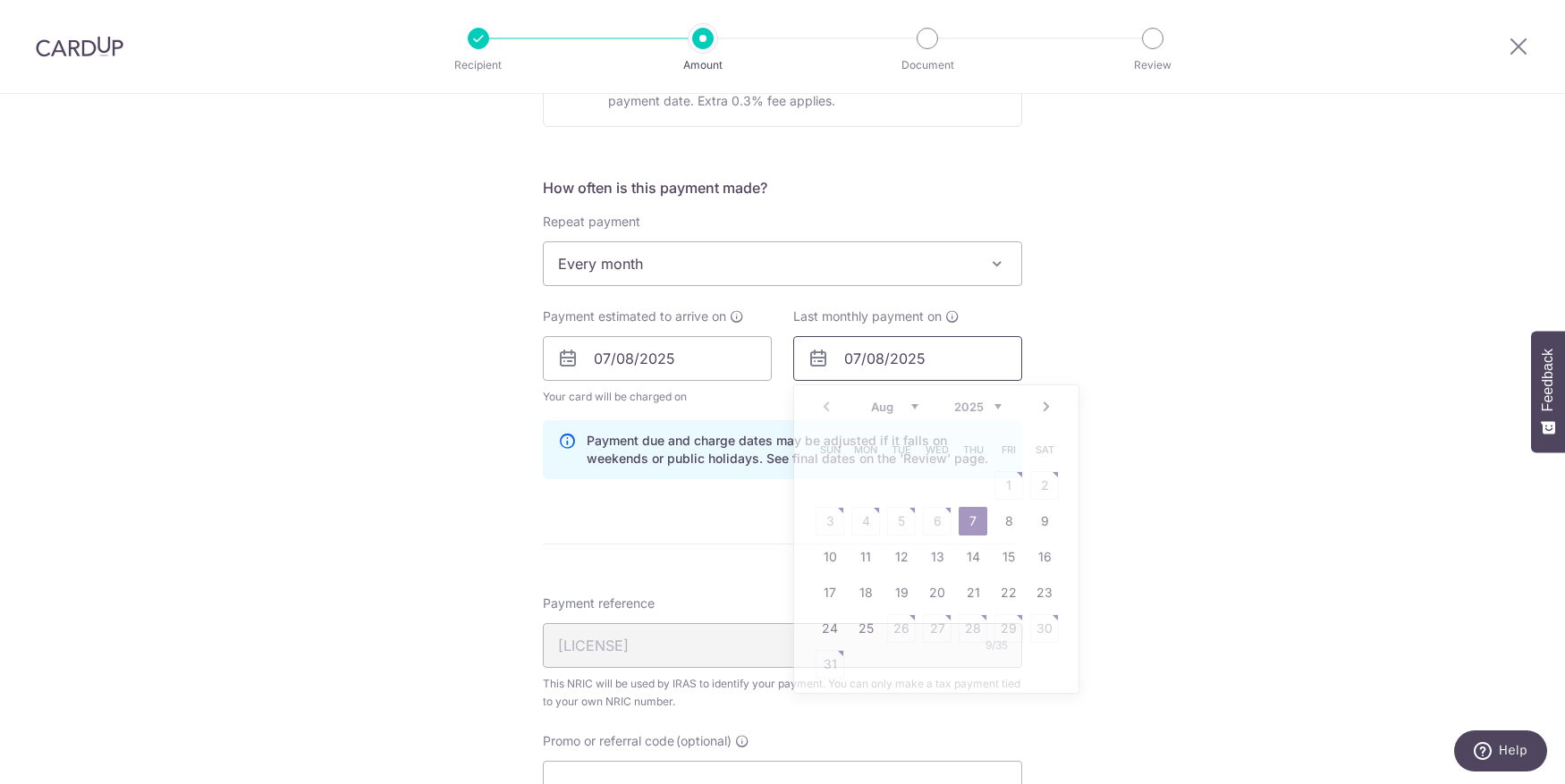 click on "07/08/2025" at bounding box center (908, 358) 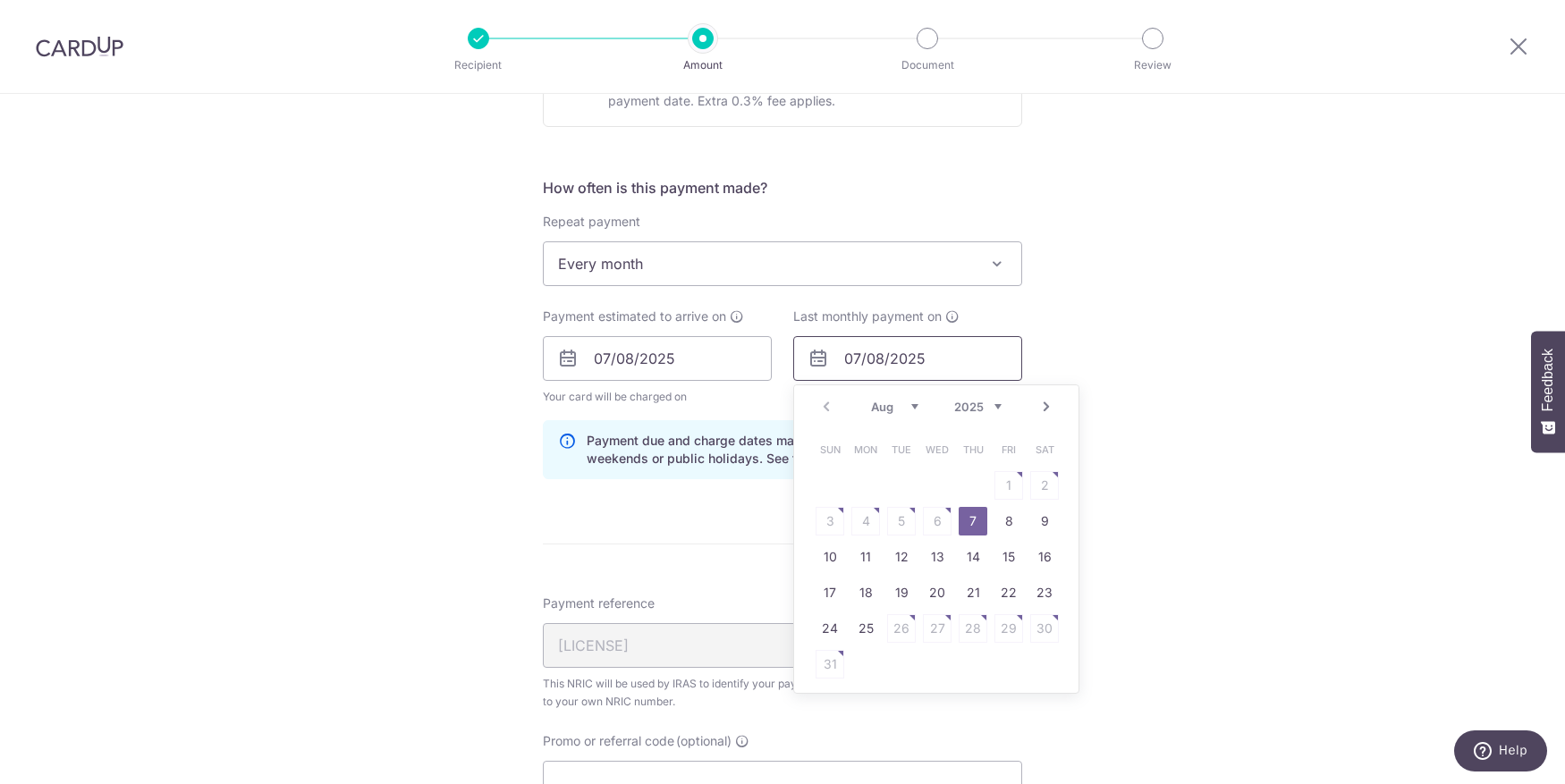 click on "07/08/2025" at bounding box center [908, 358] 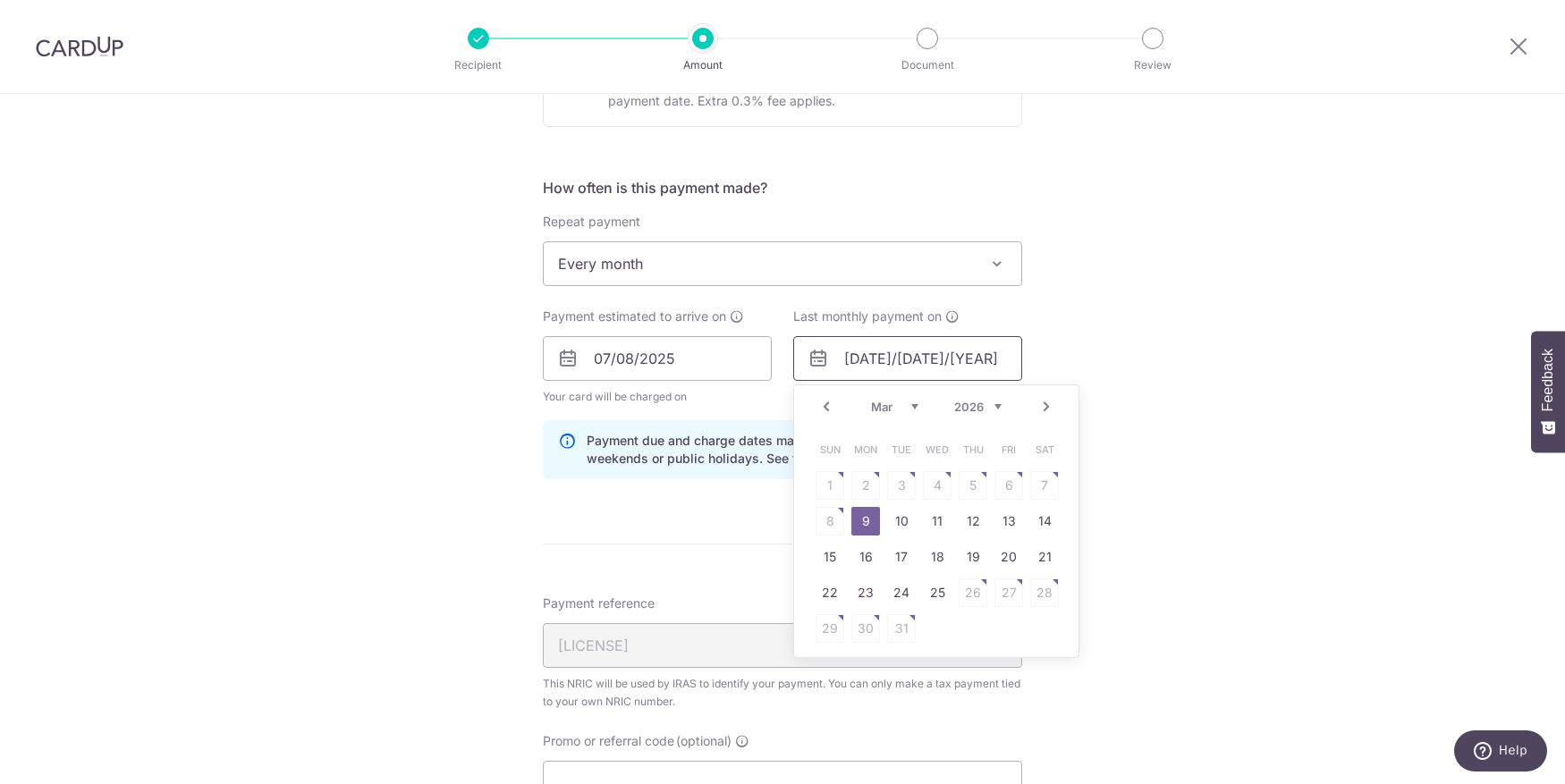 type on "09/03/2026" 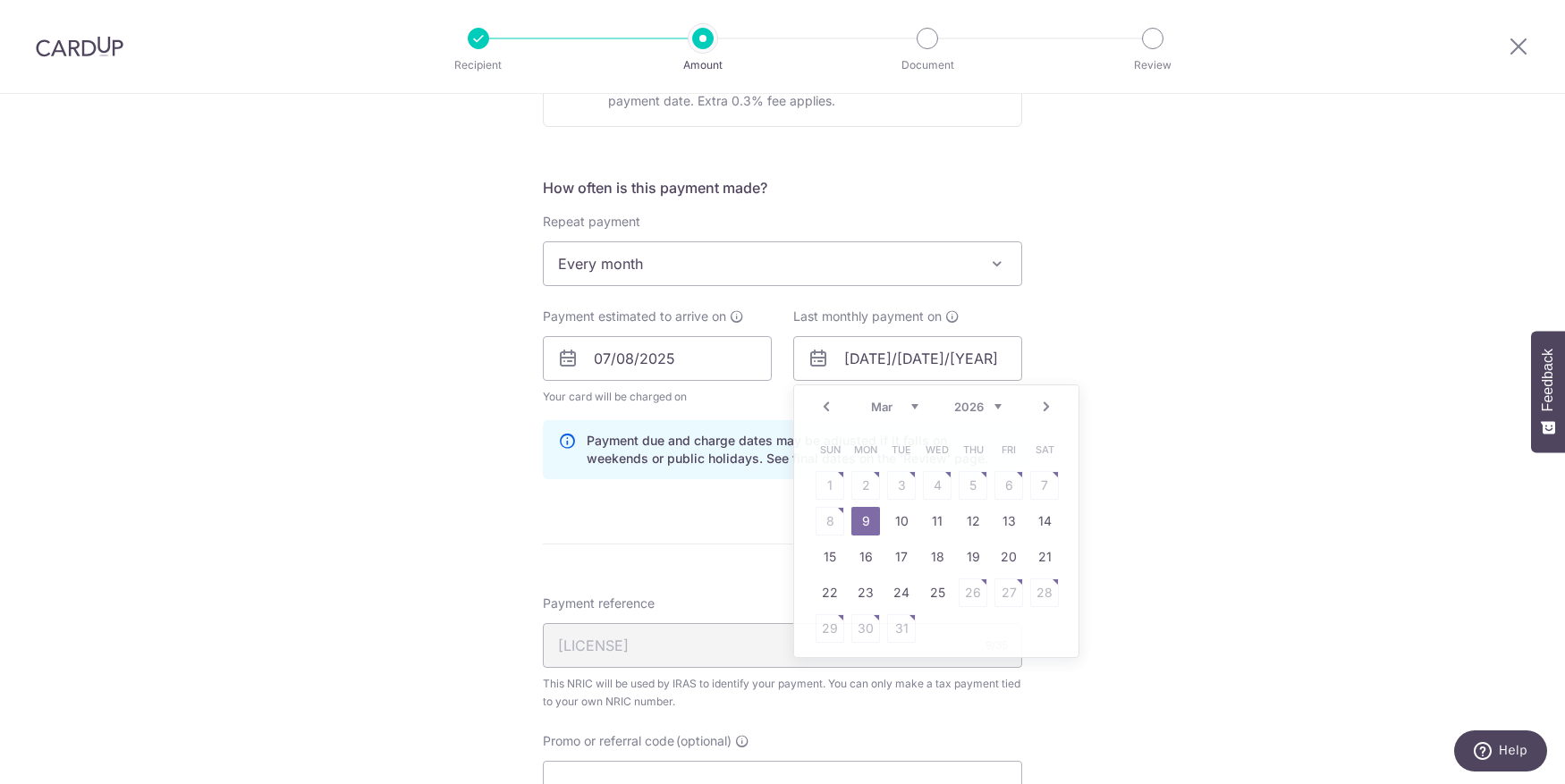 click on "Tell us more about your payment
Enter one-time or monthly payment amount
SGD
1,460.83
1460.83
The  total tax payment amounts scheduled  should not exceed the outstanding balance in your latest Statement of Account.
Select Card
**** 9414
Add credit card
Your Cards
**** 9414
Secure 256-bit SSL
Text
New card details" at bounding box center (782, 321) 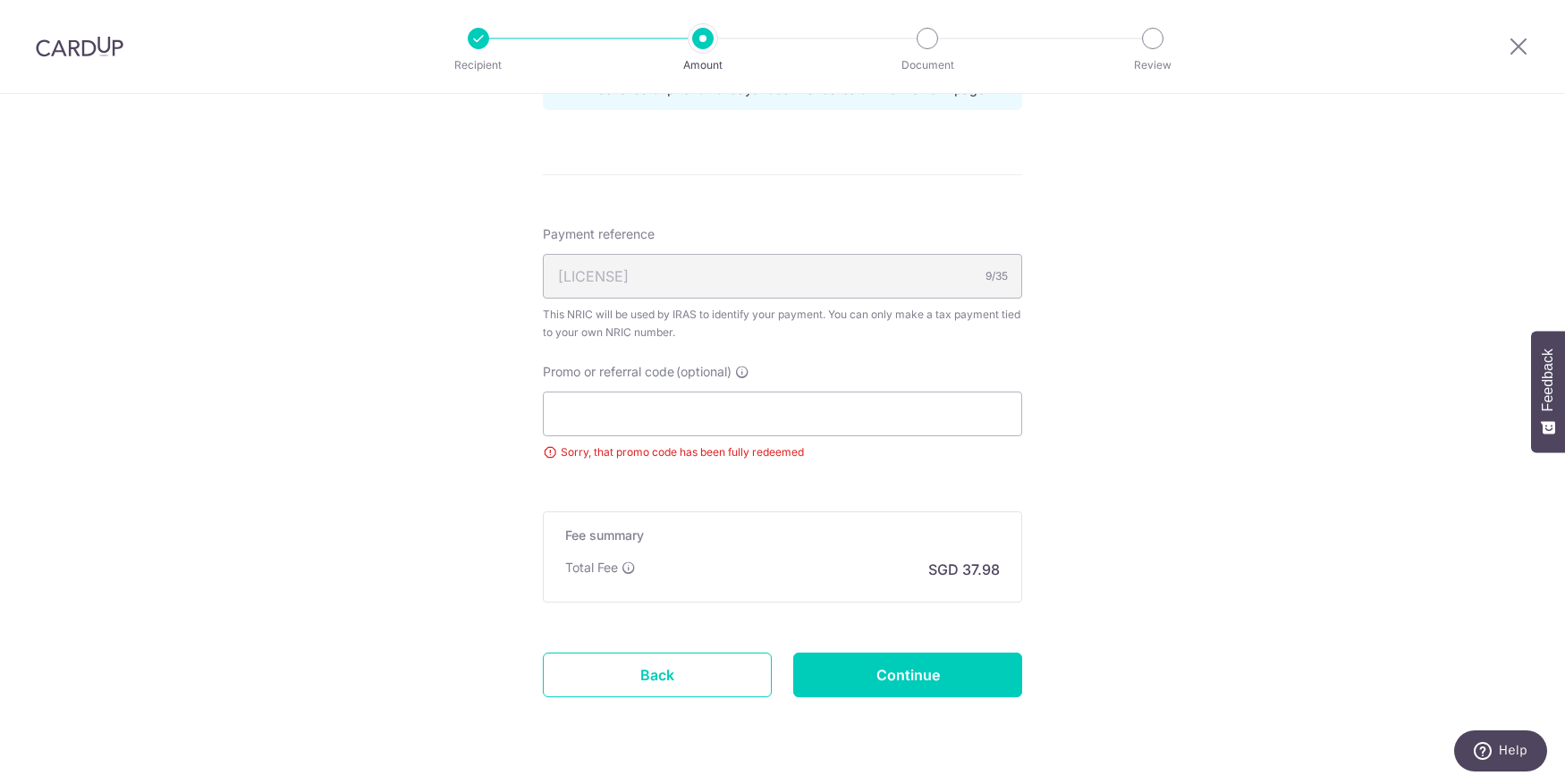 scroll, scrollTop: 1068, scrollLeft: 0, axis: vertical 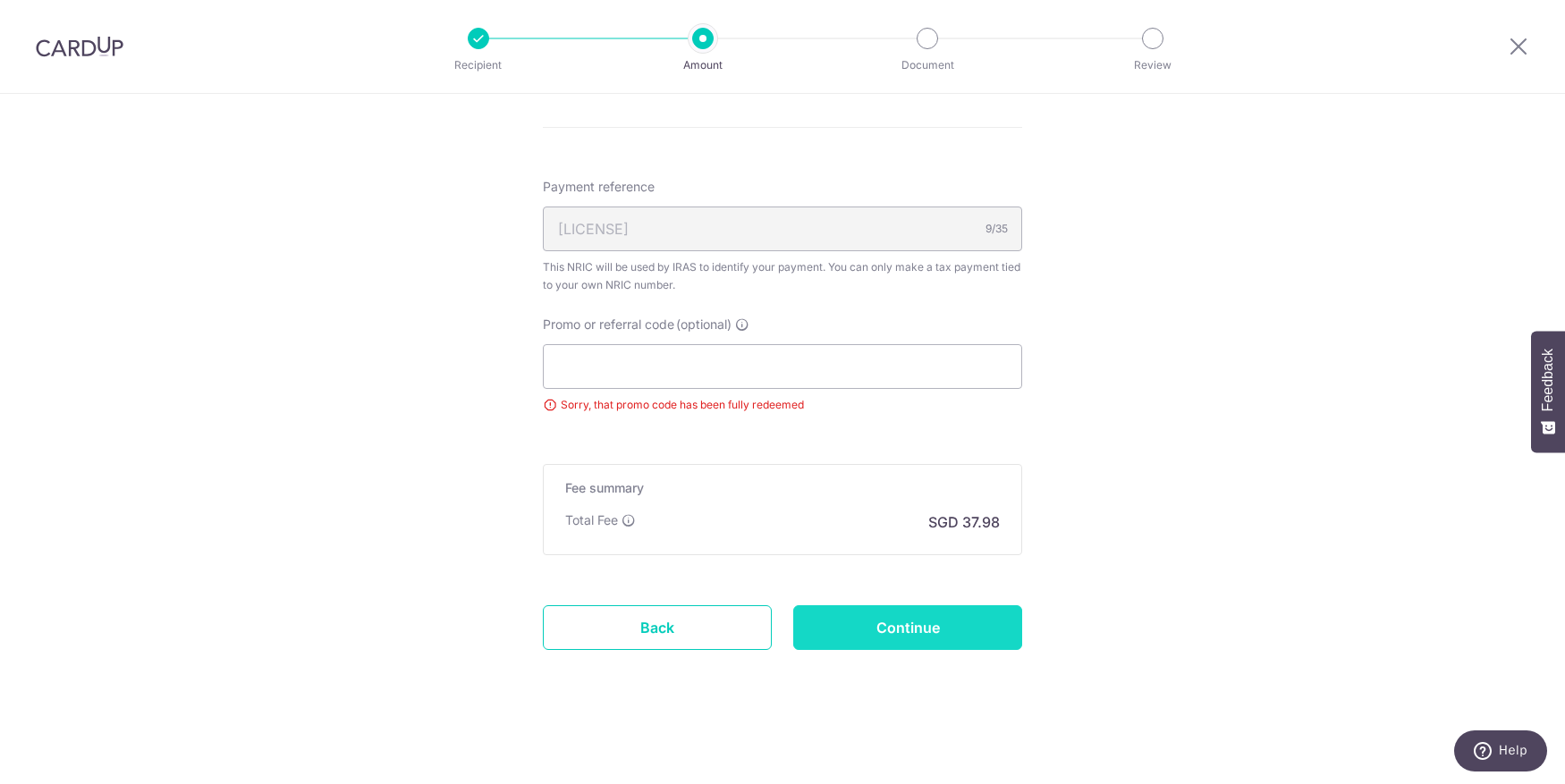 click on "Continue" at bounding box center (908, 628) 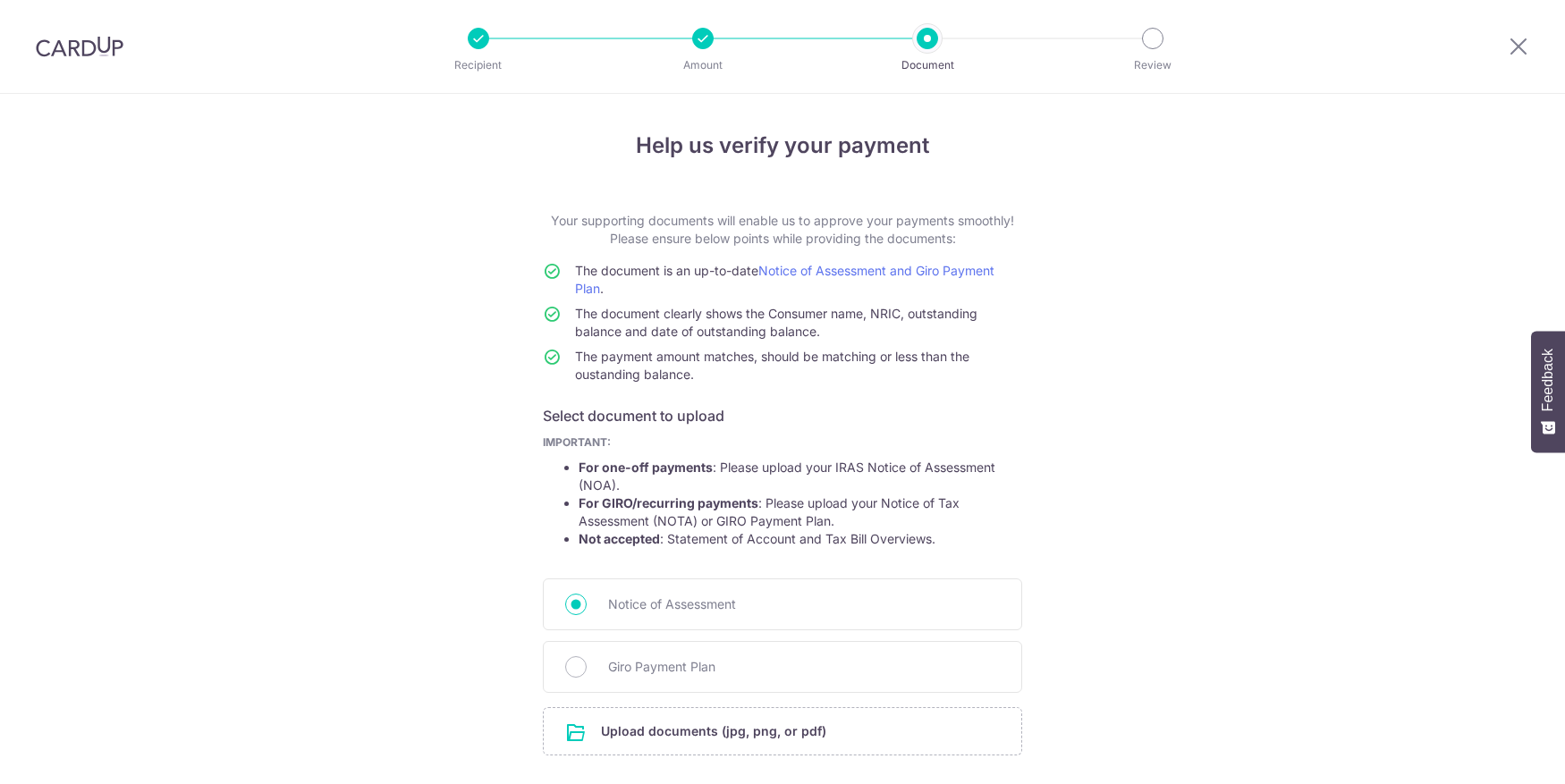 scroll, scrollTop: 0, scrollLeft: 0, axis: both 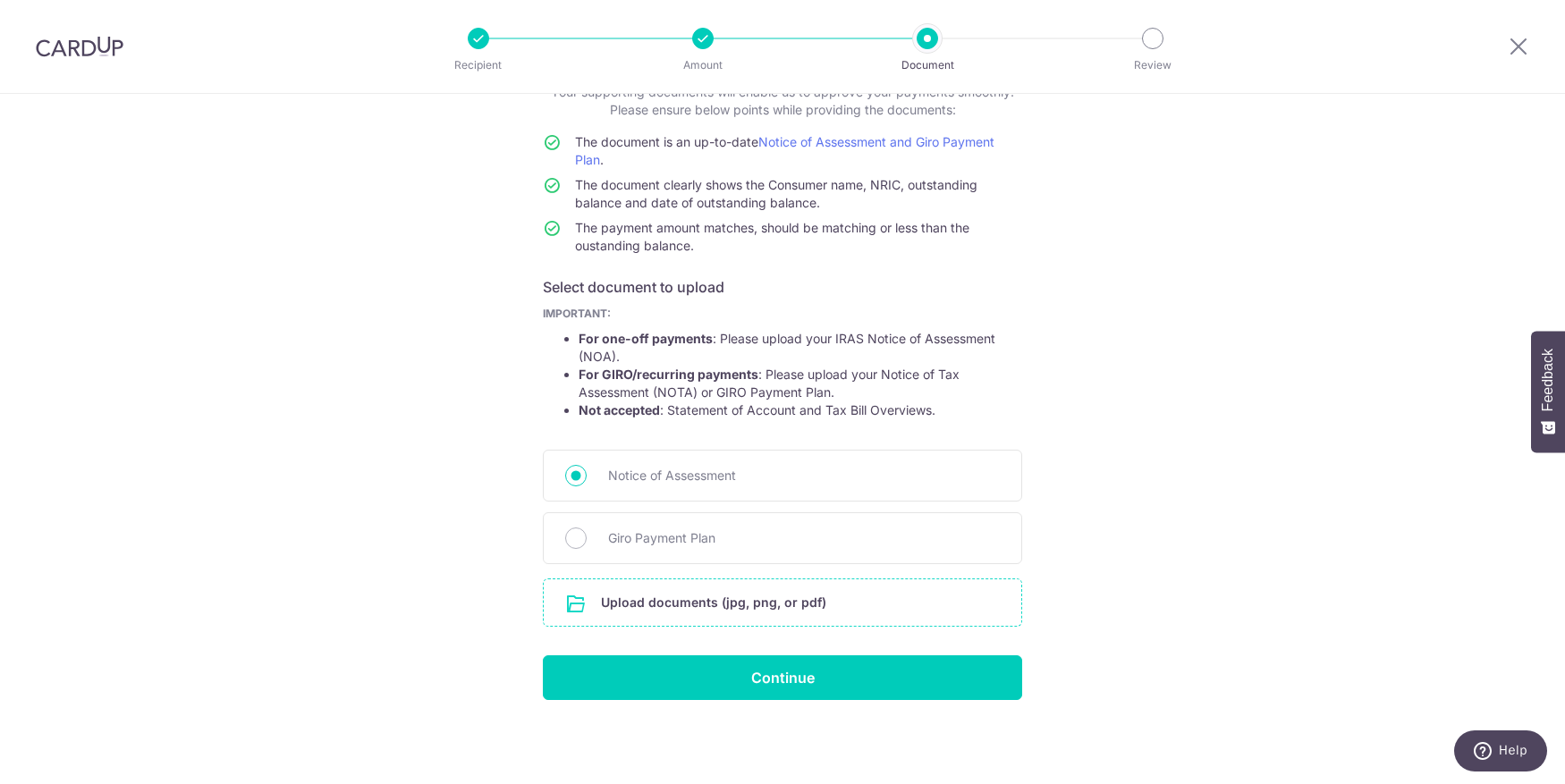 click at bounding box center (782, 603) 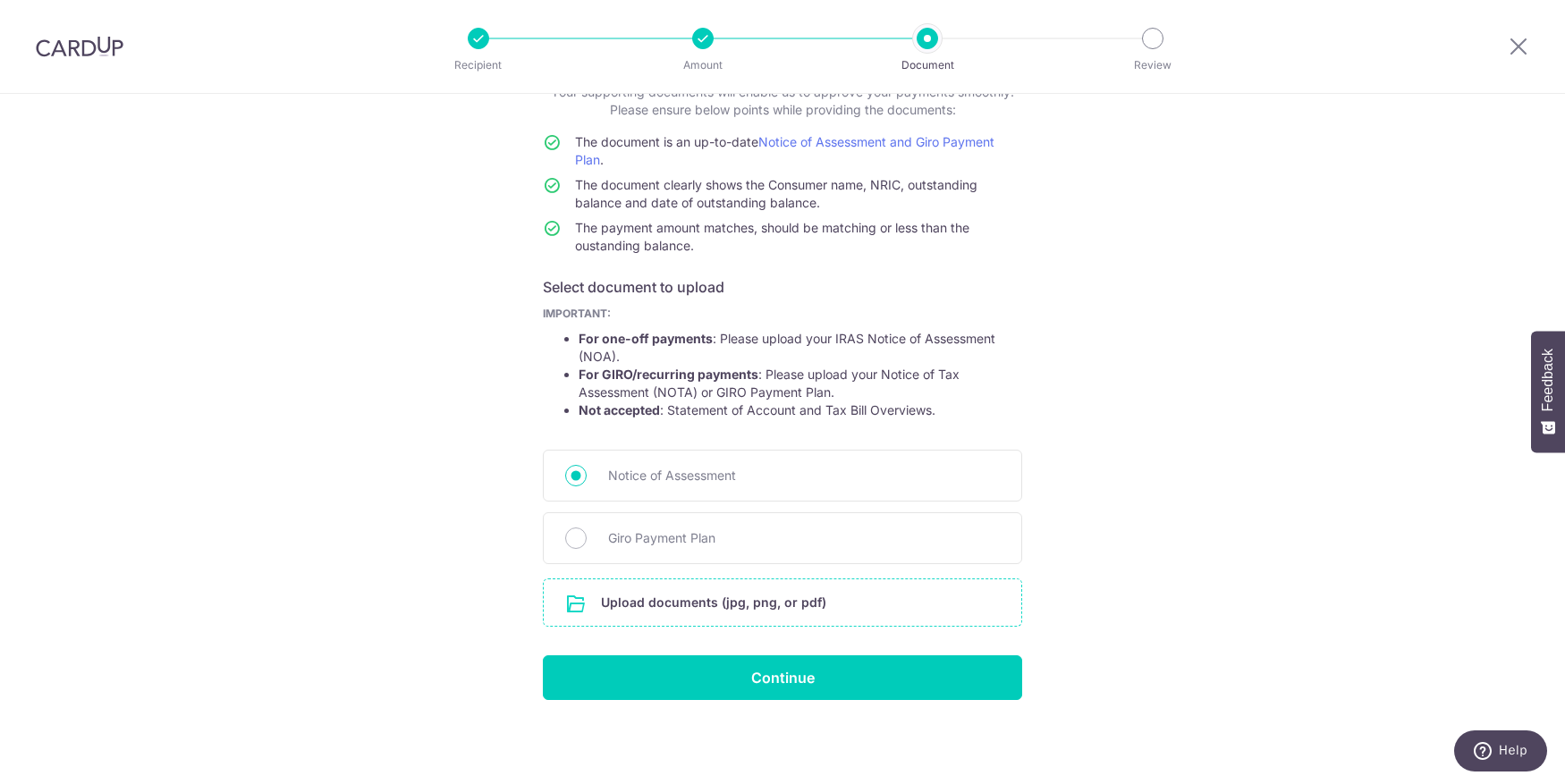 click at bounding box center (782, 603) 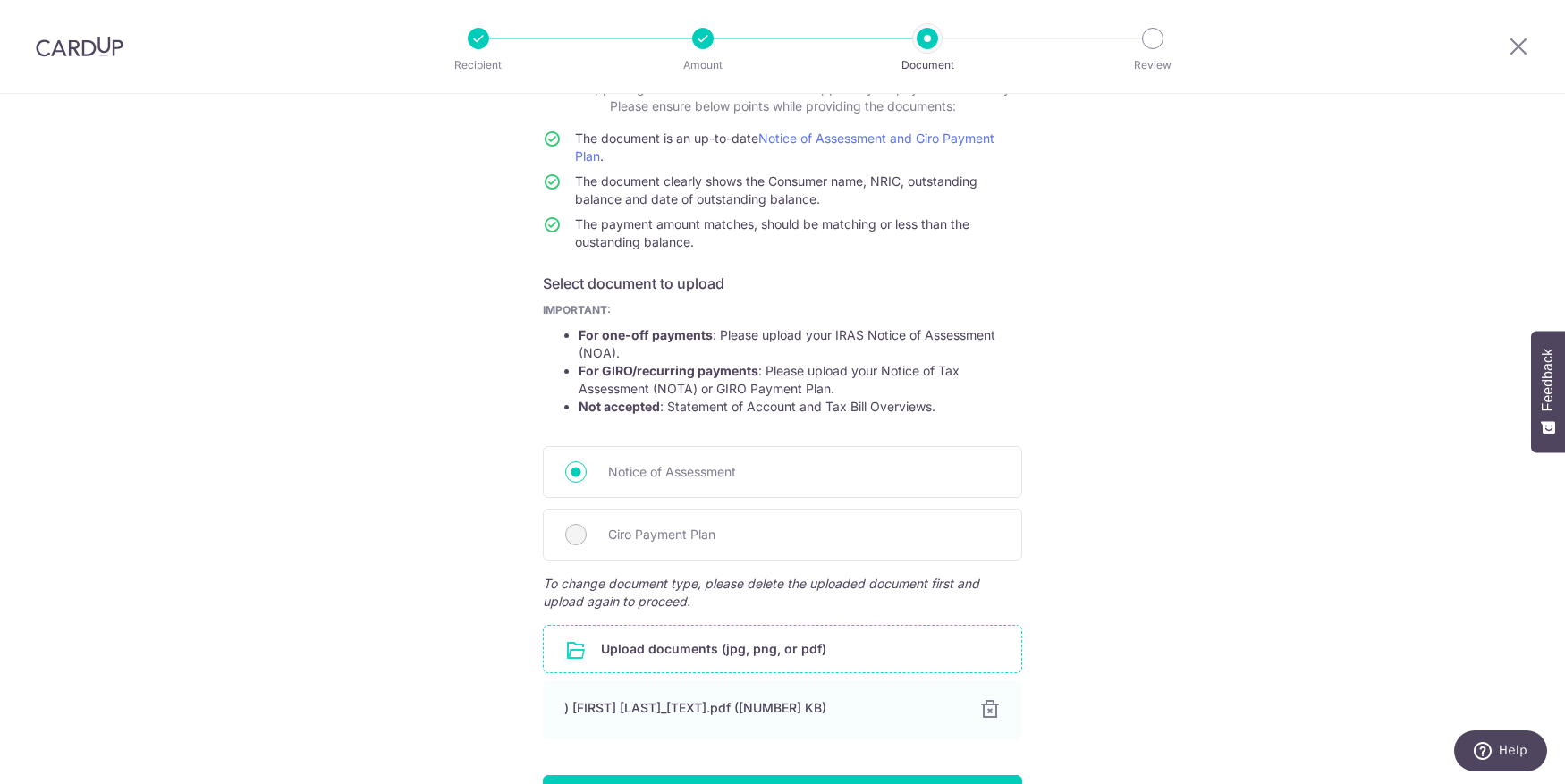 scroll, scrollTop: 252, scrollLeft: 0, axis: vertical 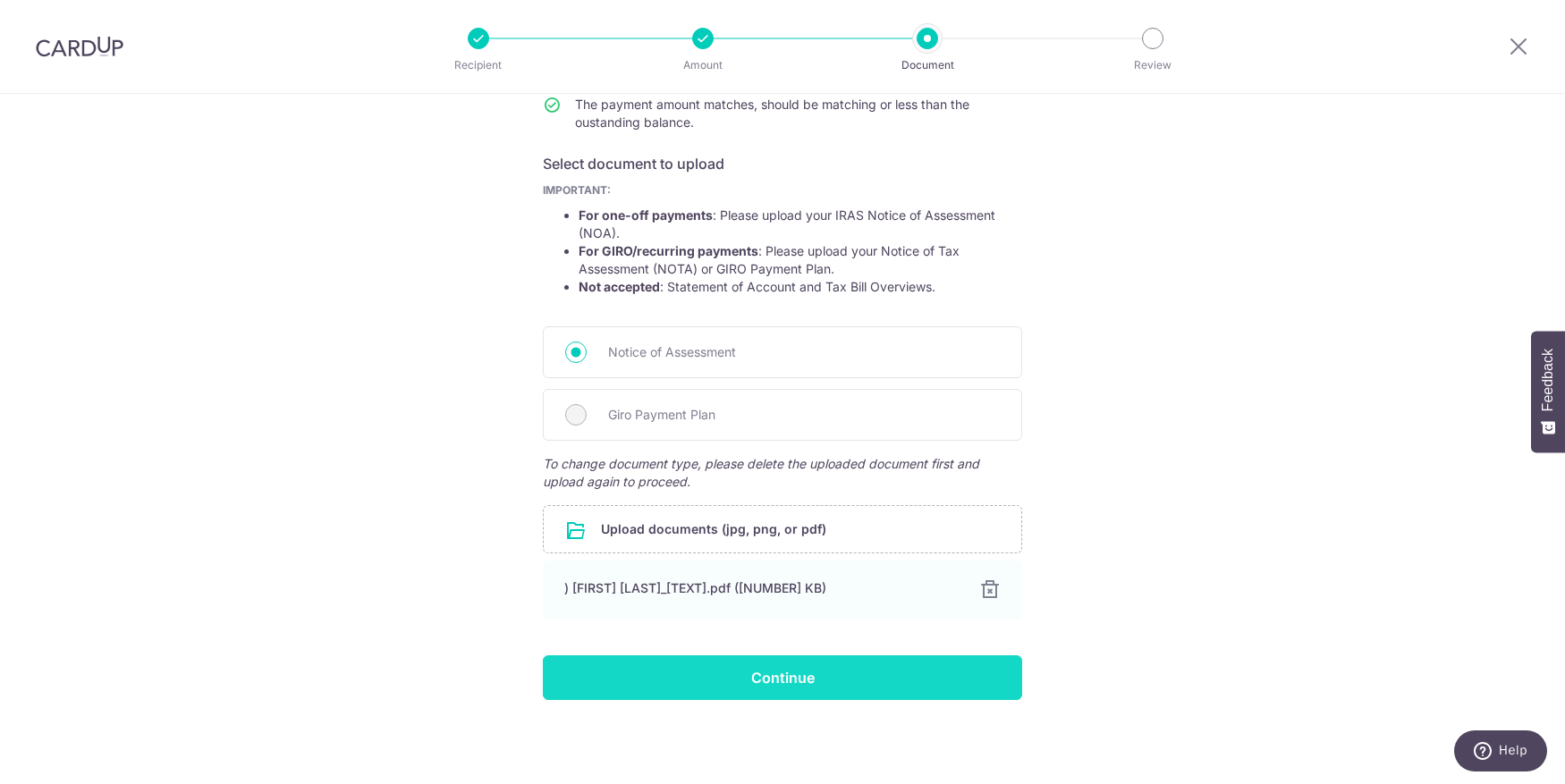 click on "Continue" at bounding box center (782, 678) 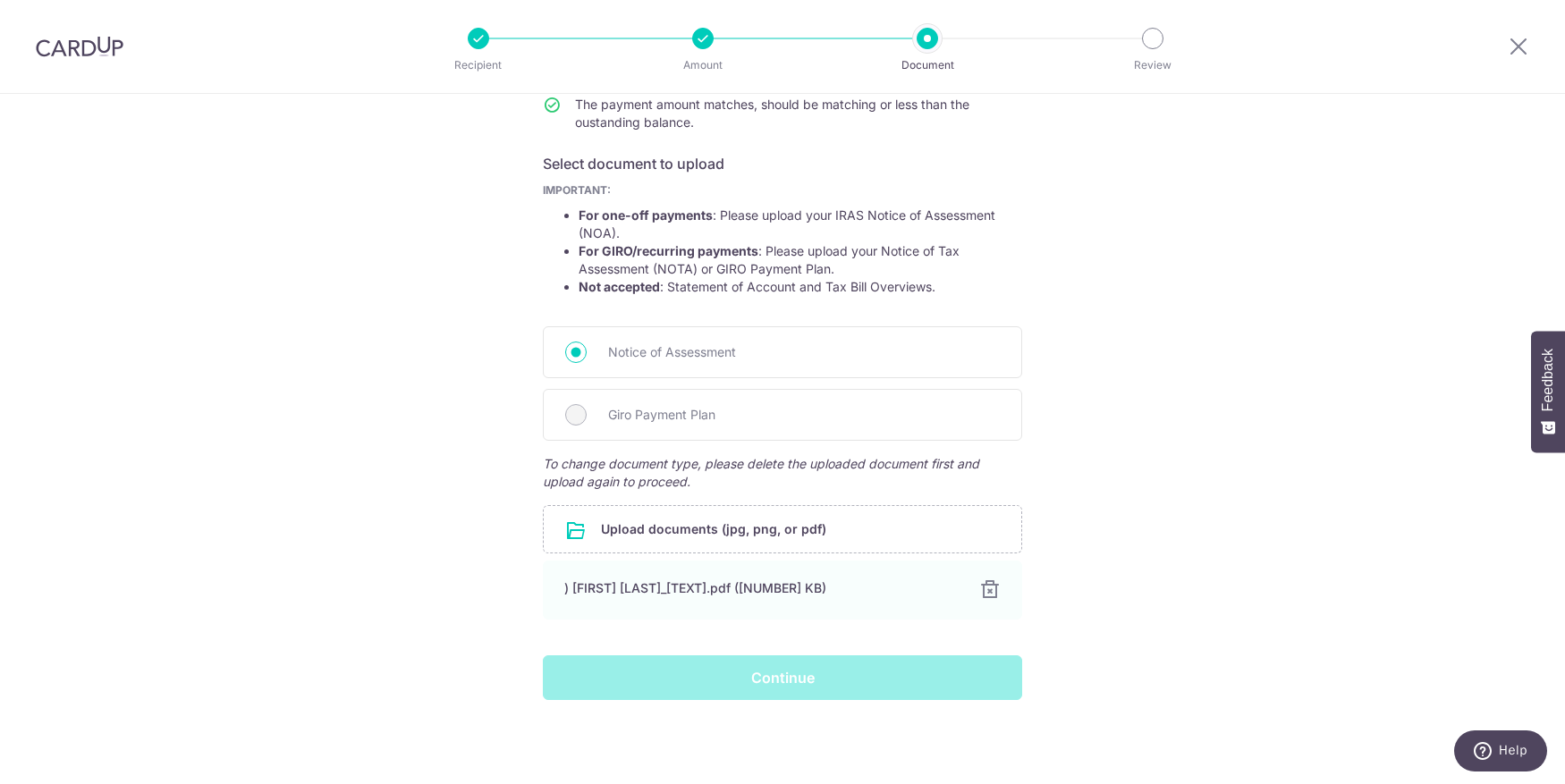 scroll, scrollTop: 0, scrollLeft: 0, axis: both 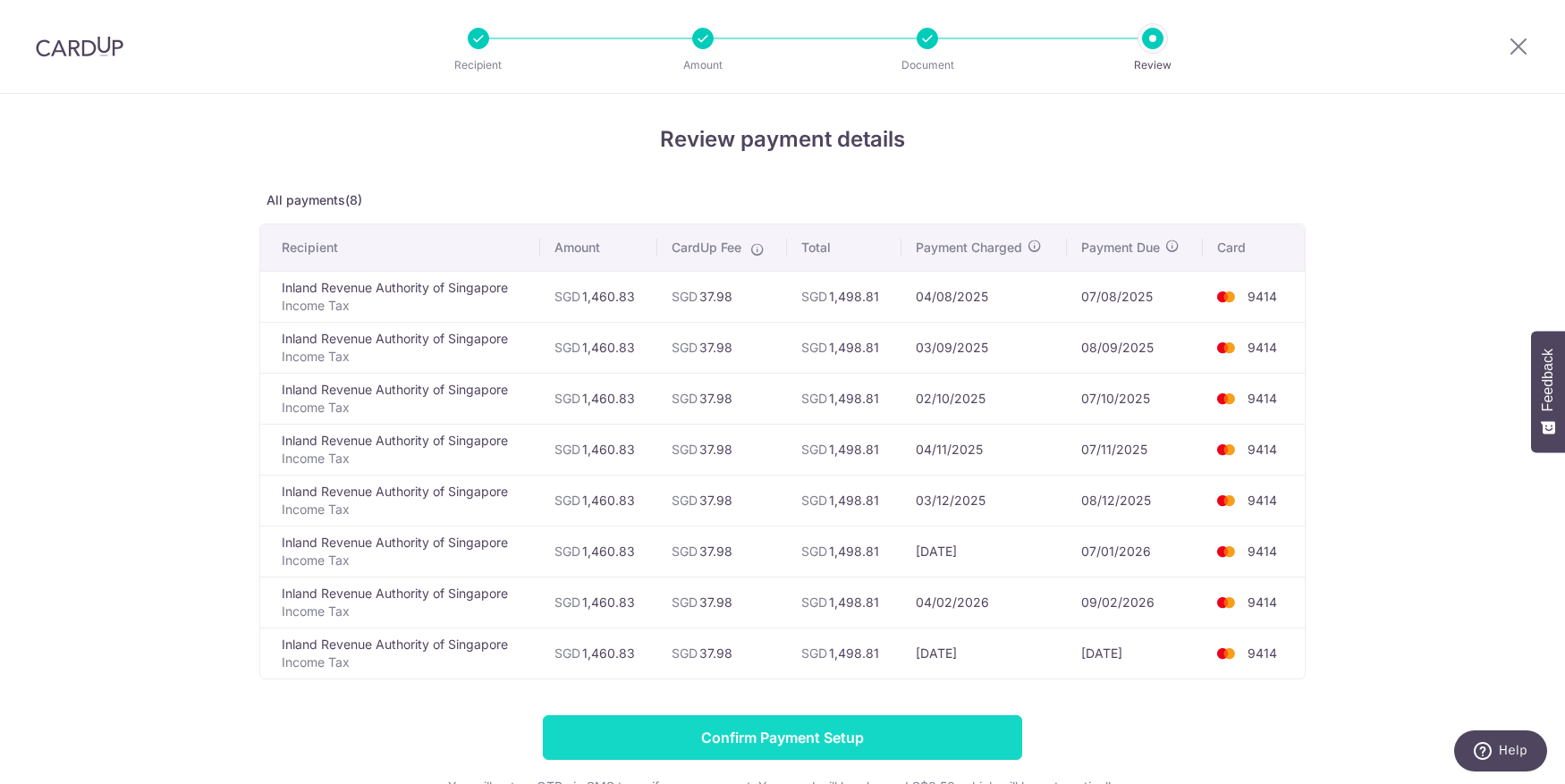 click on "Confirm Payment Setup" at bounding box center (782, 738) 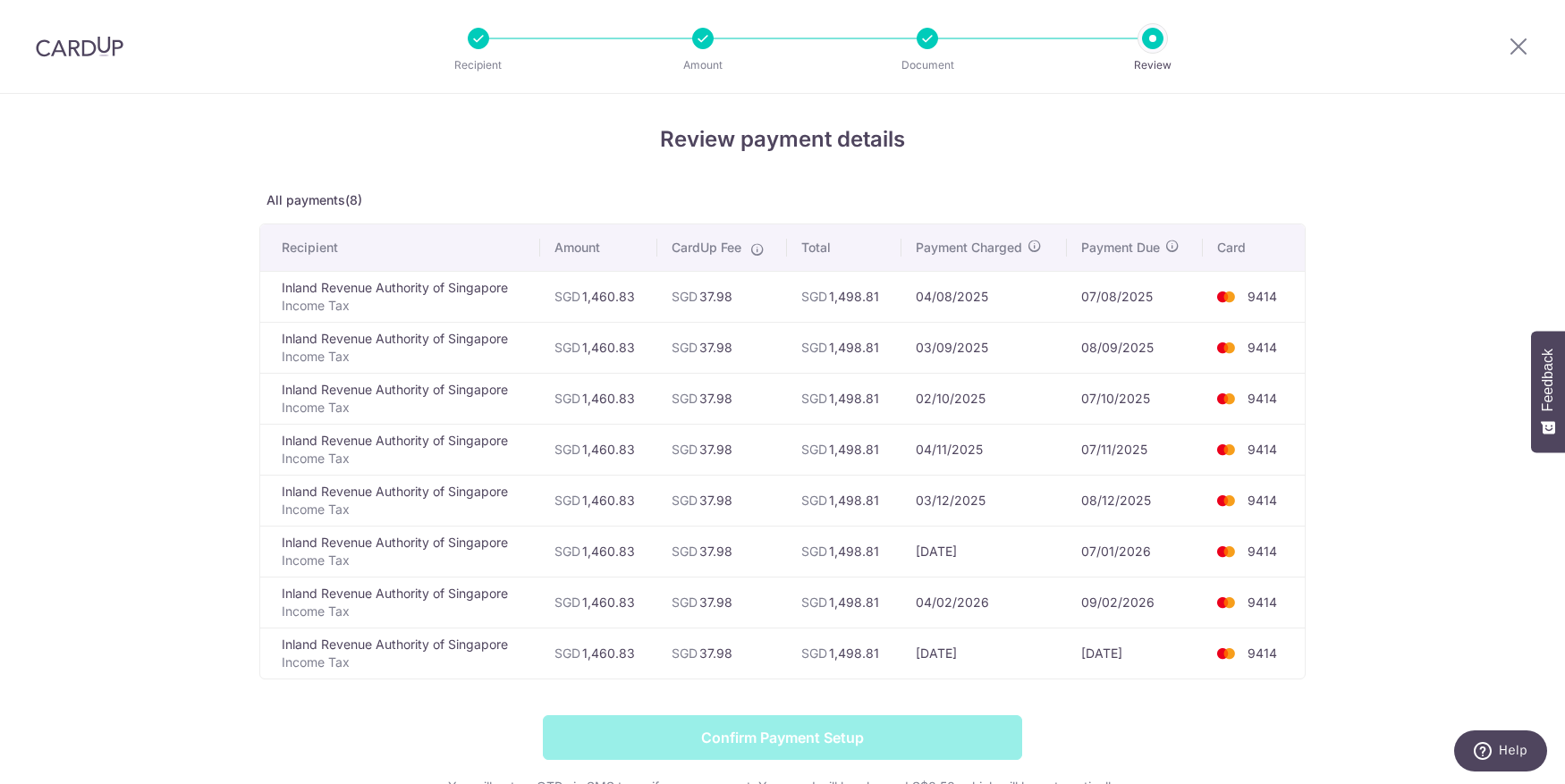 scroll, scrollTop: 4, scrollLeft: 0, axis: vertical 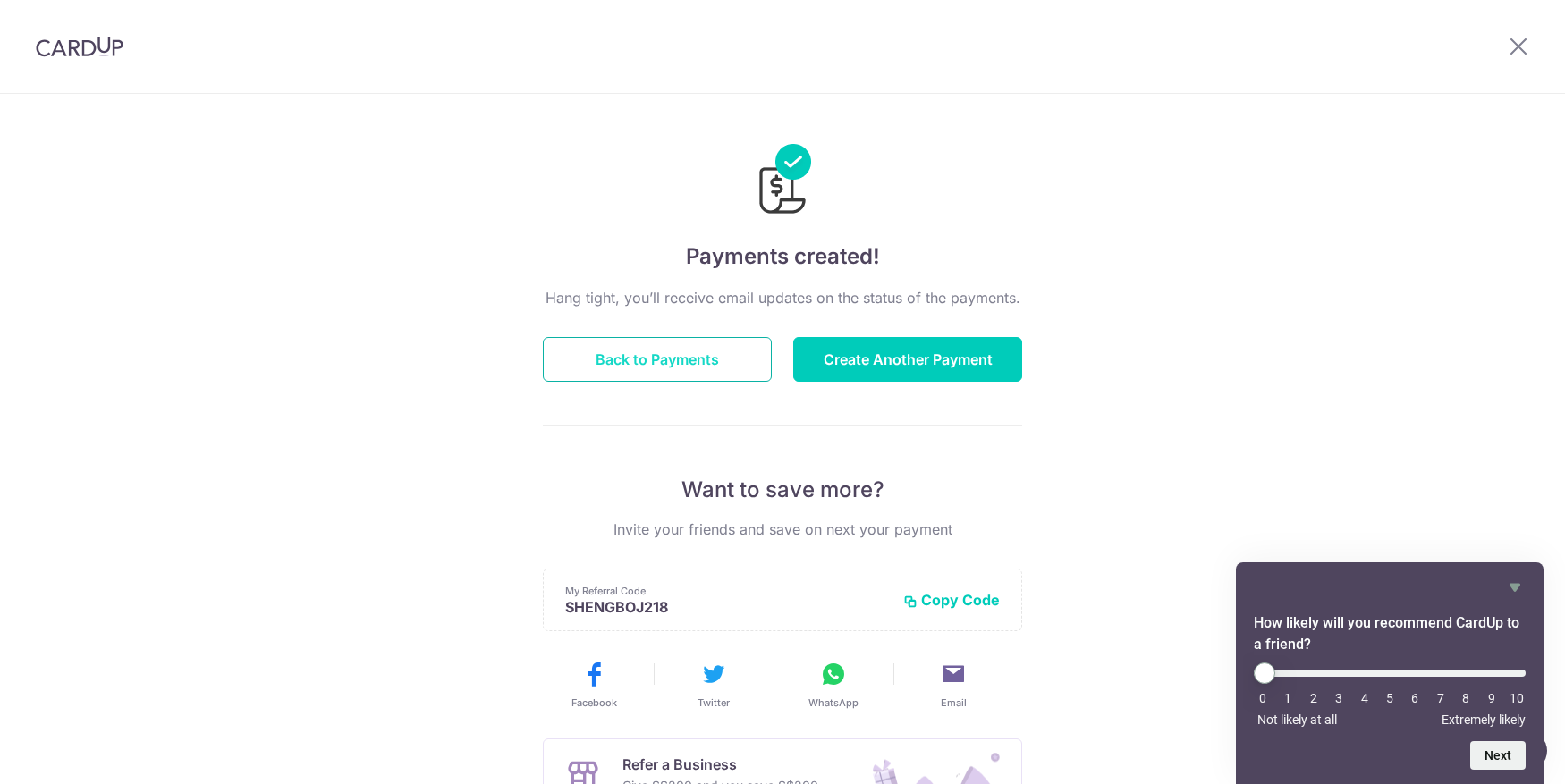 click on "Back to Payments" at bounding box center [657, 359] 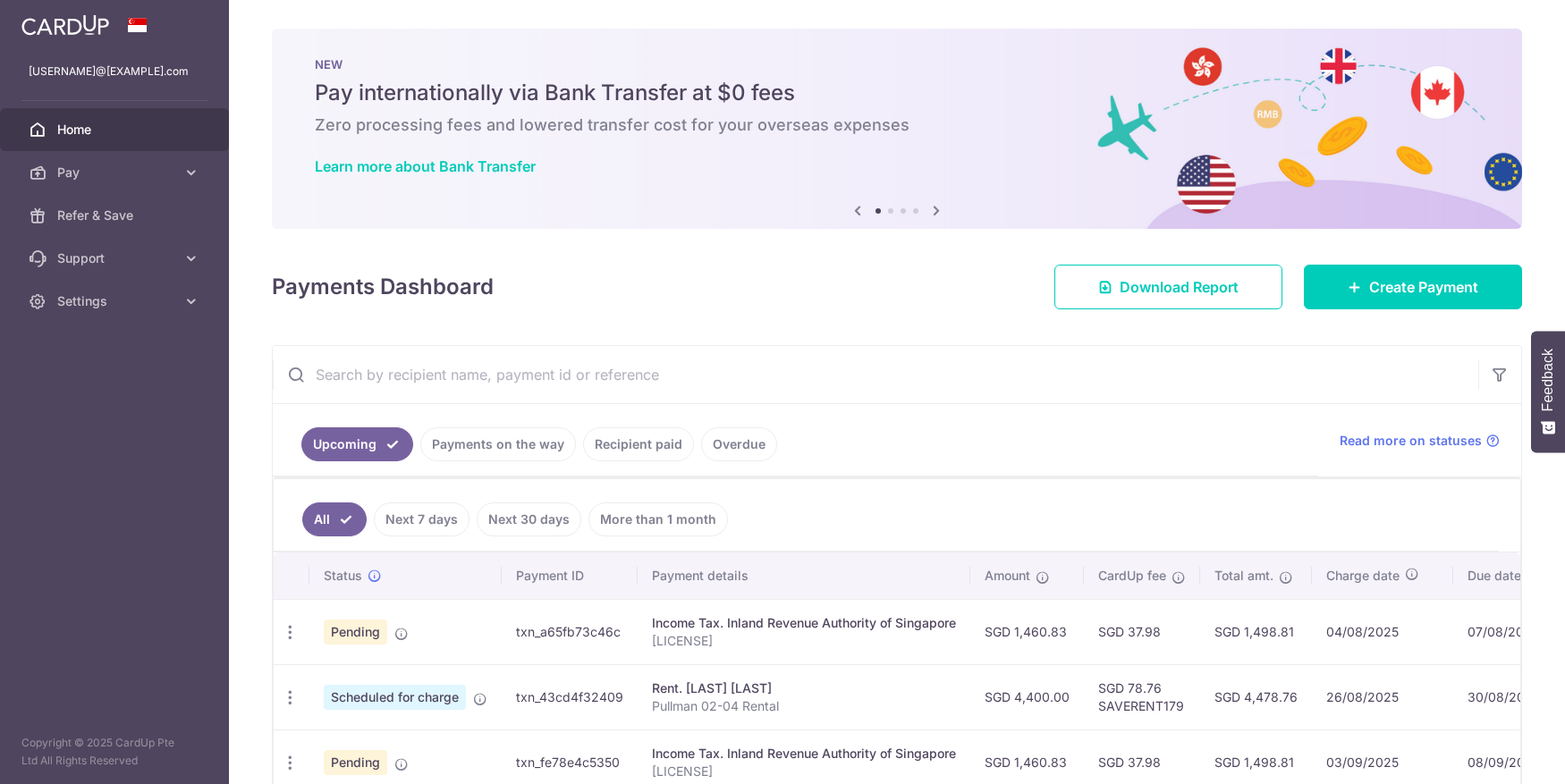 scroll, scrollTop: 0, scrollLeft: 0, axis: both 